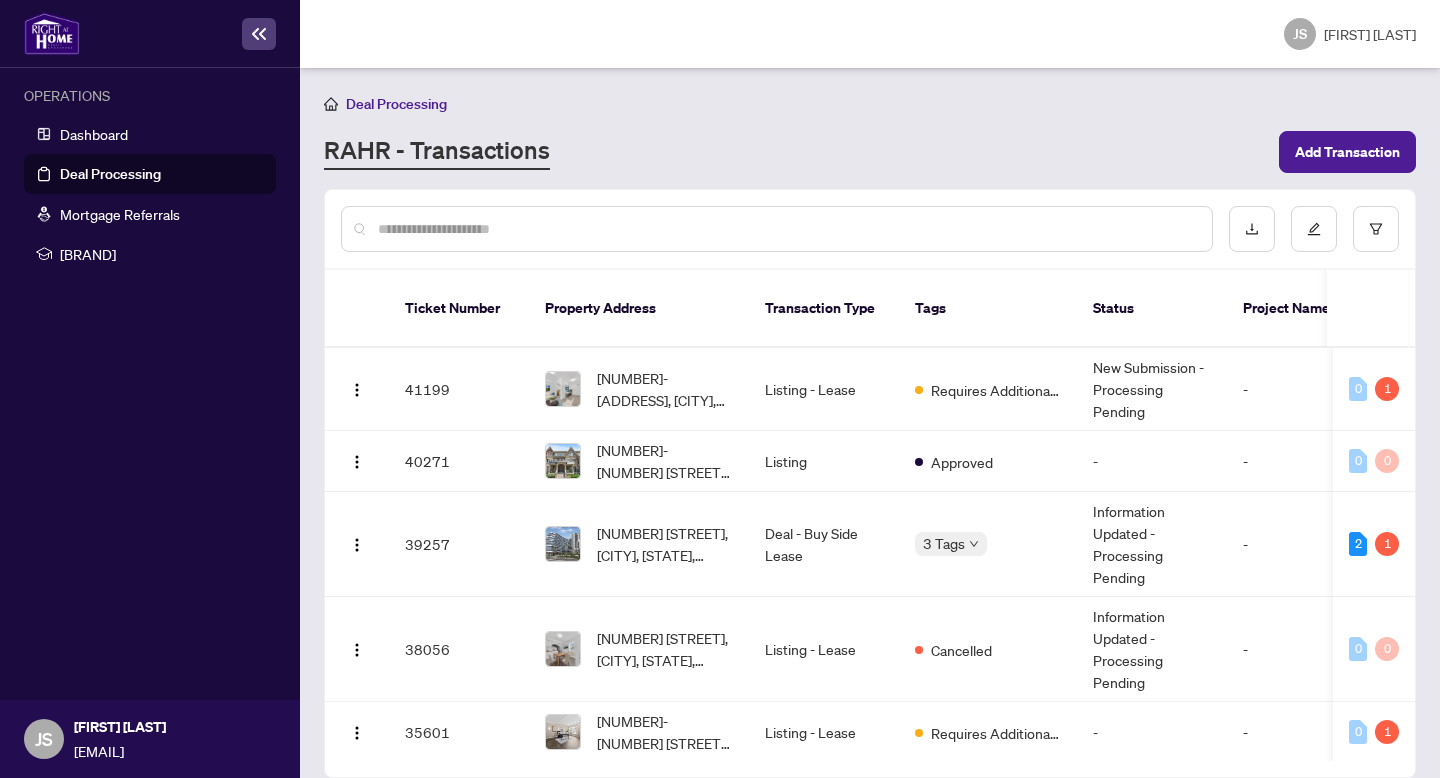 scroll, scrollTop: 0, scrollLeft: 0, axis: both 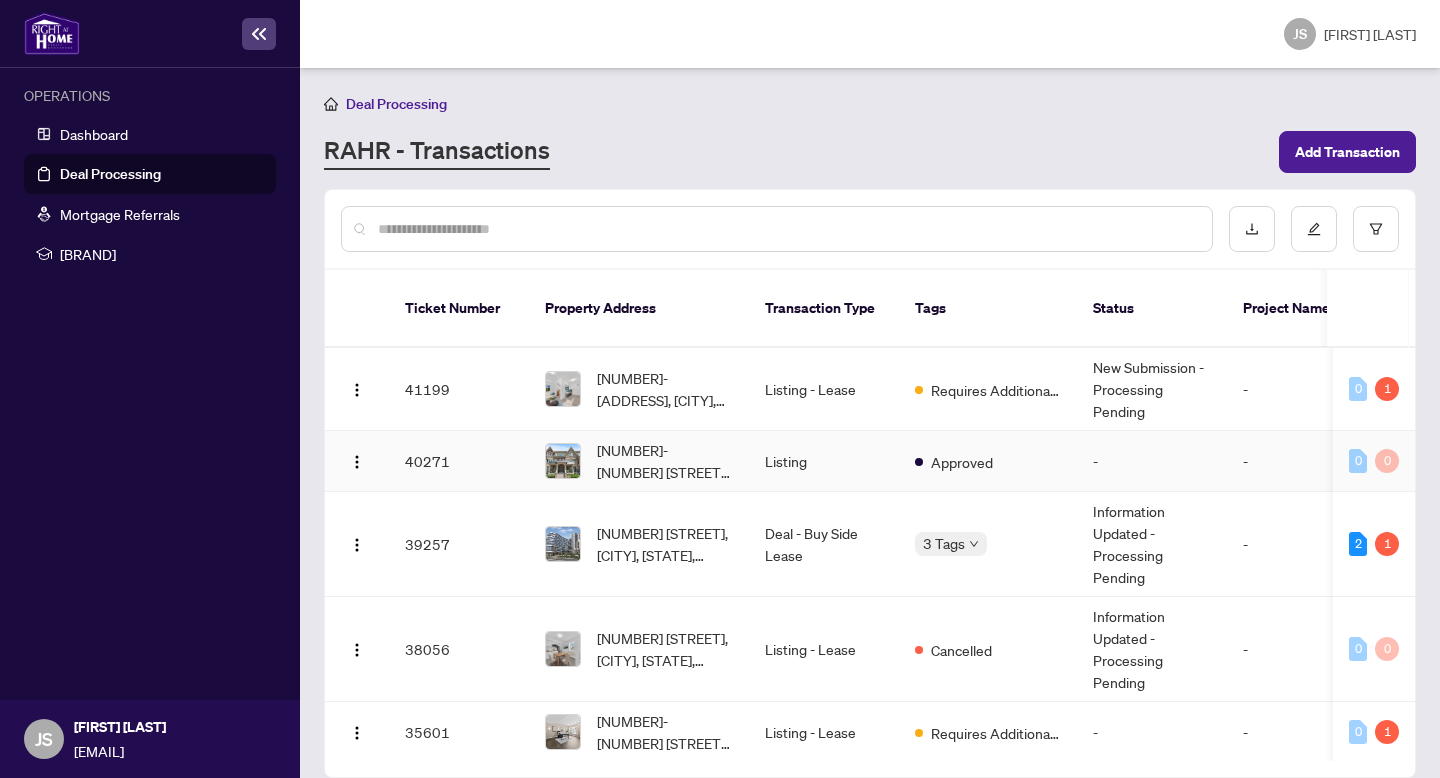 click on "Listing" at bounding box center (824, 461) 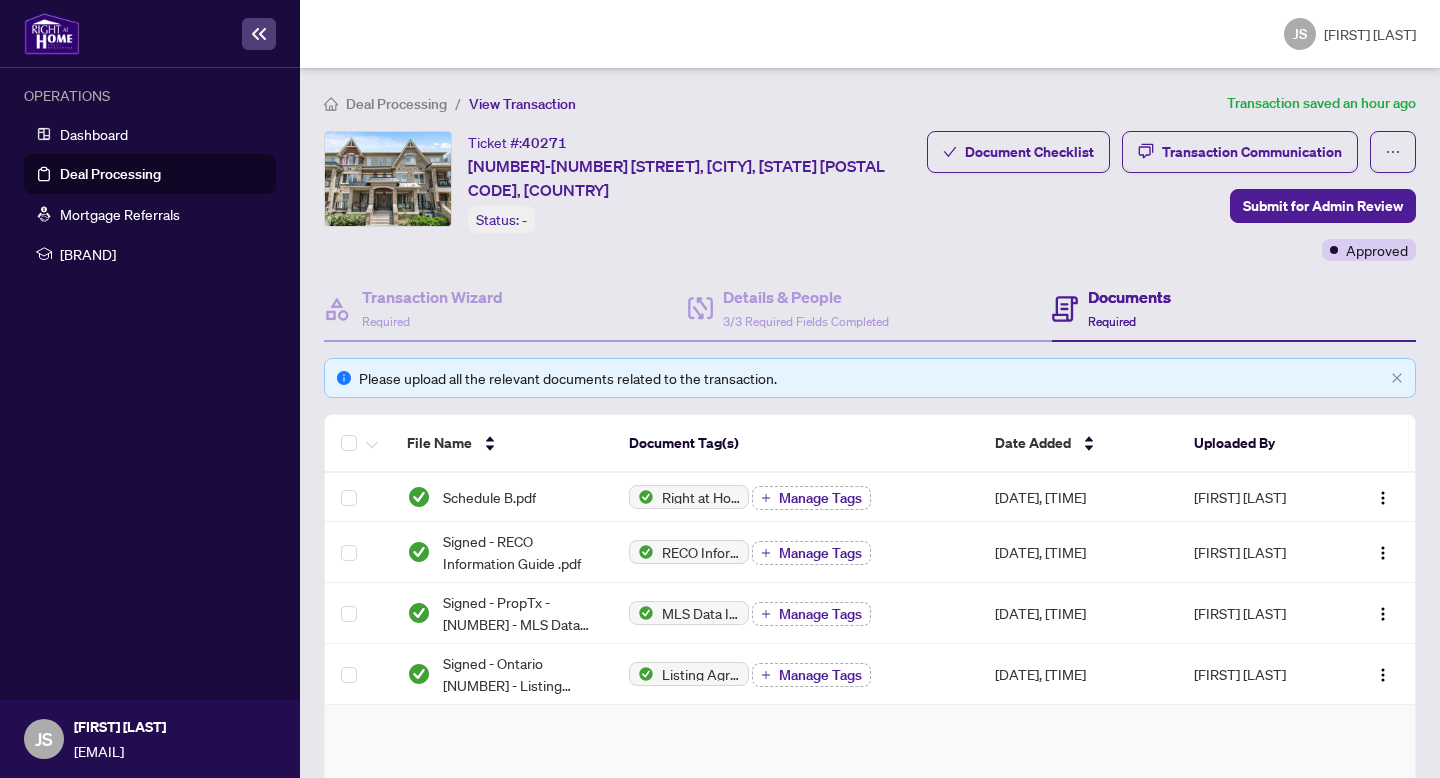scroll, scrollTop: 33, scrollLeft: 0, axis: vertical 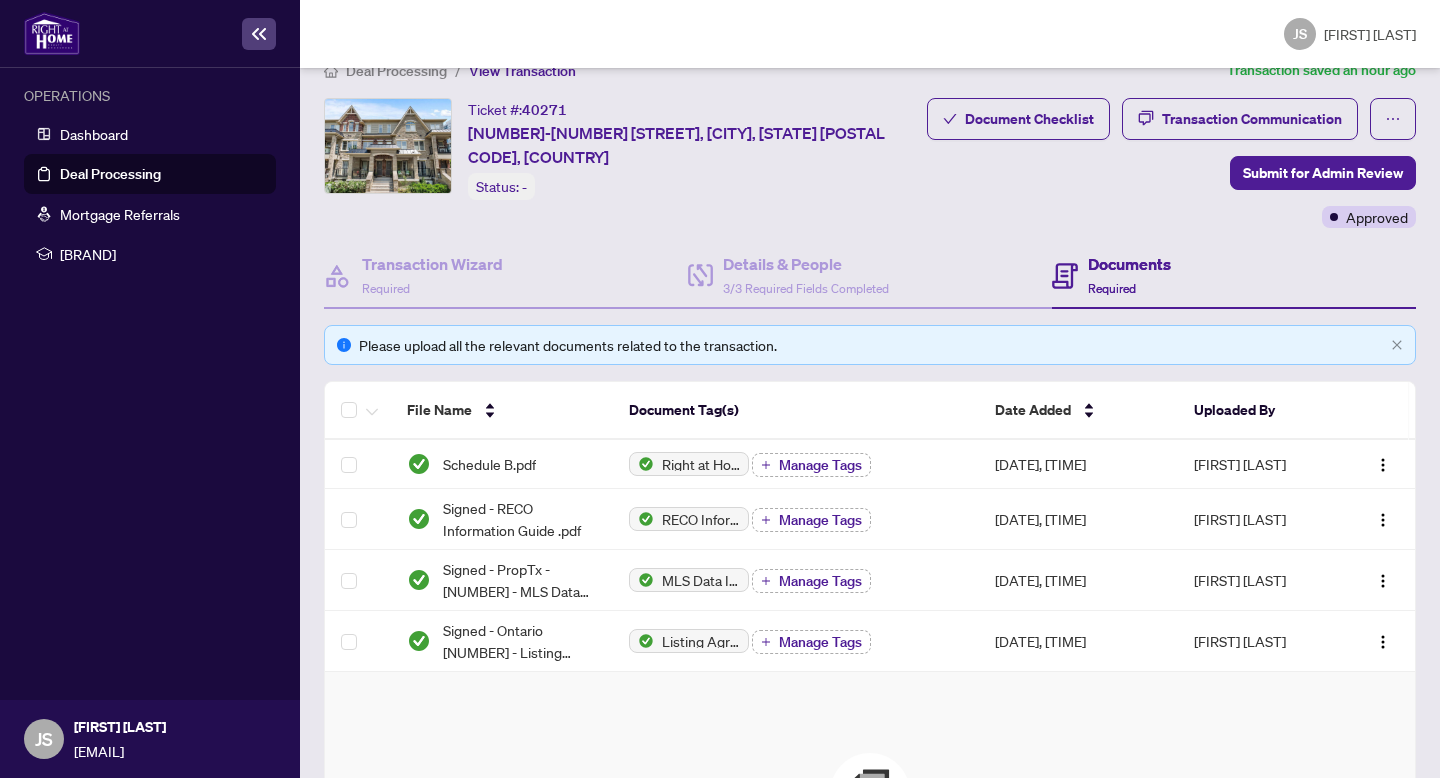 click on "Deal Processing" at bounding box center (110, 174) 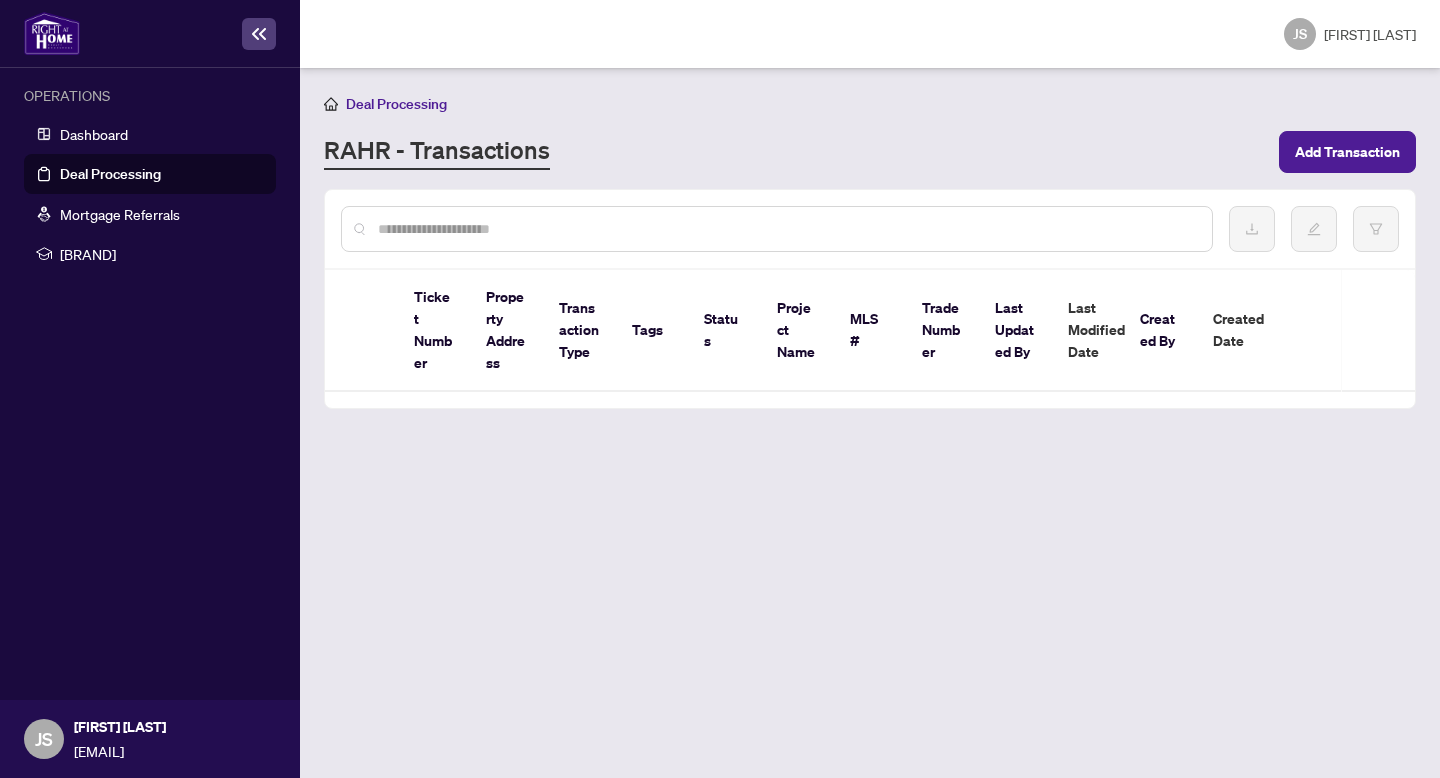 scroll, scrollTop: 0, scrollLeft: 0, axis: both 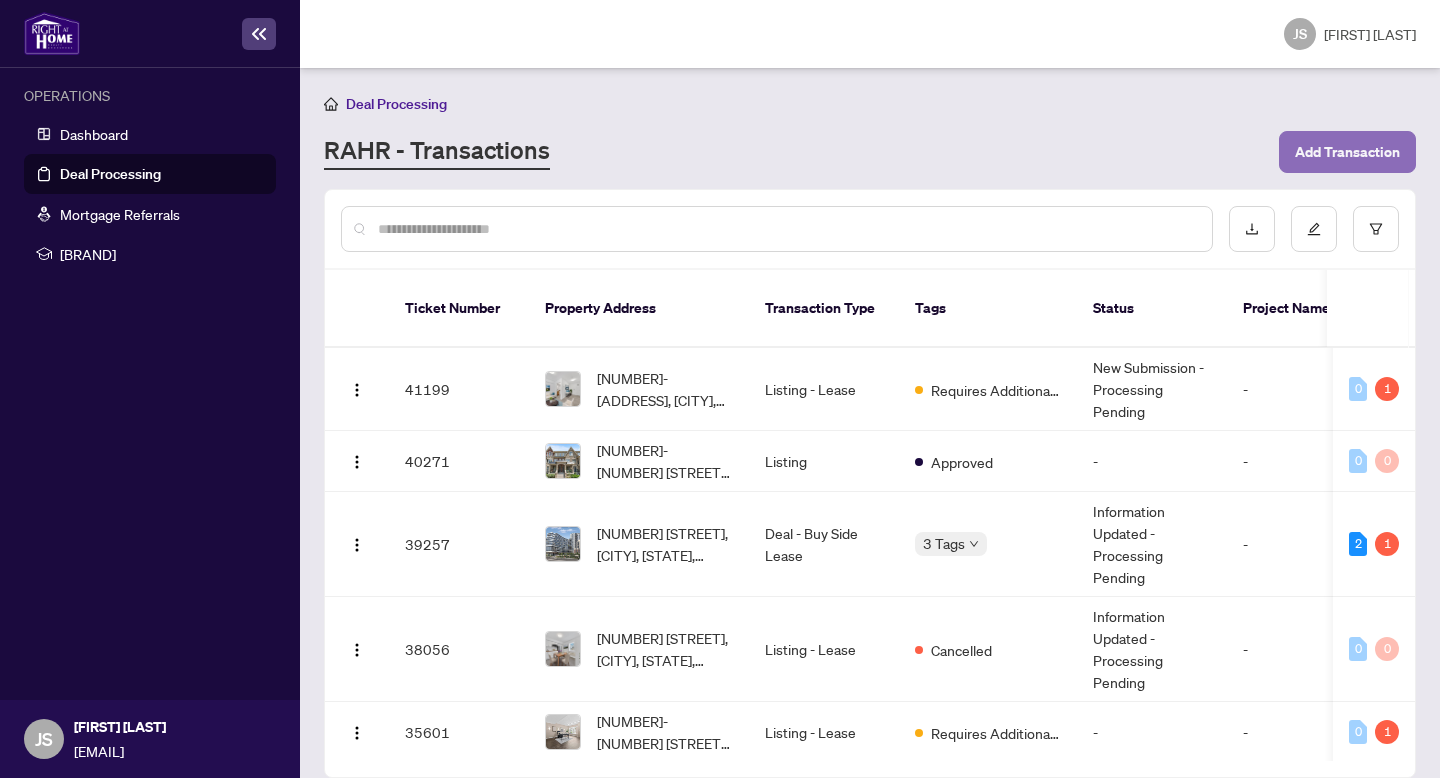 click on "Add Transaction" at bounding box center [1347, 152] 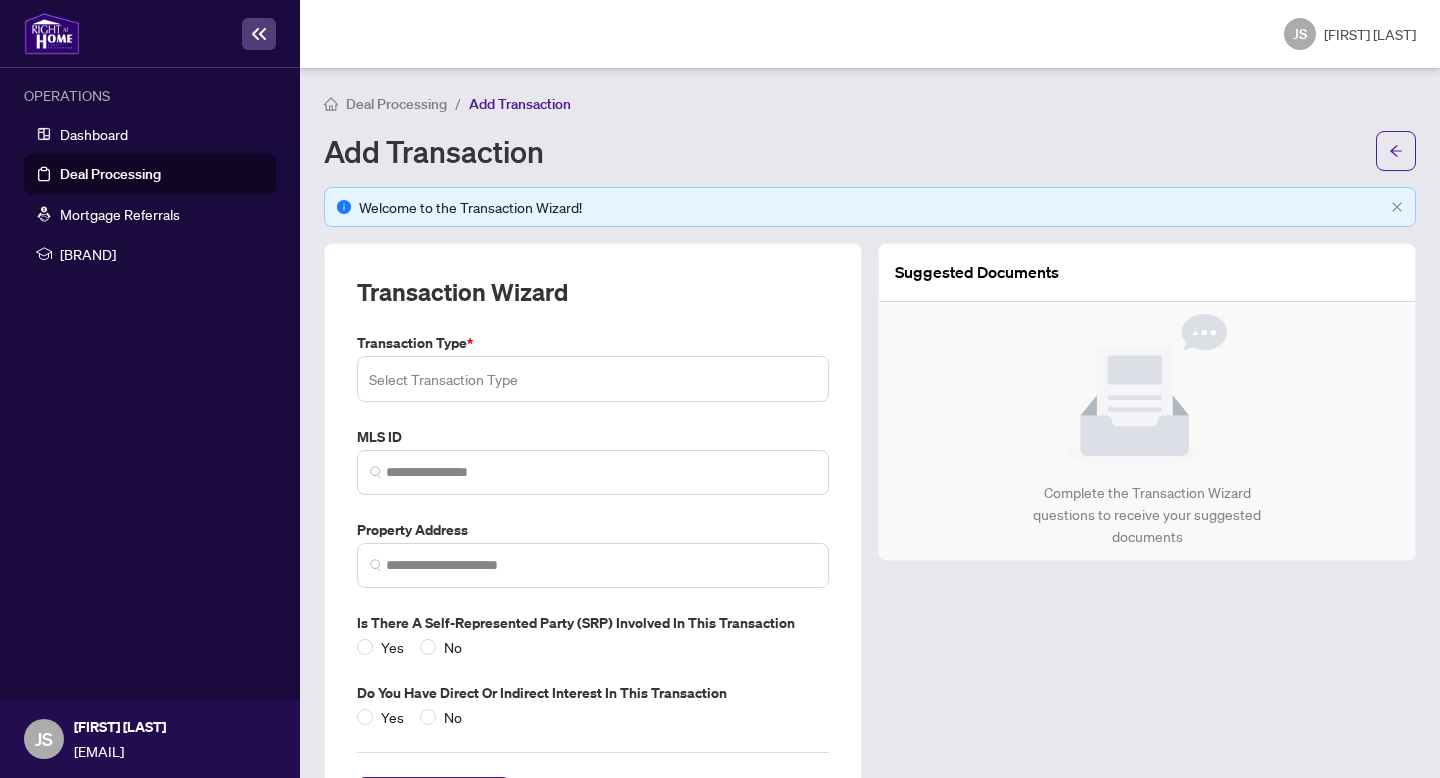 click at bounding box center (593, 379) 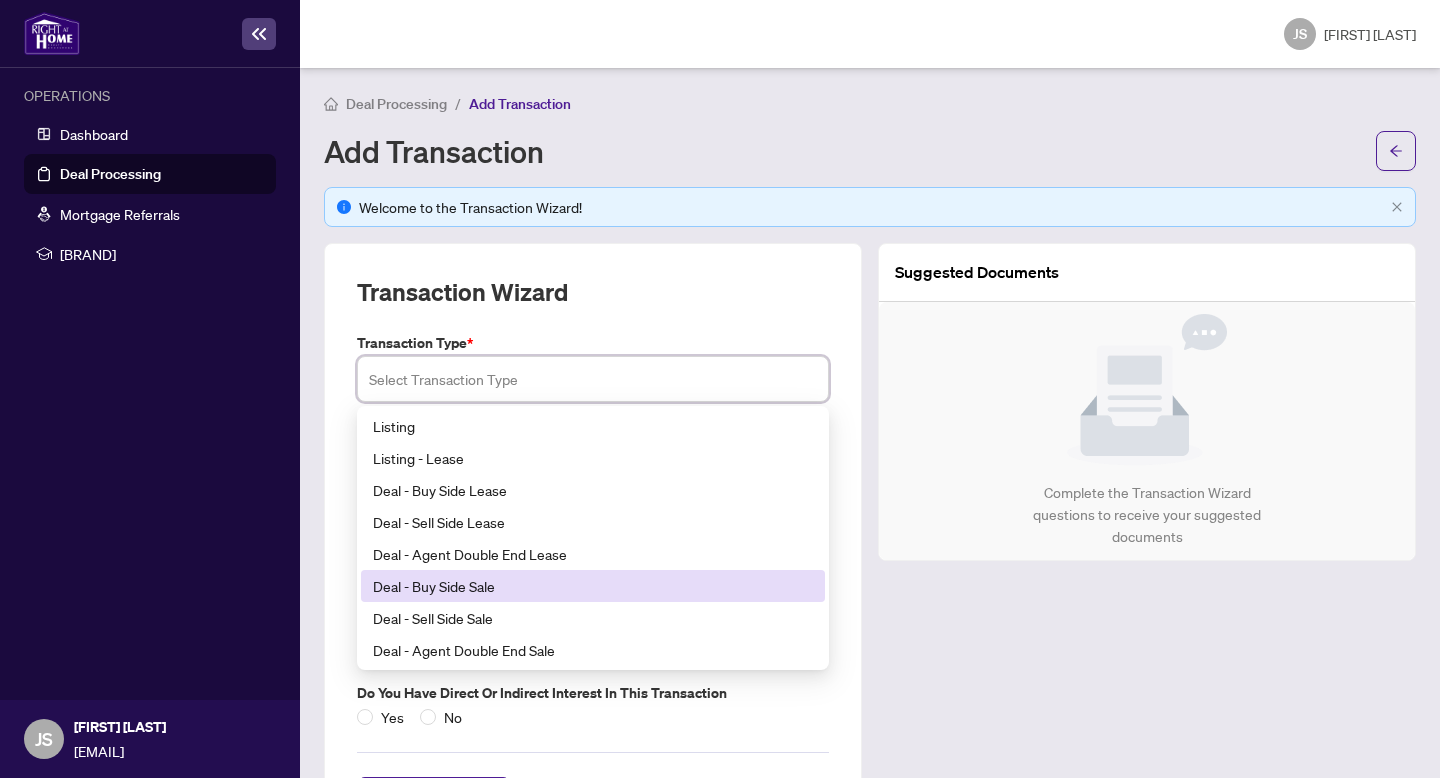 click on "Deal - Buy Side Sale" at bounding box center [593, 586] 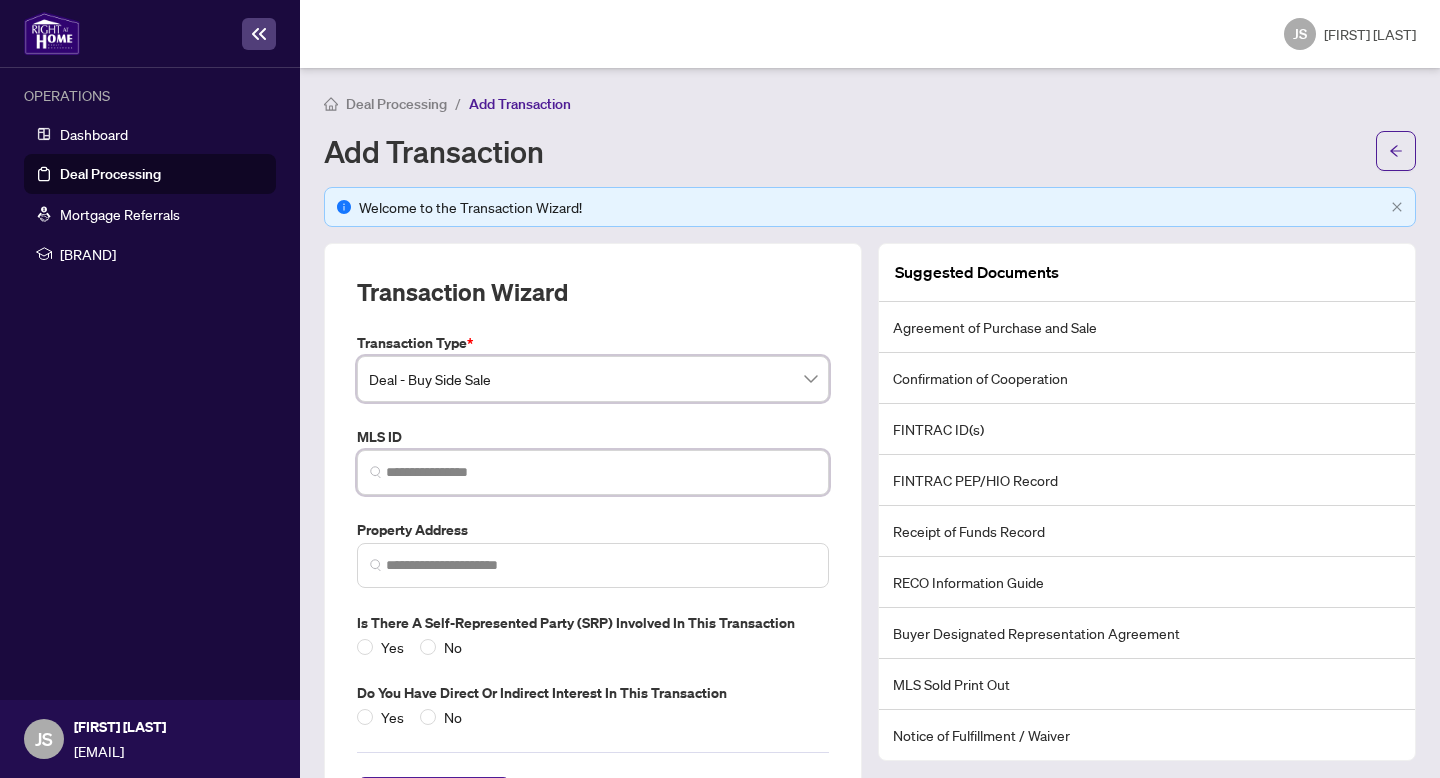 click at bounding box center [601, 472] 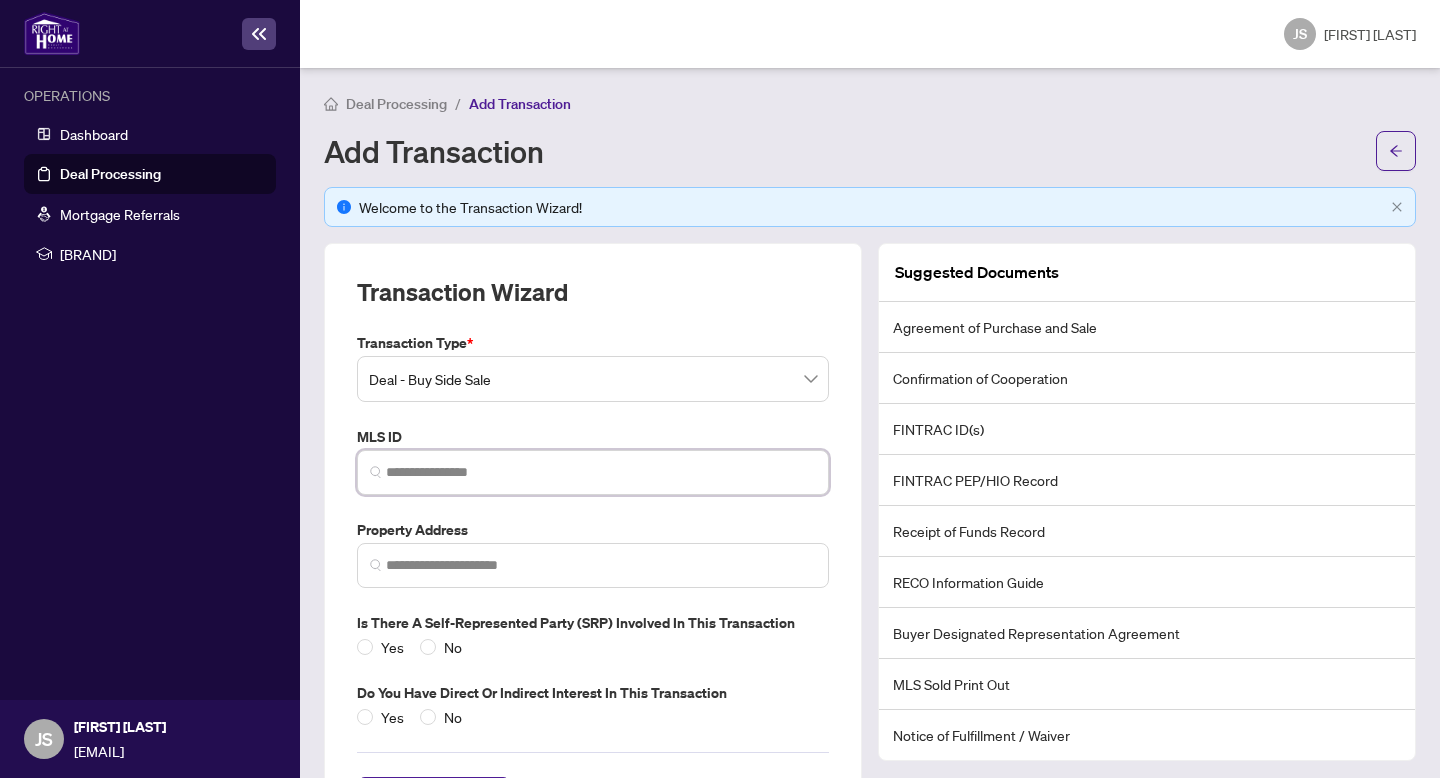 paste on "*********" 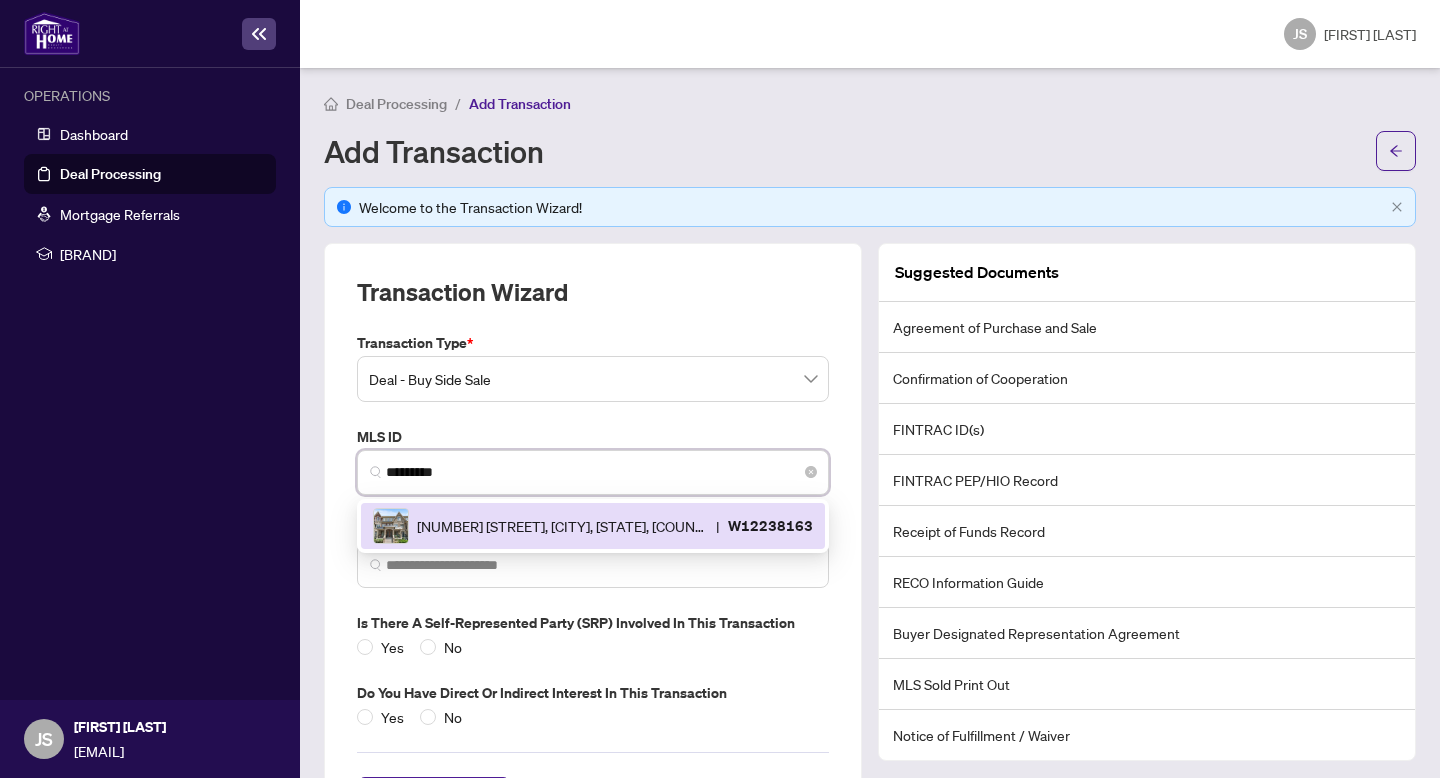 click on "[NUMBER] [STREET], [CITY], [STATE], [COUNTRY]" at bounding box center (562, 526) 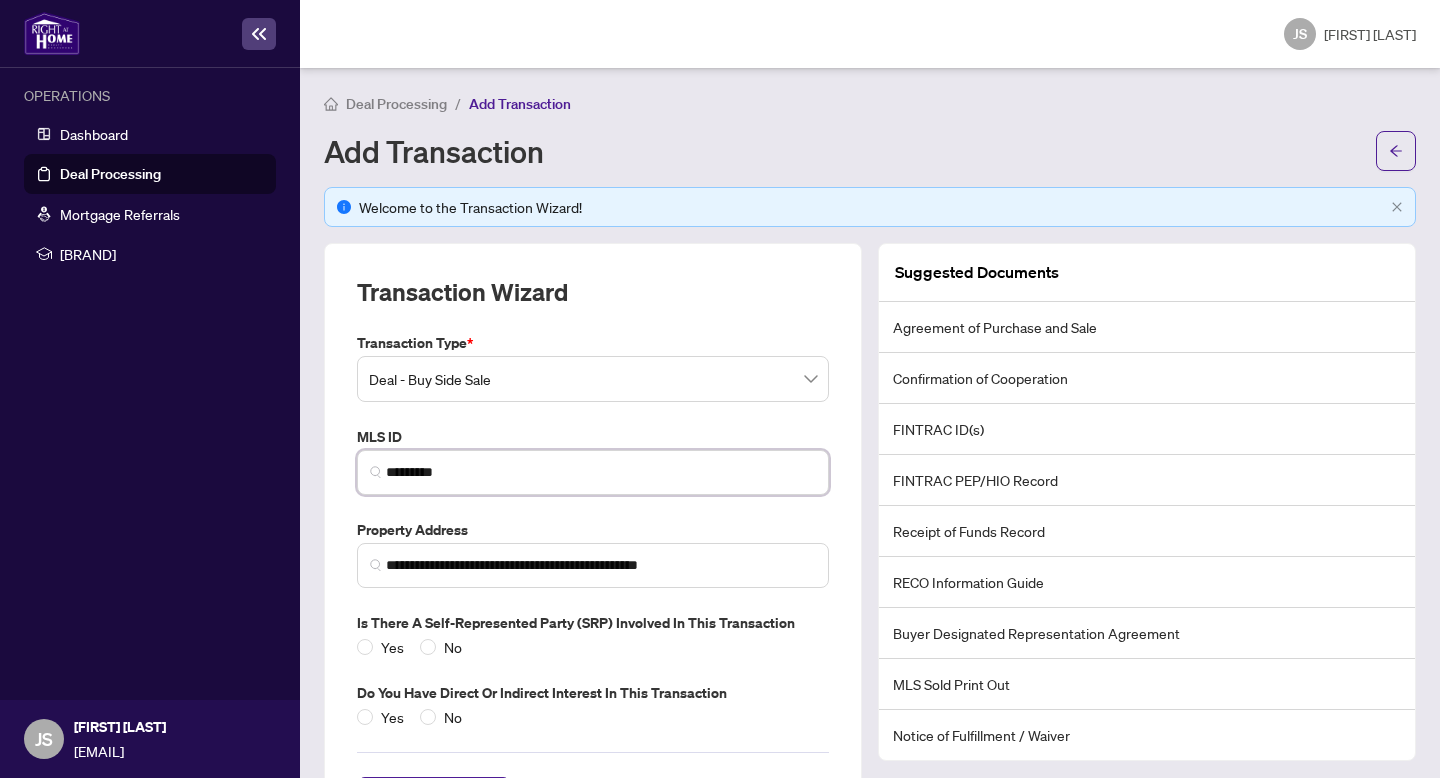scroll, scrollTop: 97, scrollLeft: 0, axis: vertical 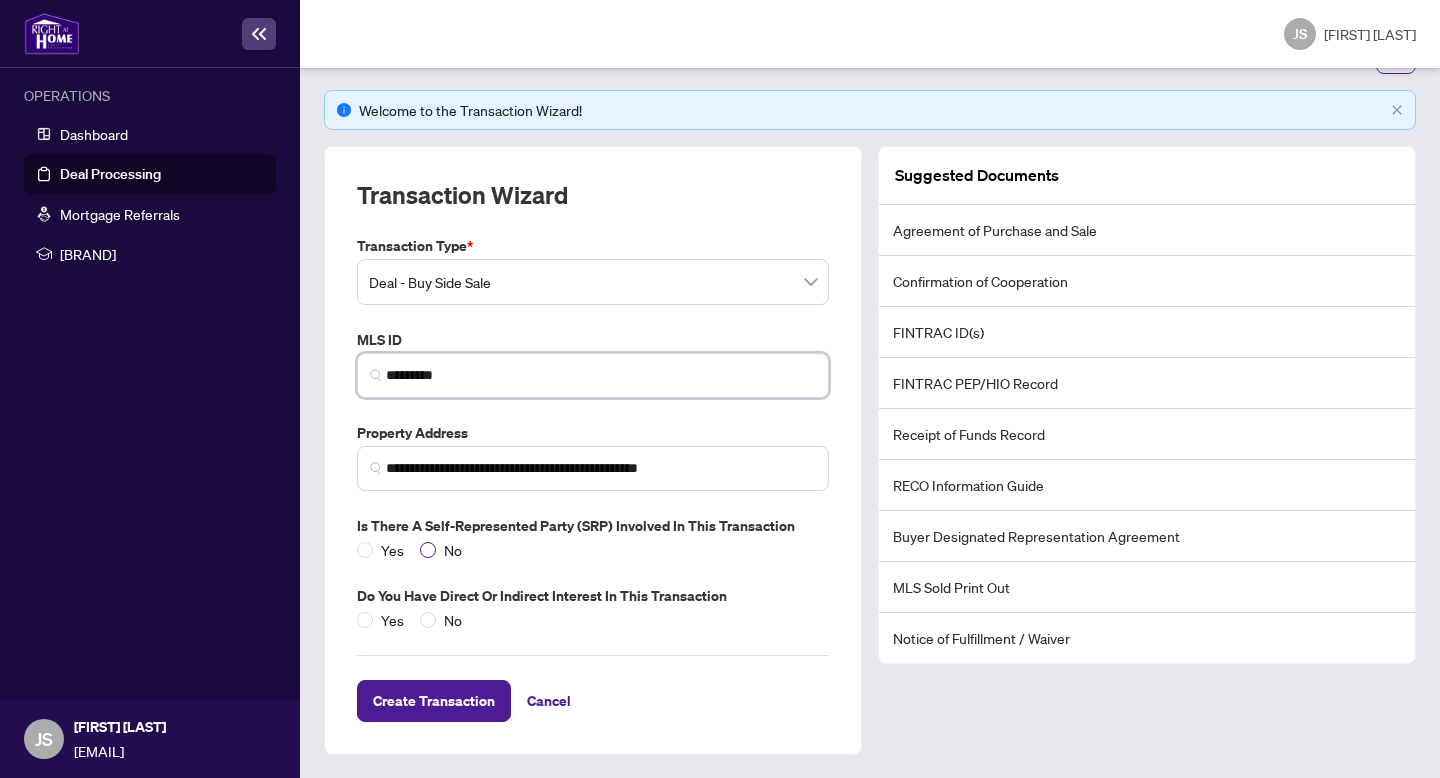 type on "*********" 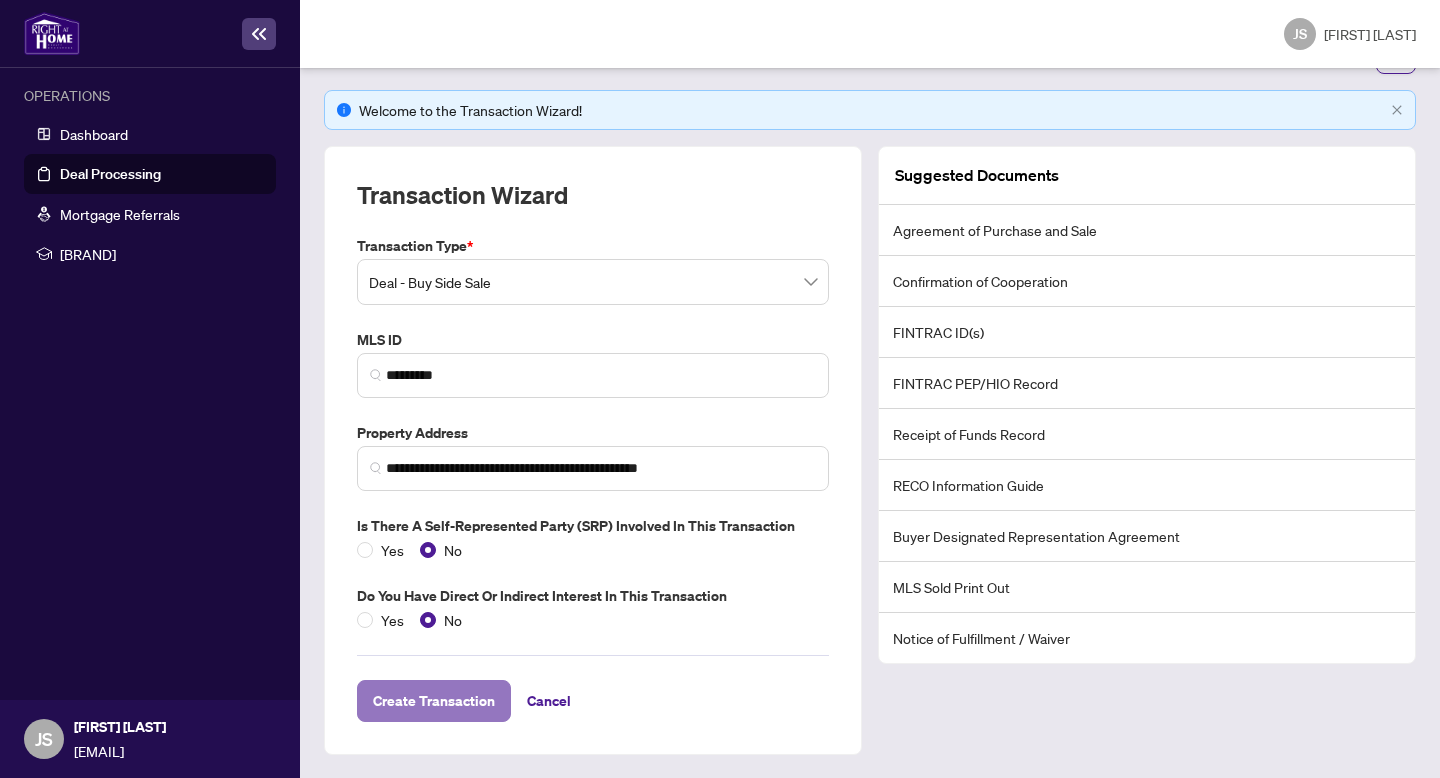 click on "Create Transaction" at bounding box center (434, 701) 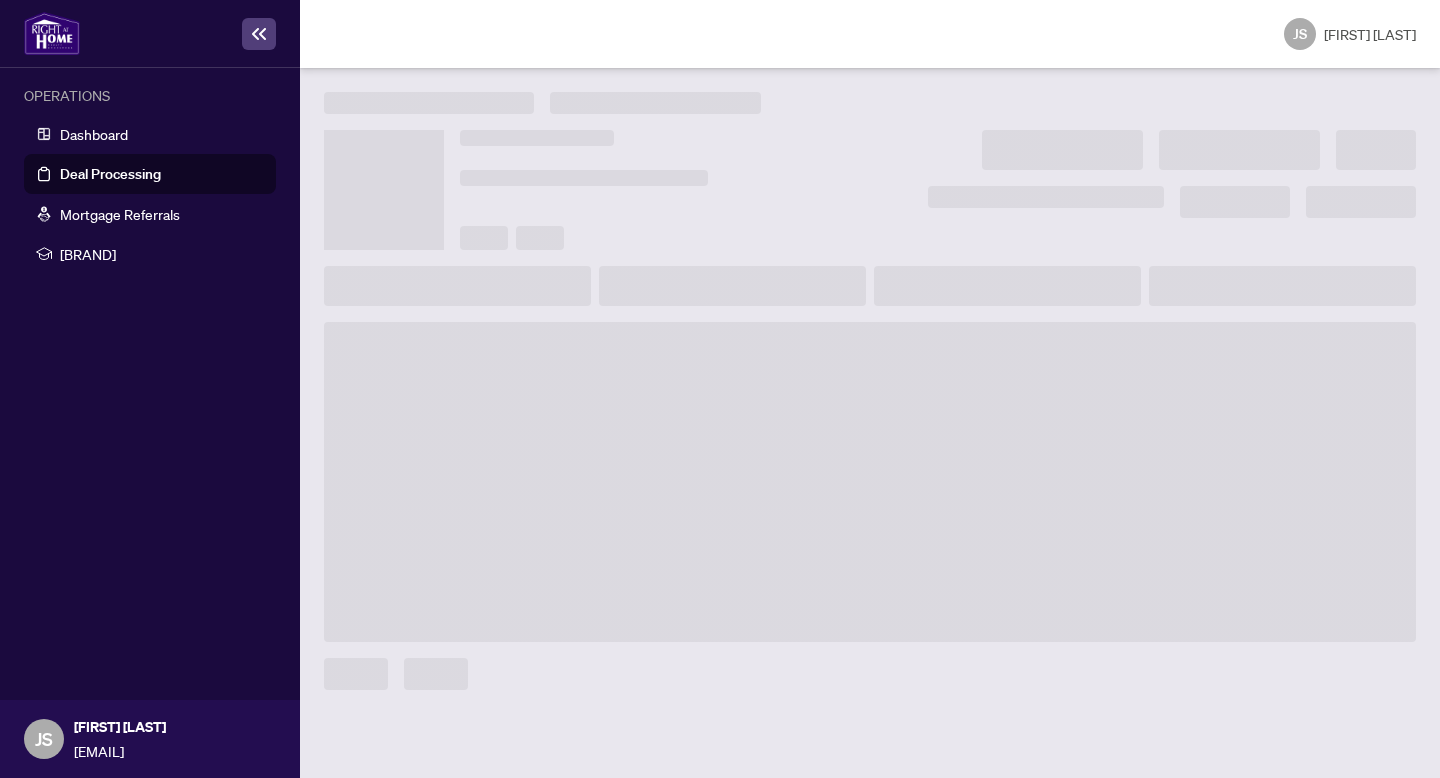 scroll, scrollTop: 0, scrollLeft: 0, axis: both 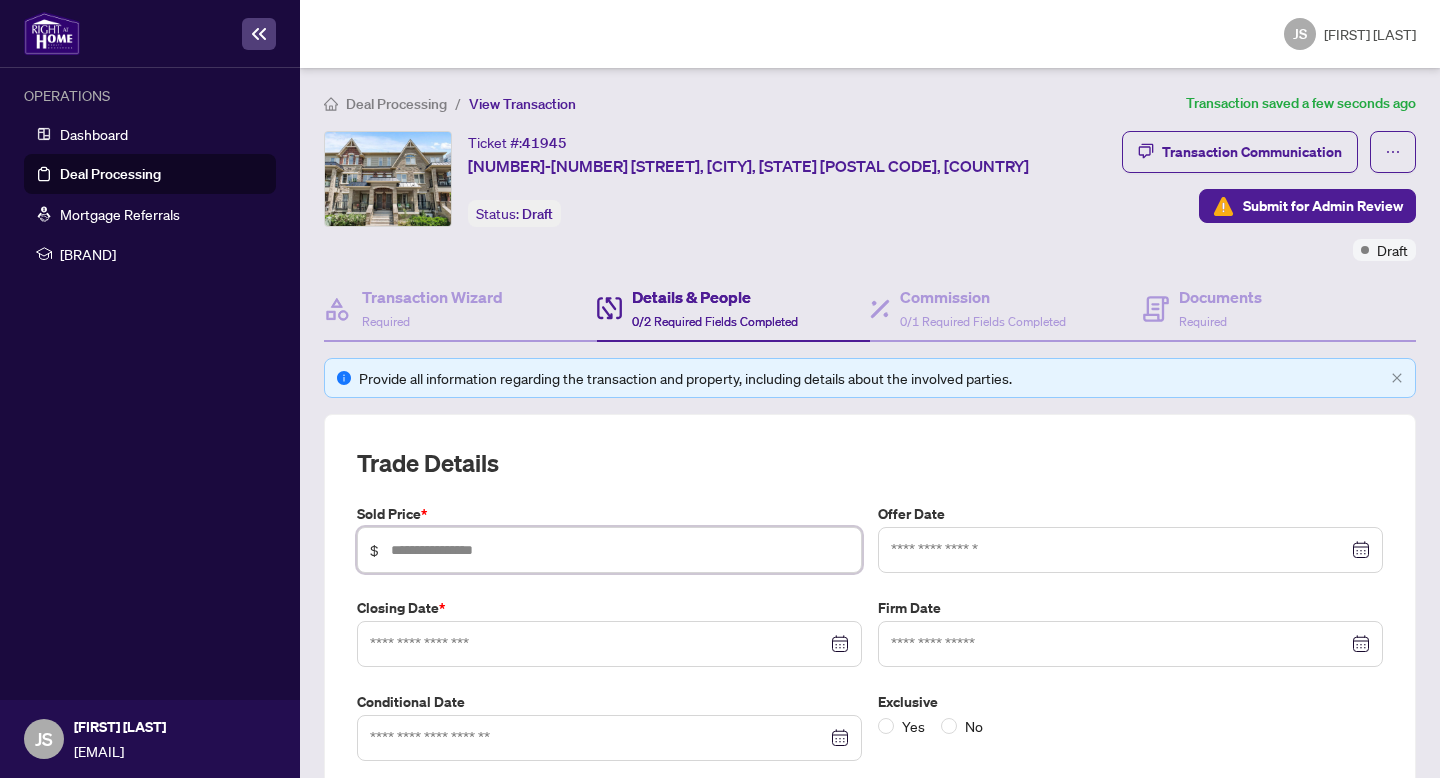 click at bounding box center [620, 550] 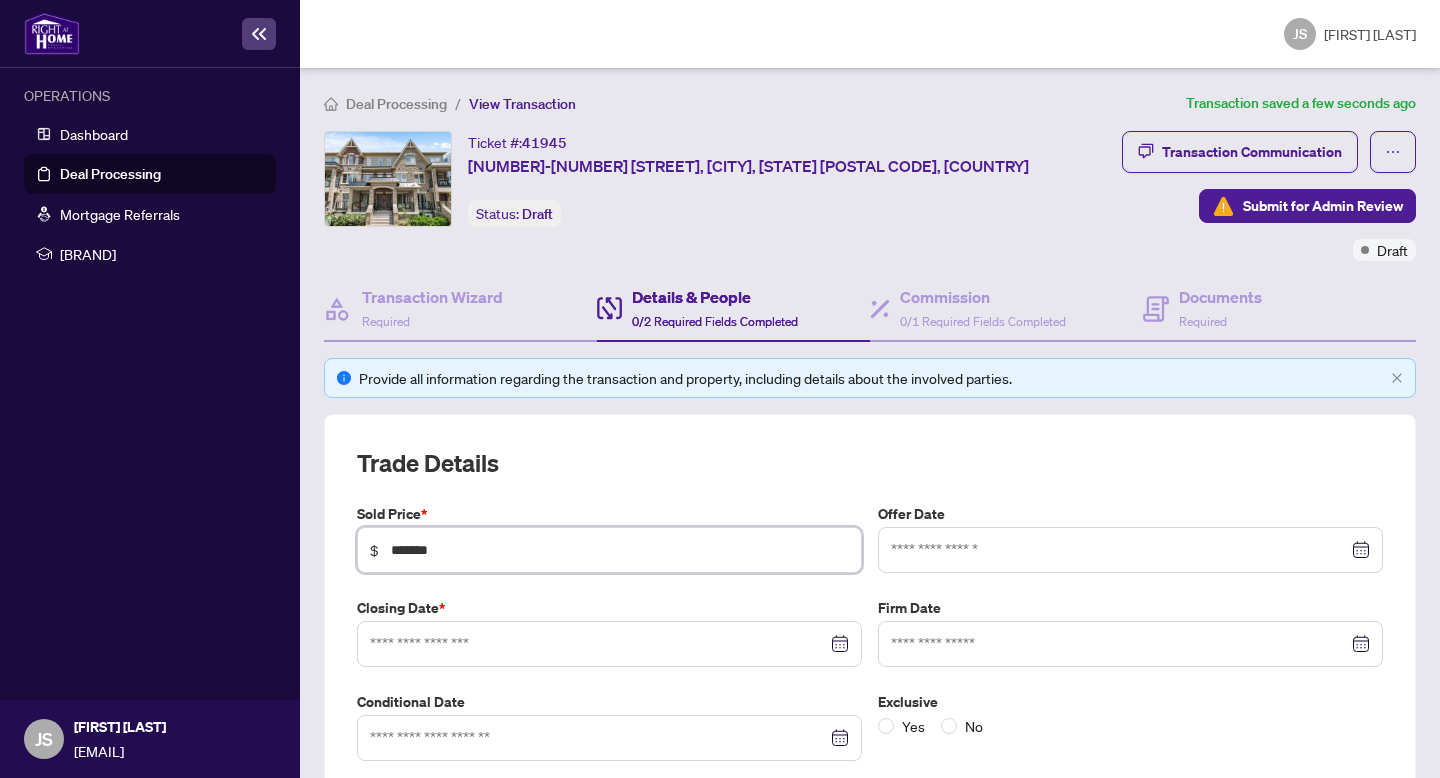 type on "*******" 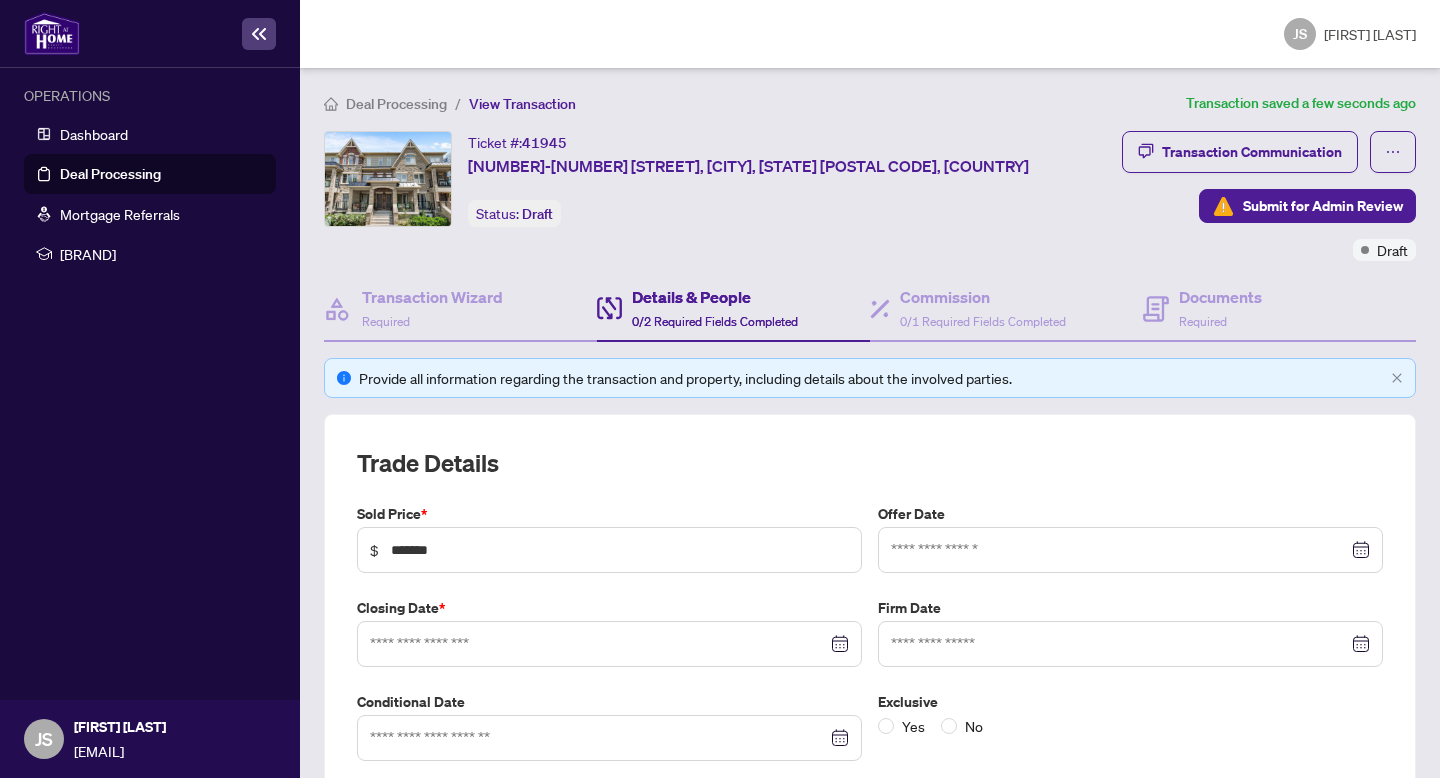 click on "Trade Details Sold Price * $ ******* Offer Date Closing Date * Firm Date Conditional Date Exclusive Yes No Deposit No  deposit  added yet. Add Deposit Unit/Lot Number *** Mutual Release Date" at bounding box center [870, 752] 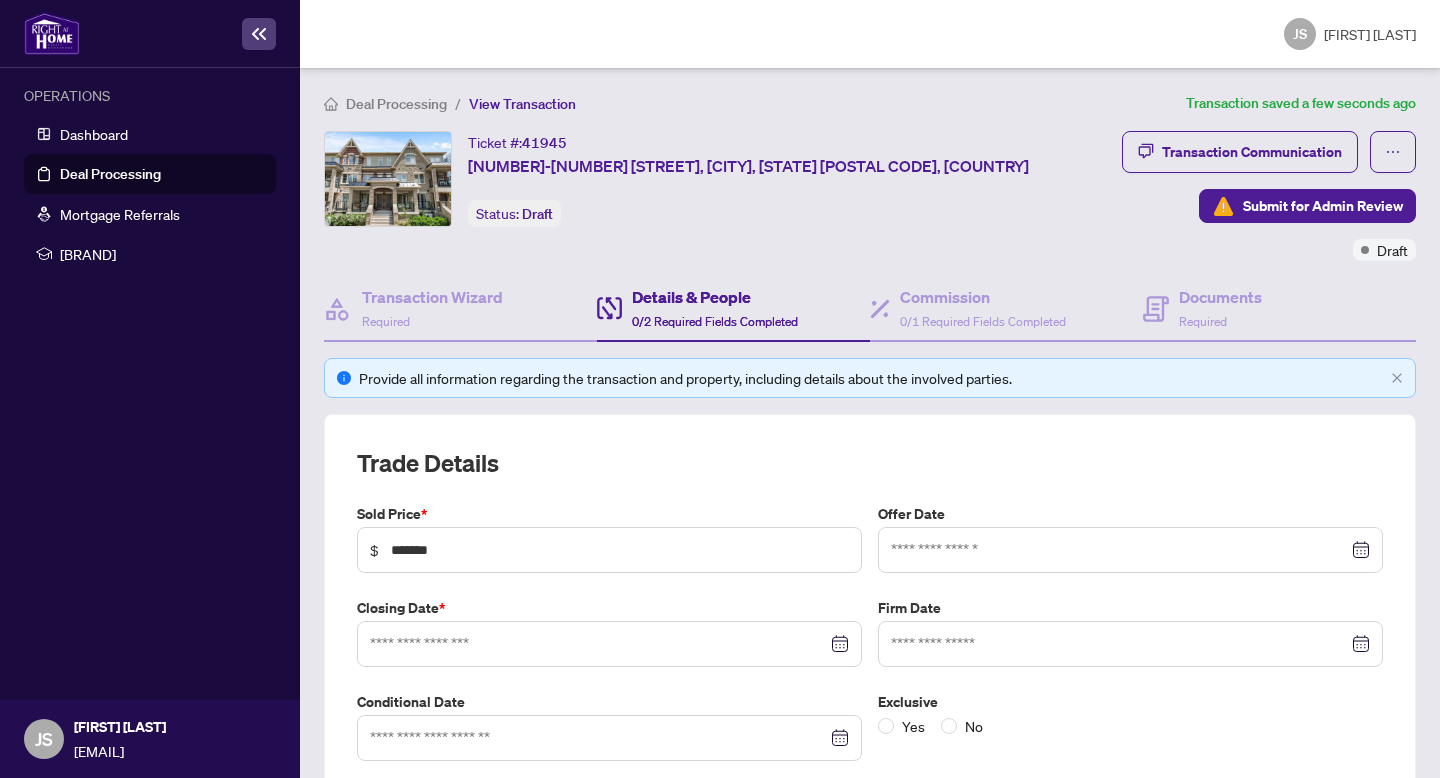 click at bounding box center (1130, 550) 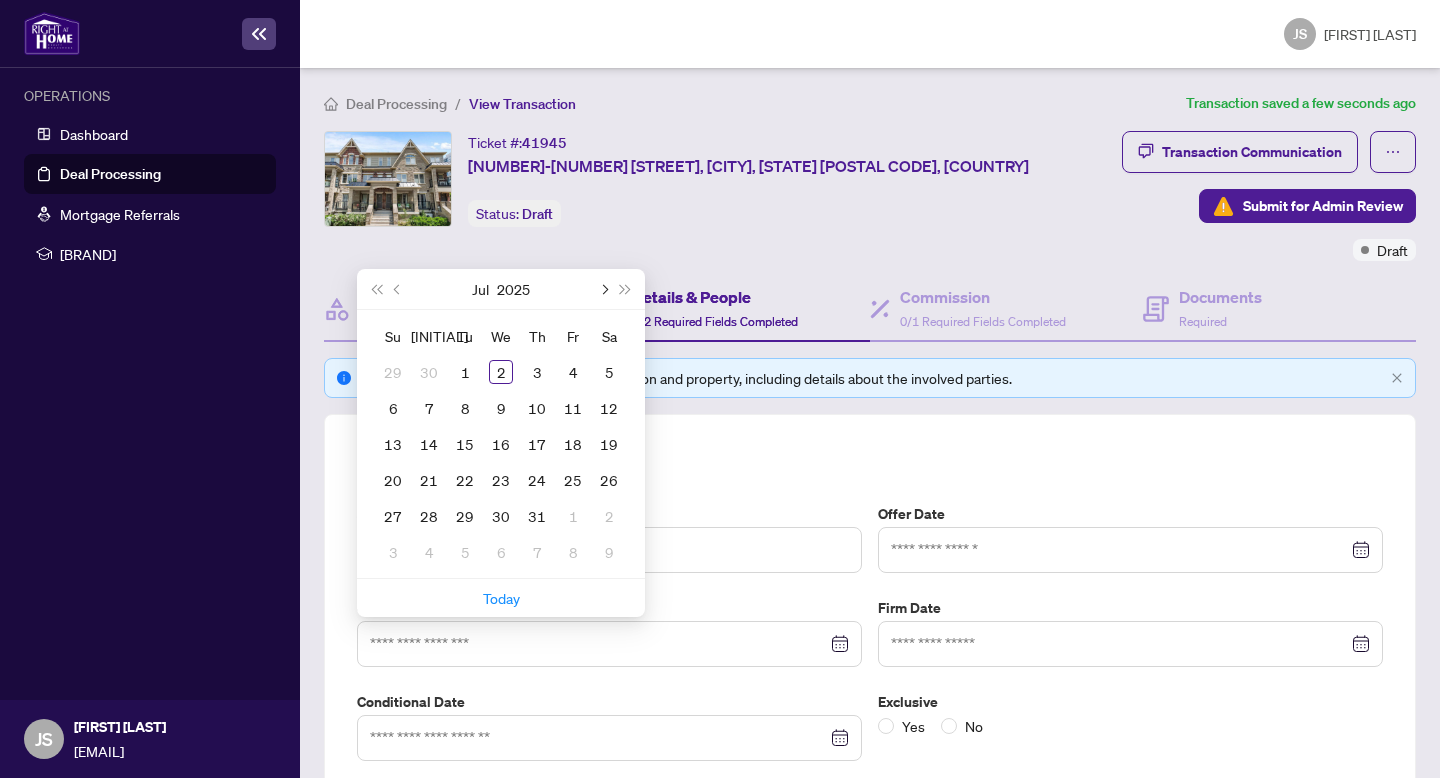 click at bounding box center (603, 289) 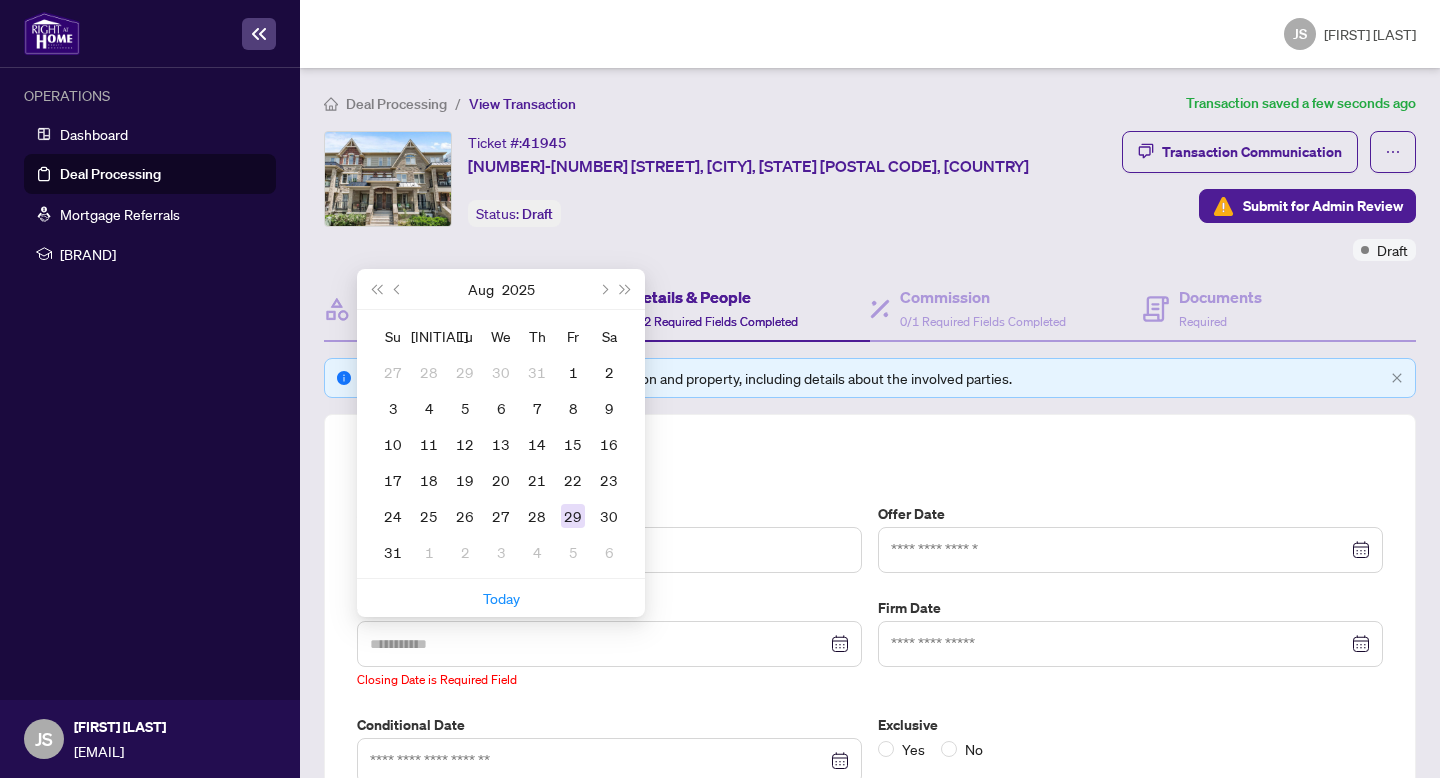 click on "29" at bounding box center (573, 516) 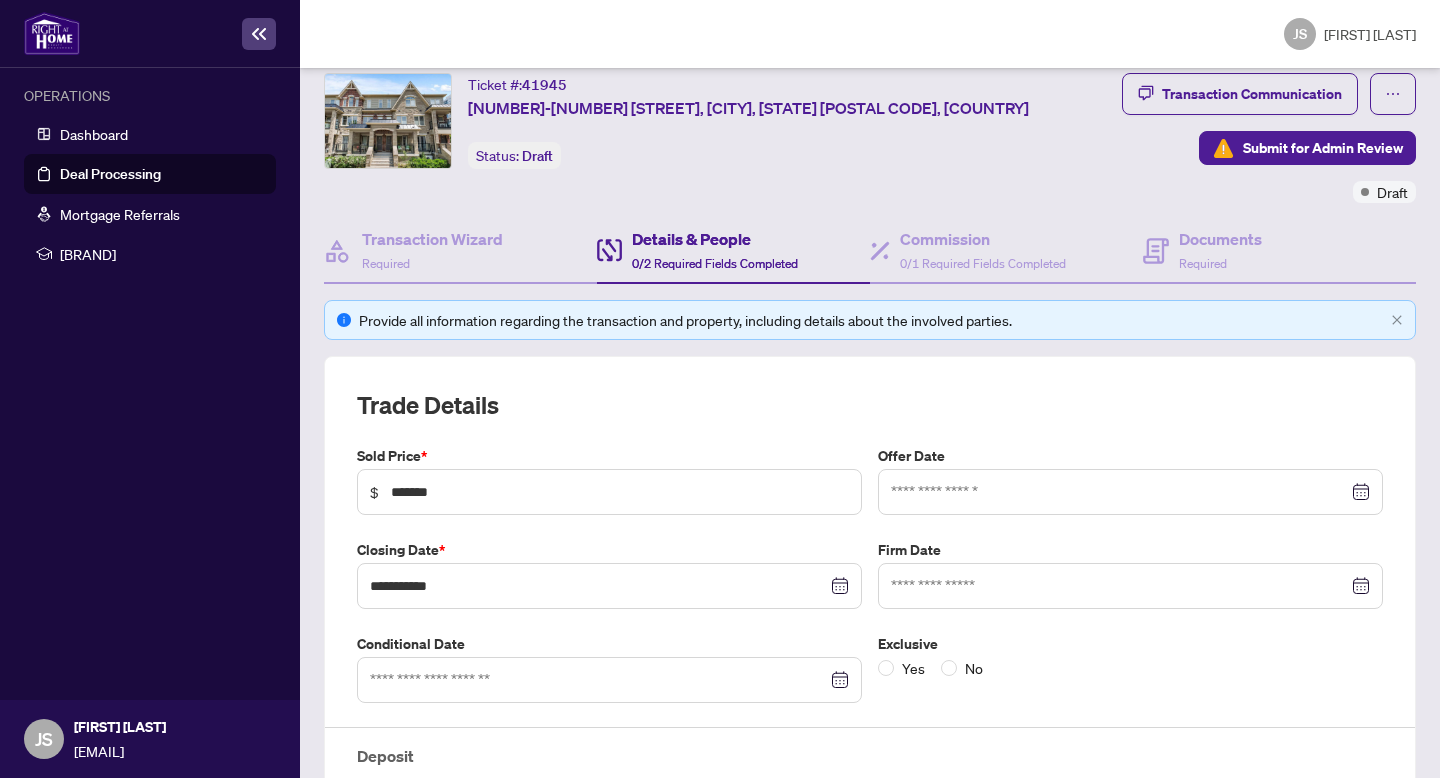 scroll, scrollTop: 63, scrollLeft: 0, axis: vertical 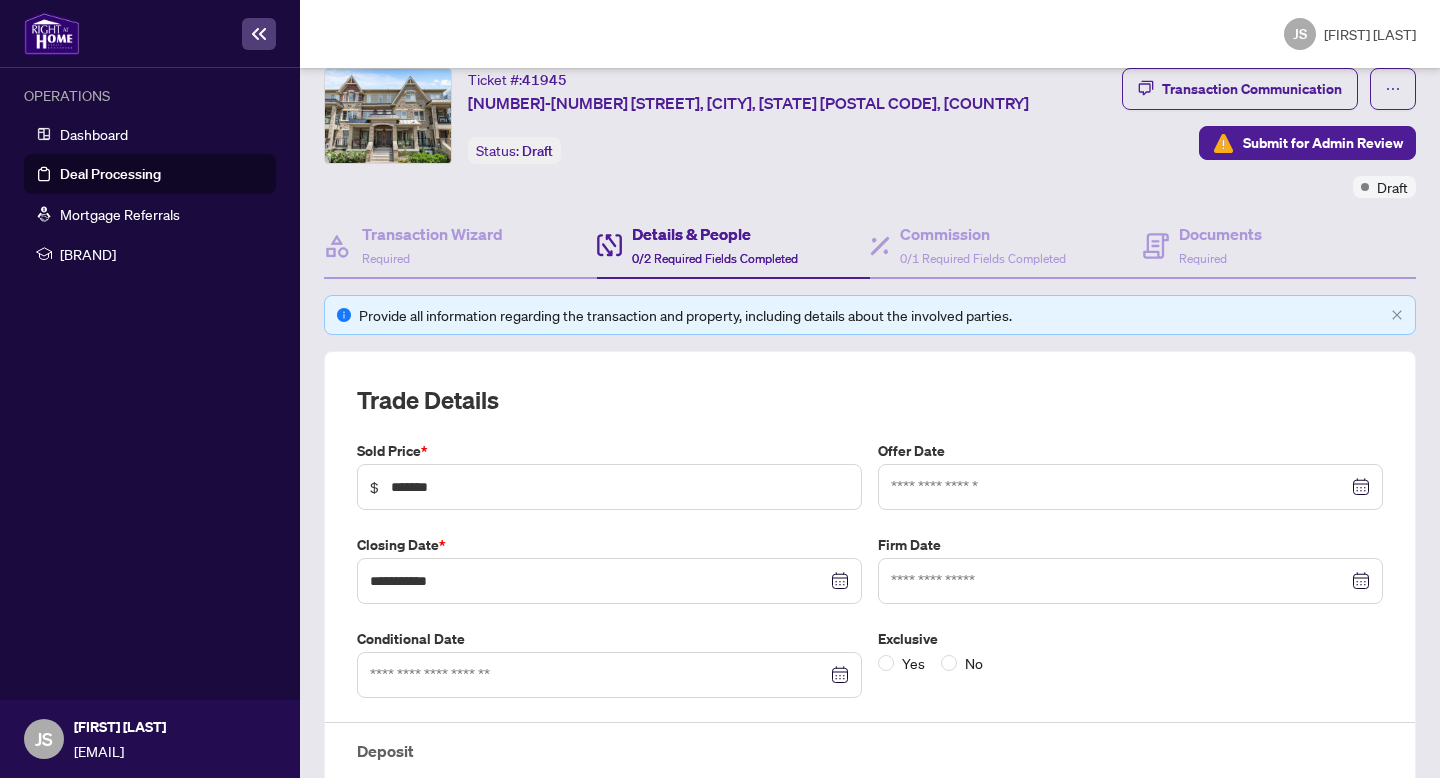 click at bounding box center (1130, 487) 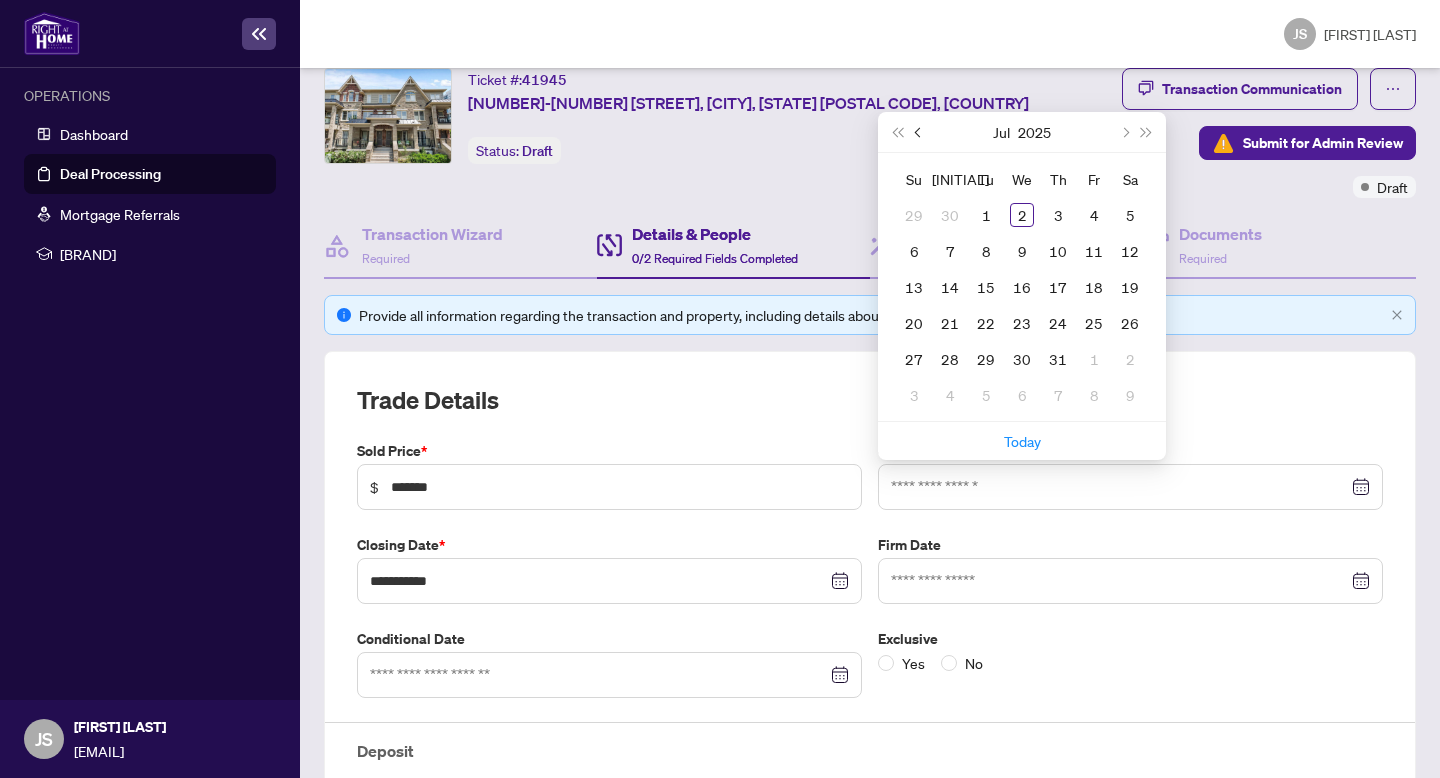 click at bounding box center (920, 132) 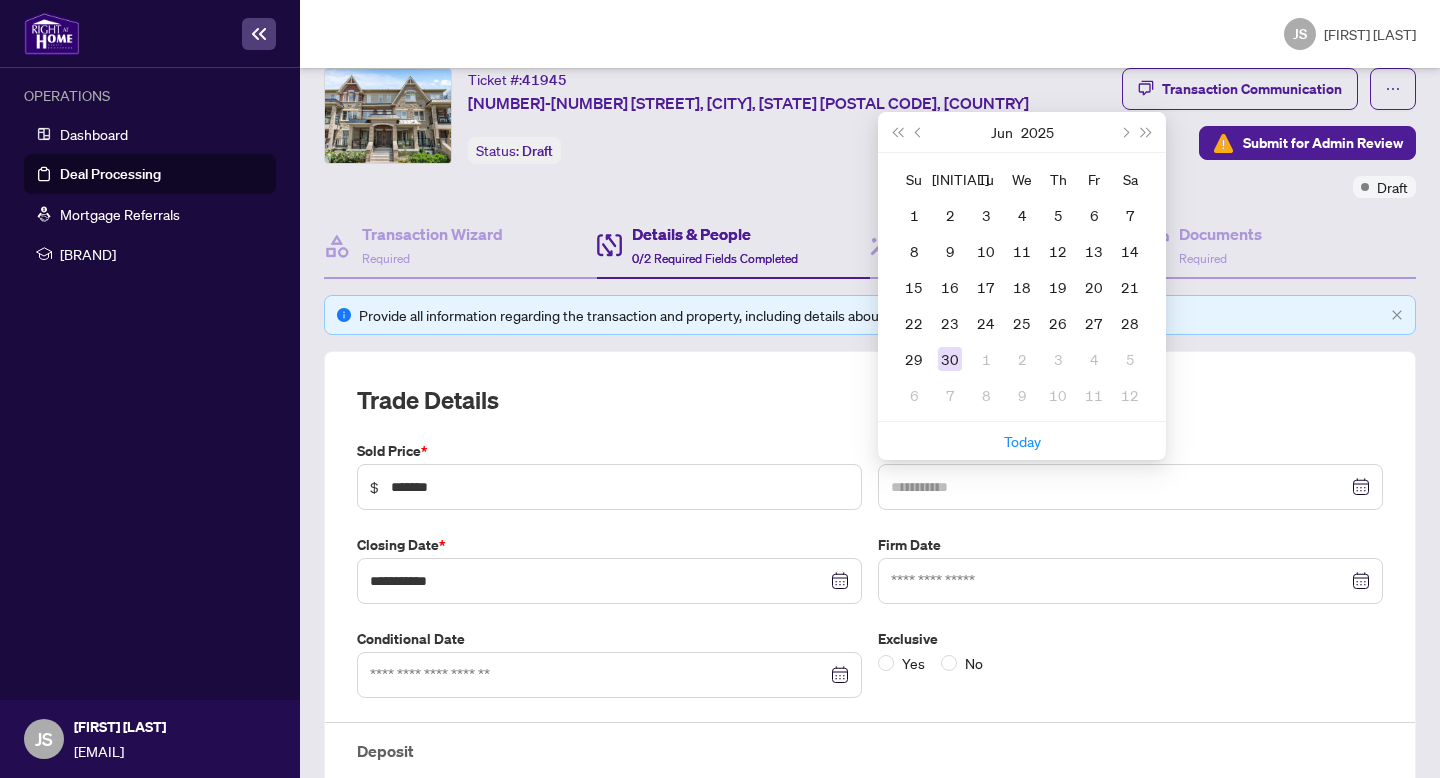 click on "30" at bounding box center (950, 359) 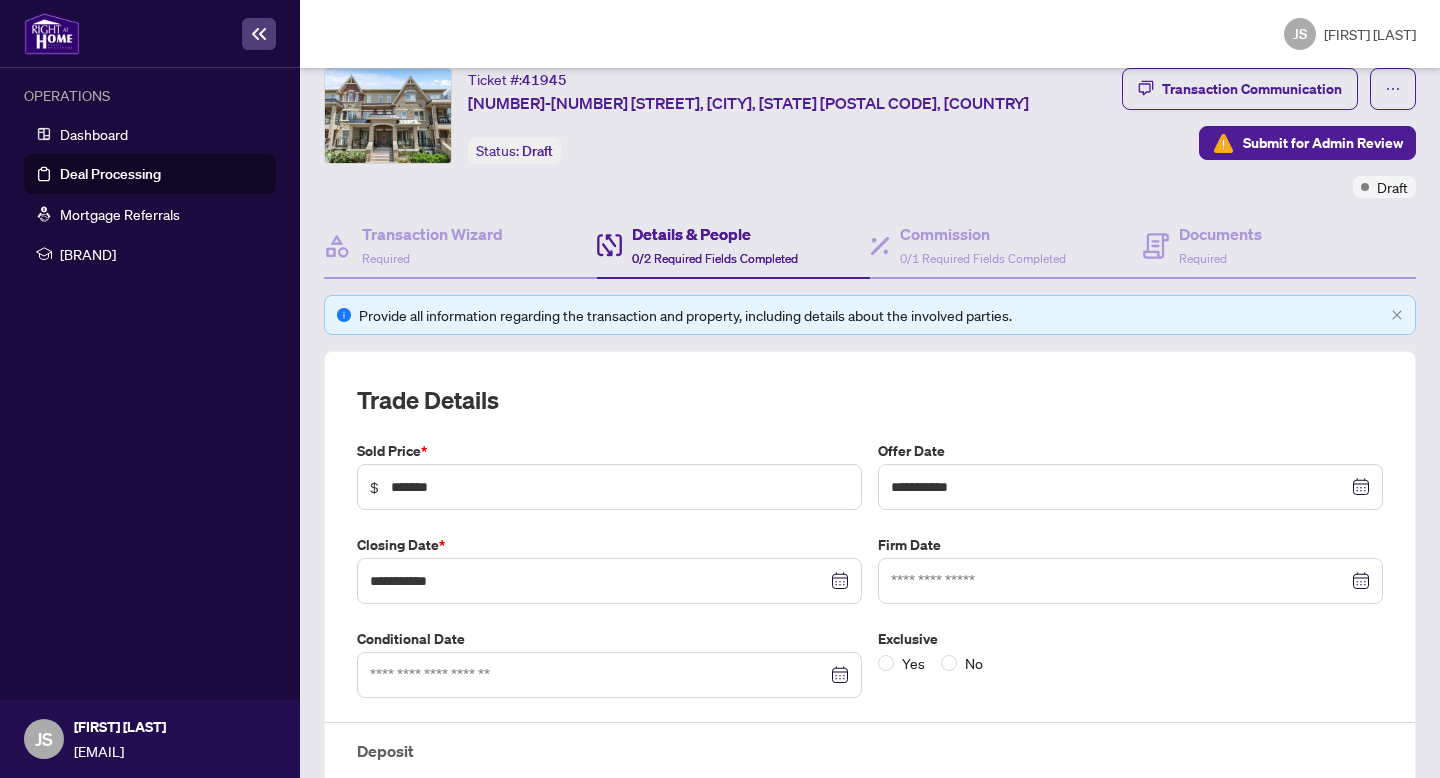click on "Trade Details" at bounding box center [870, 400] 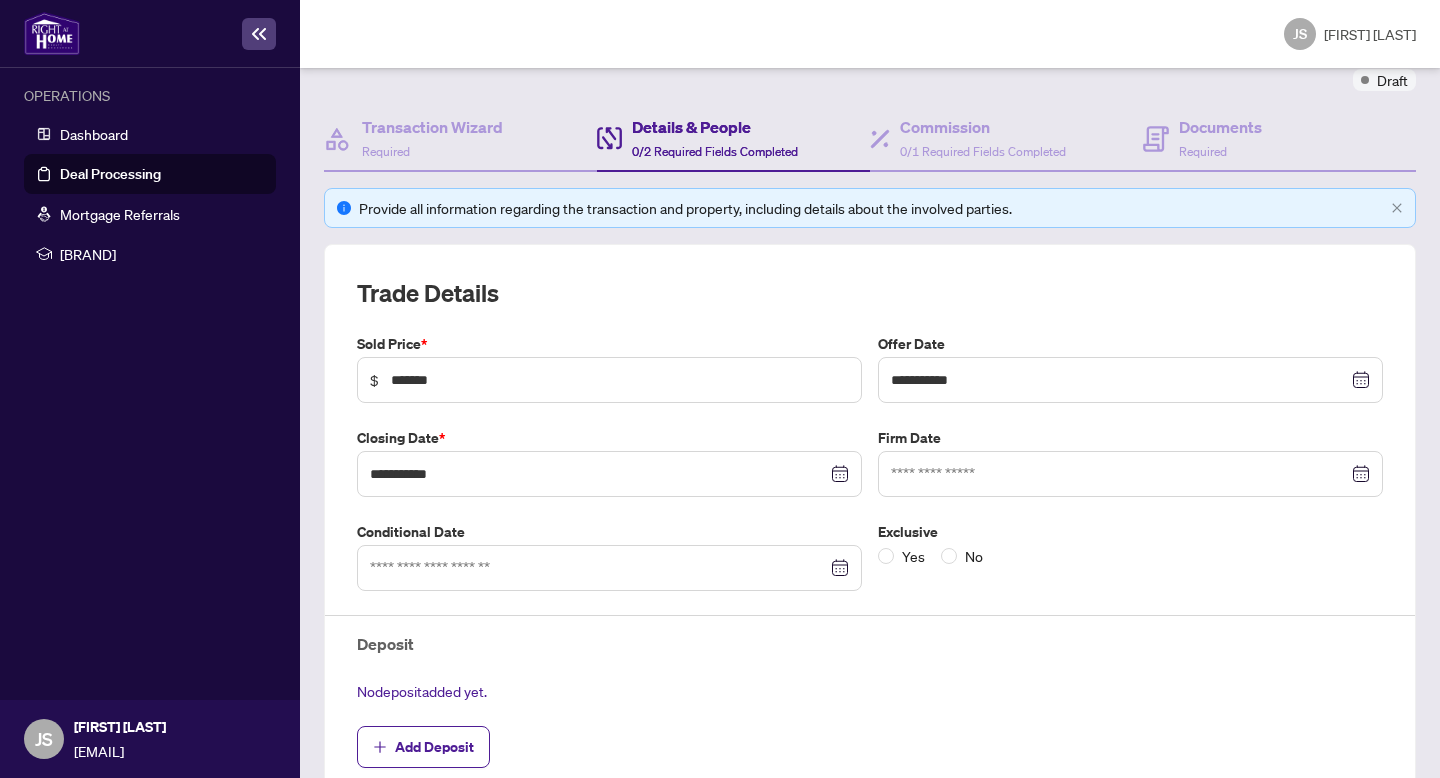 scroll, scrollTop: 180, scrollLeft: 0, axis: vertical 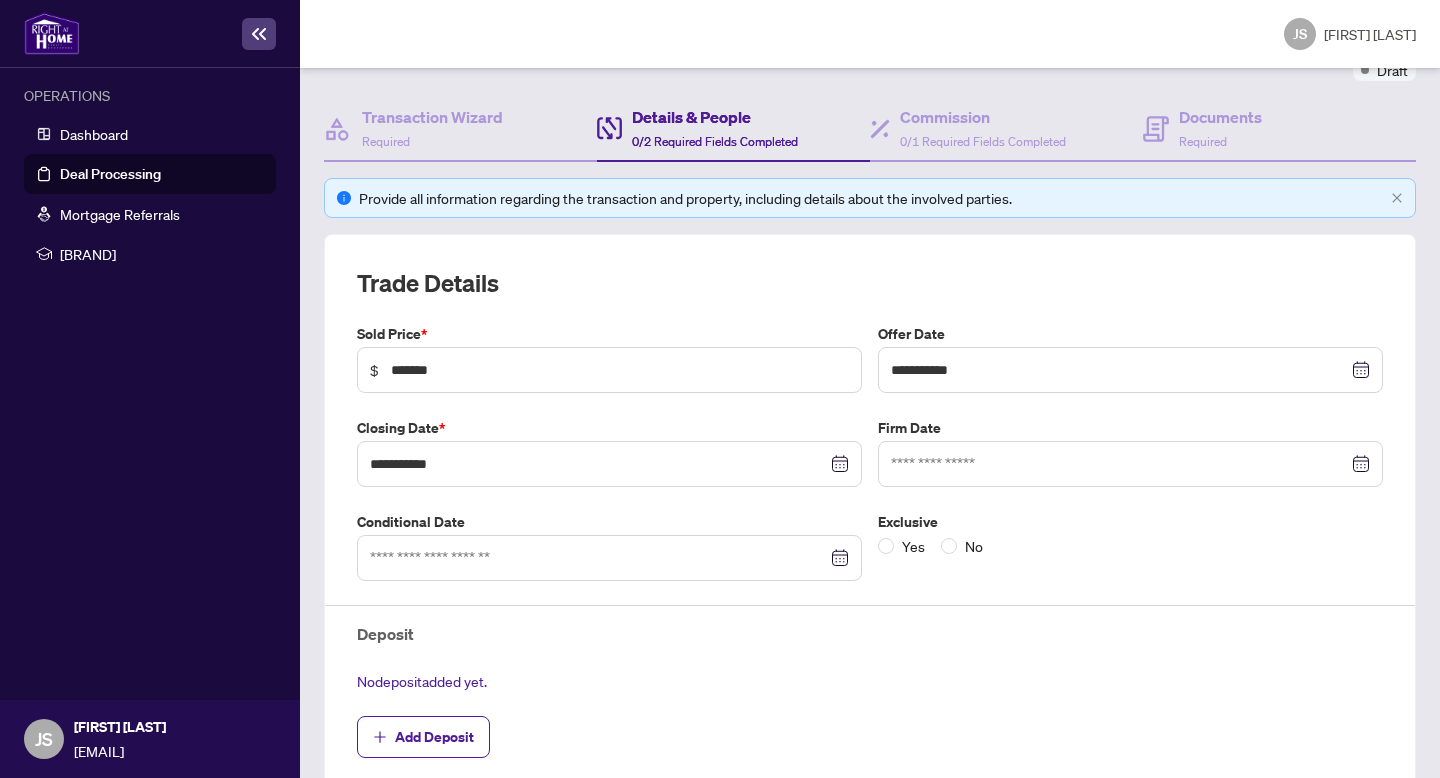 click at bounding box center (1130, 370) 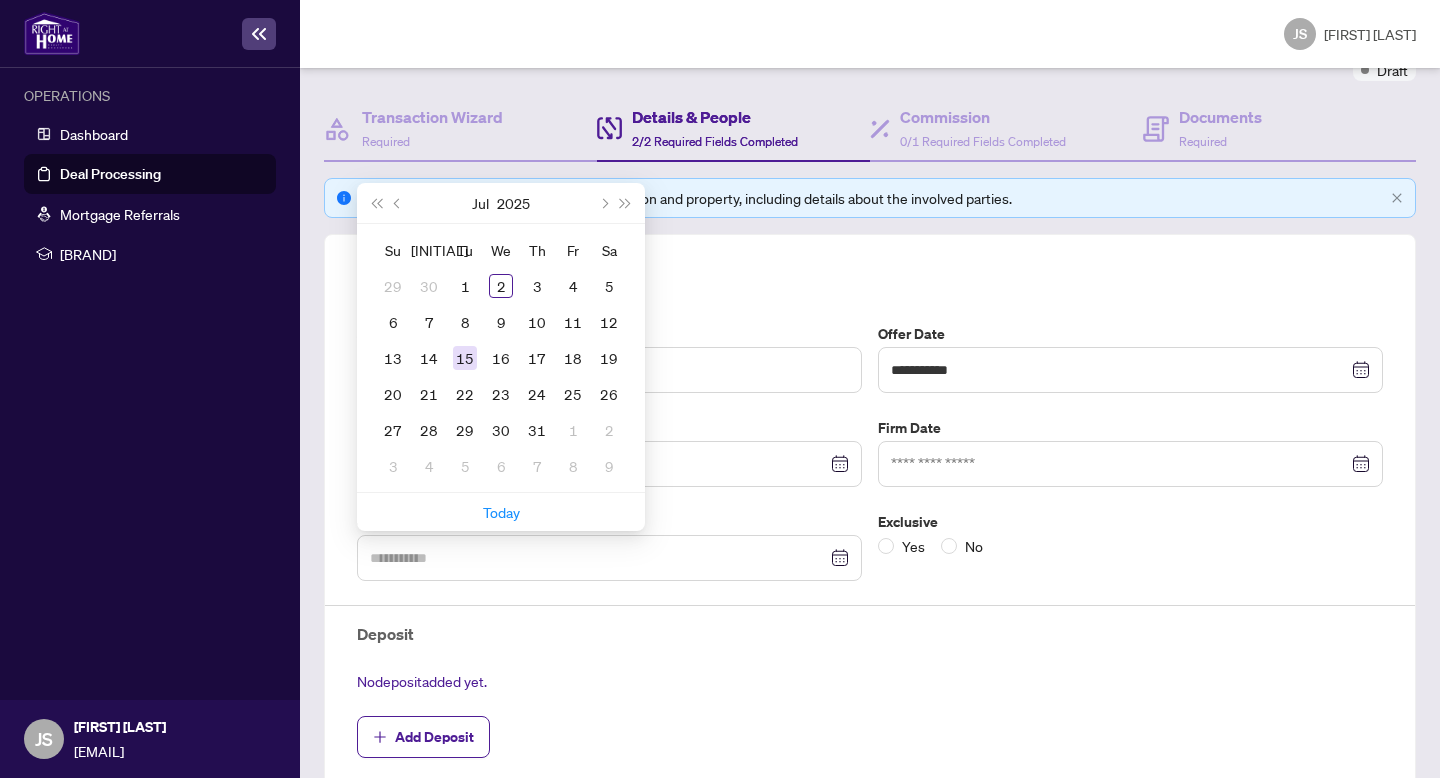 click on "15" at bounding box center (0, 0) 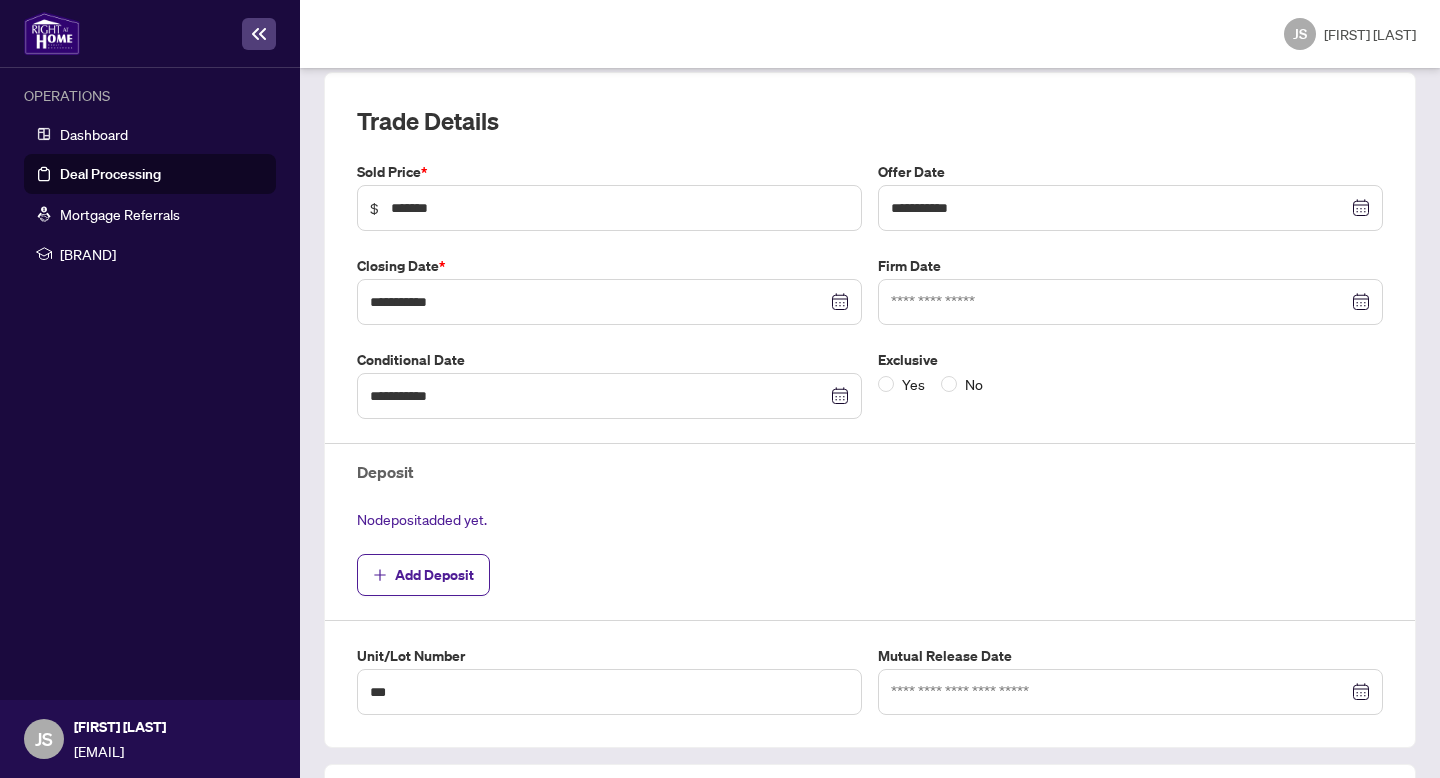 scroll, scrollTop: 343, scrollLeft: 0, axis: vertical 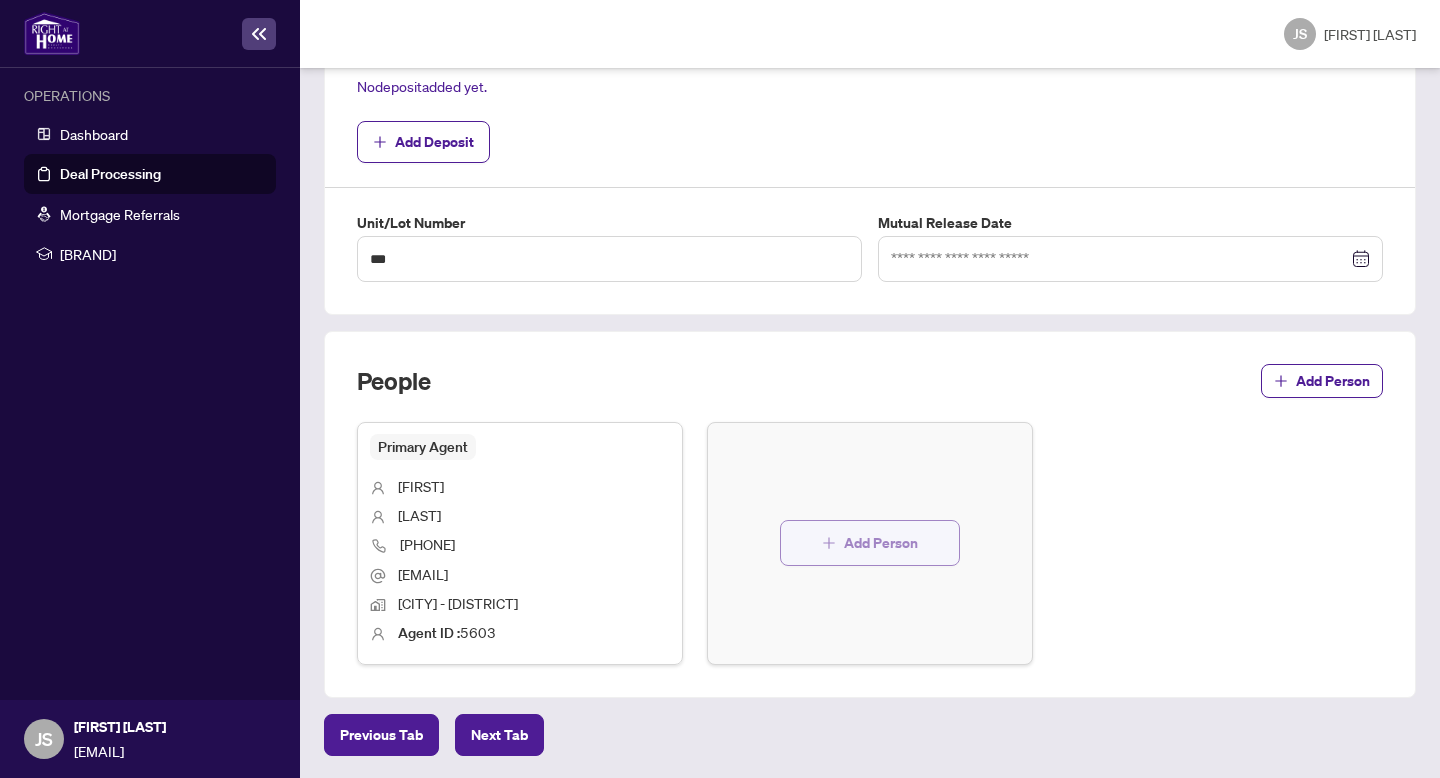 click on "Add Person" at bounding box center [881, 543] 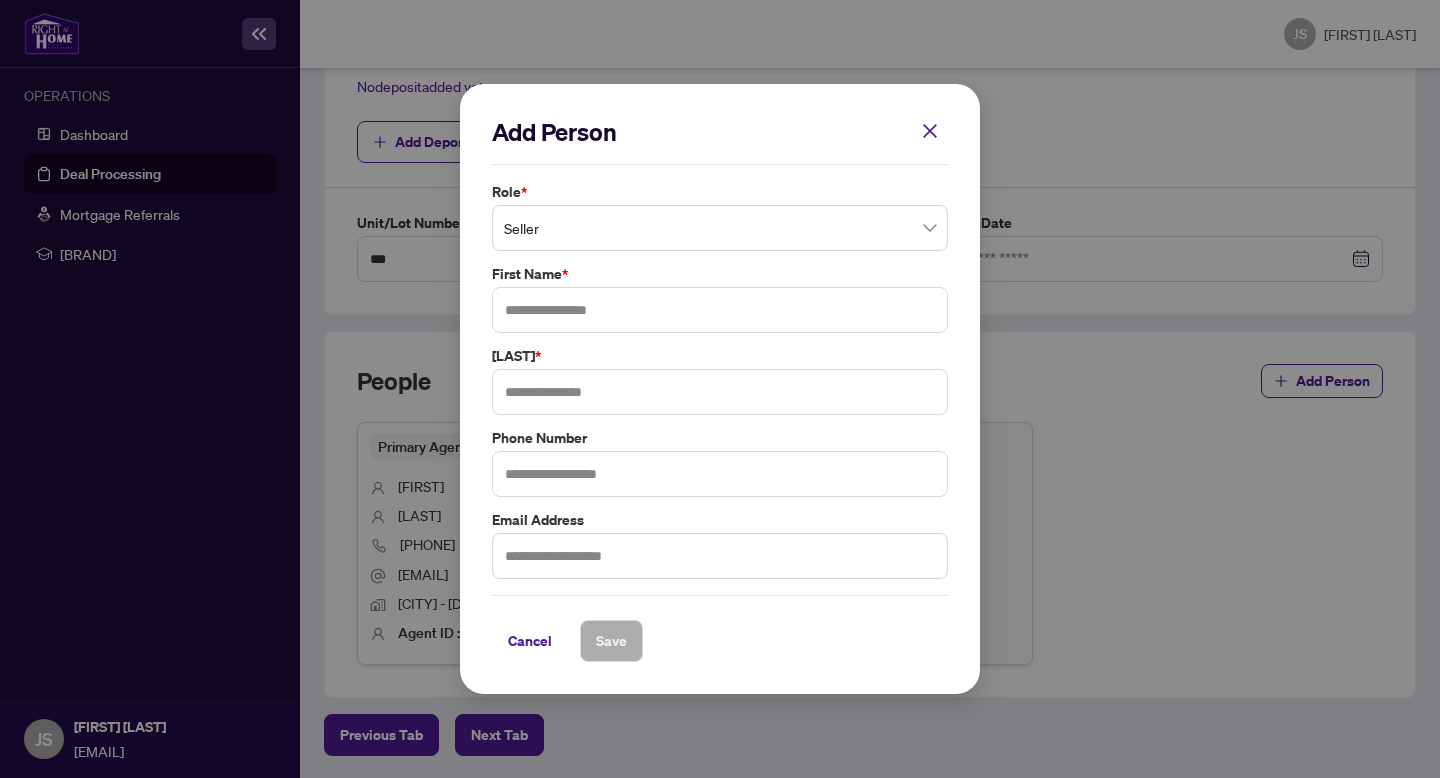 click on "Seller" at bounding box center (720, 228) 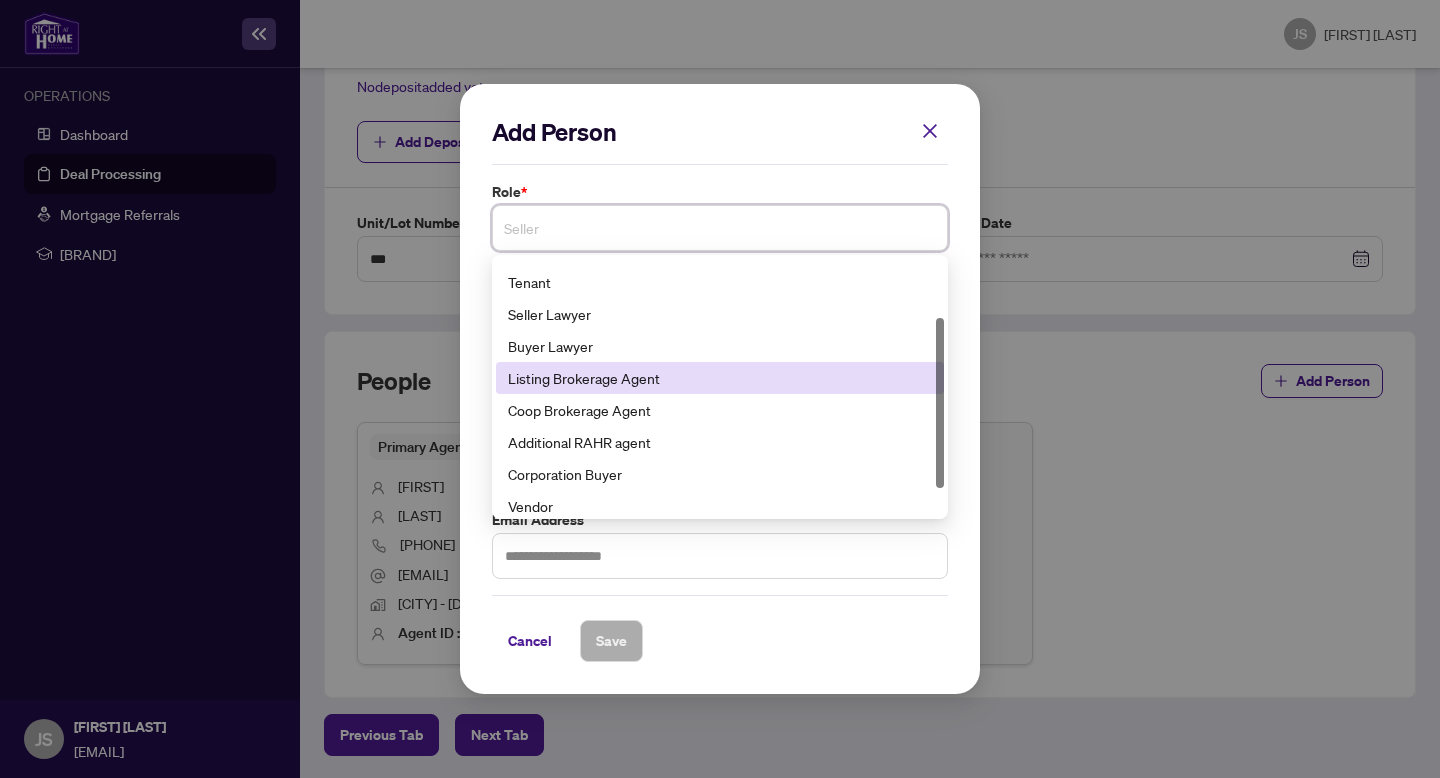scroll, scrollTop: 90, scrollLeft: 0, axis: vertical 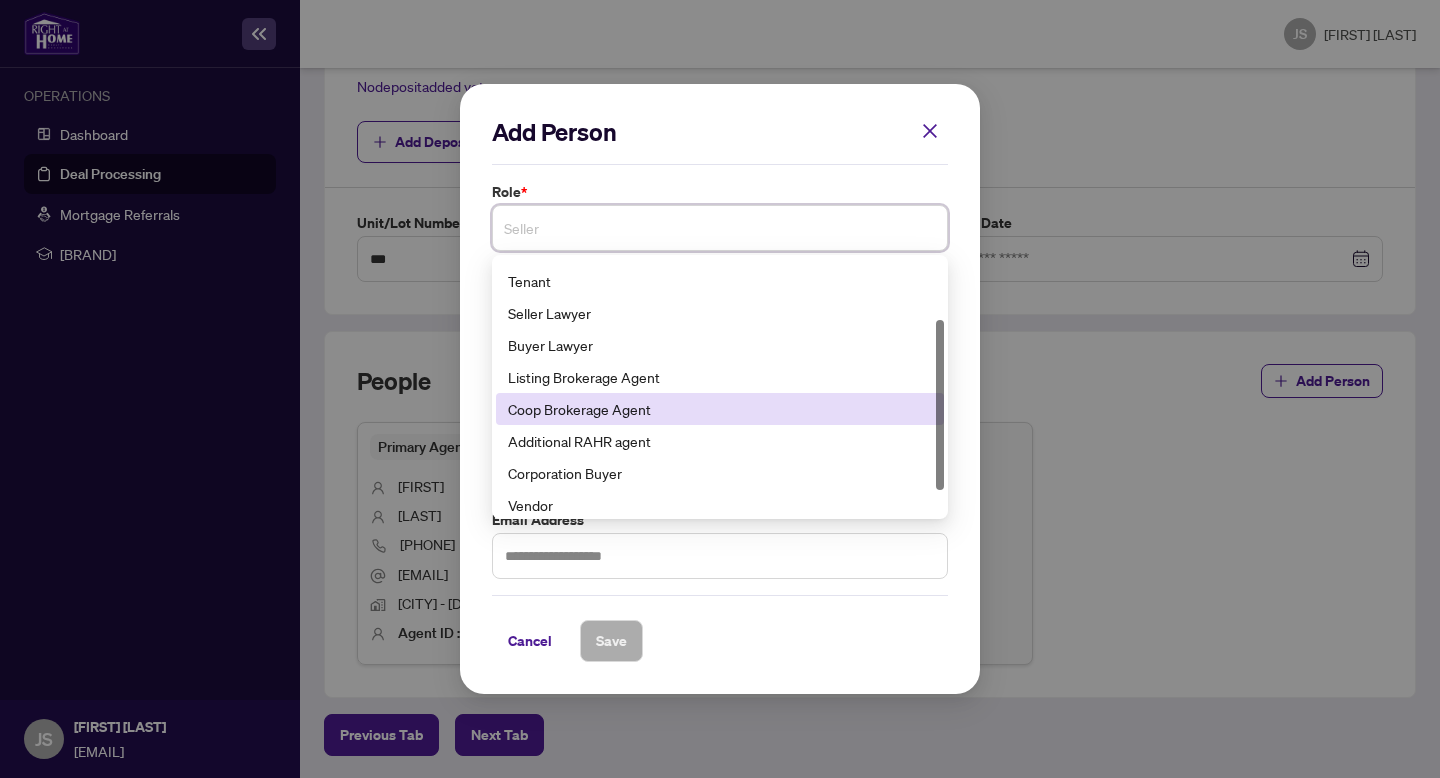 click on "Coop Brokerage Agent" at bounding box center [720, 409] 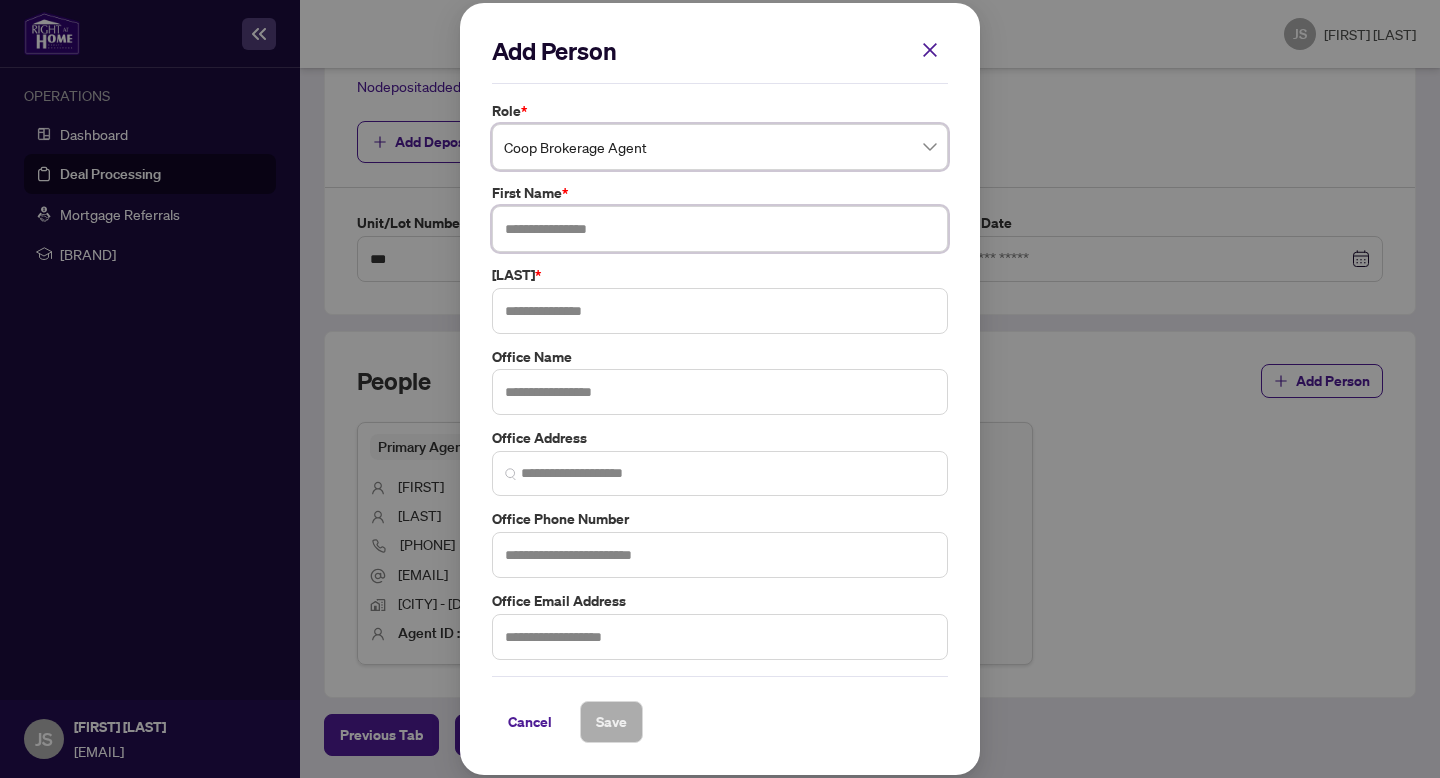 click at bounding box center [720, 229] 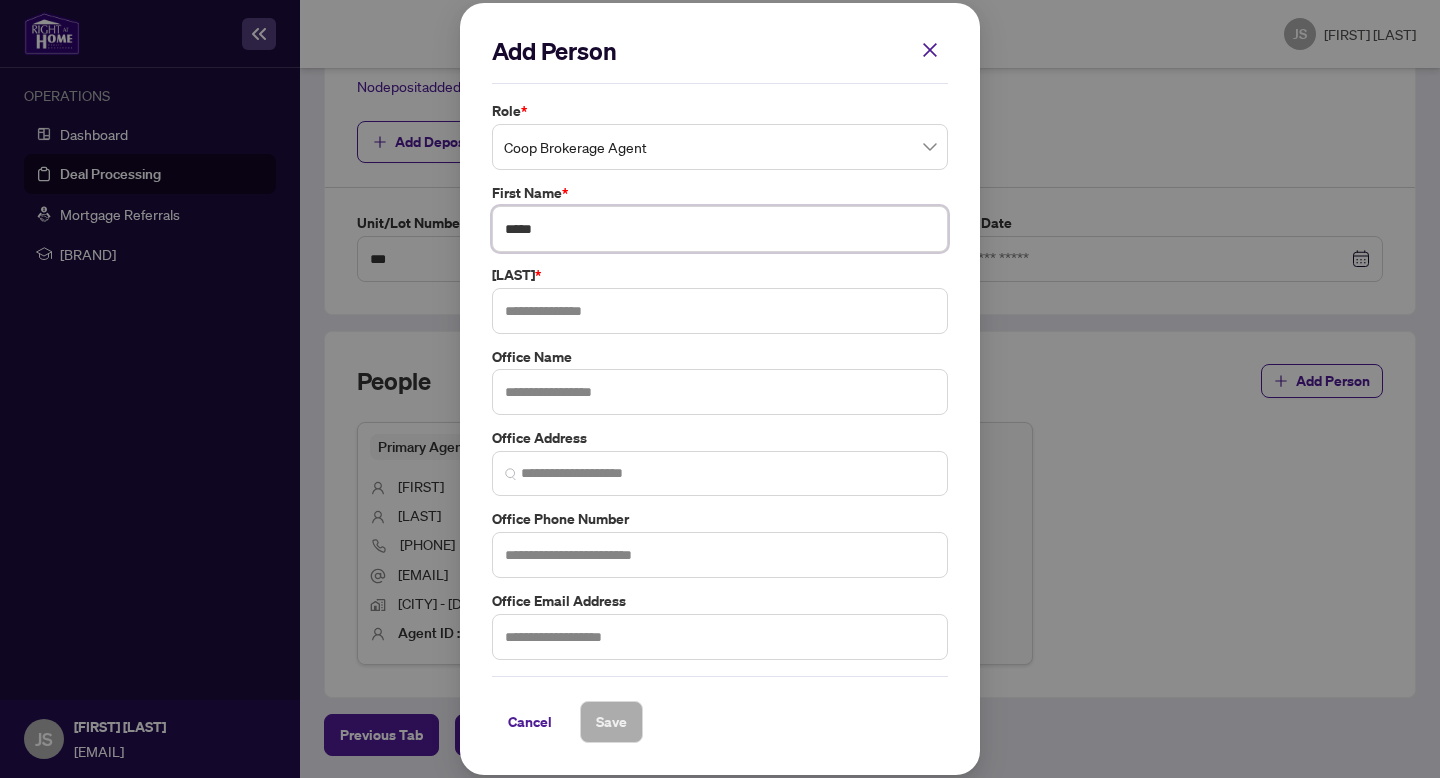 type on "*****" 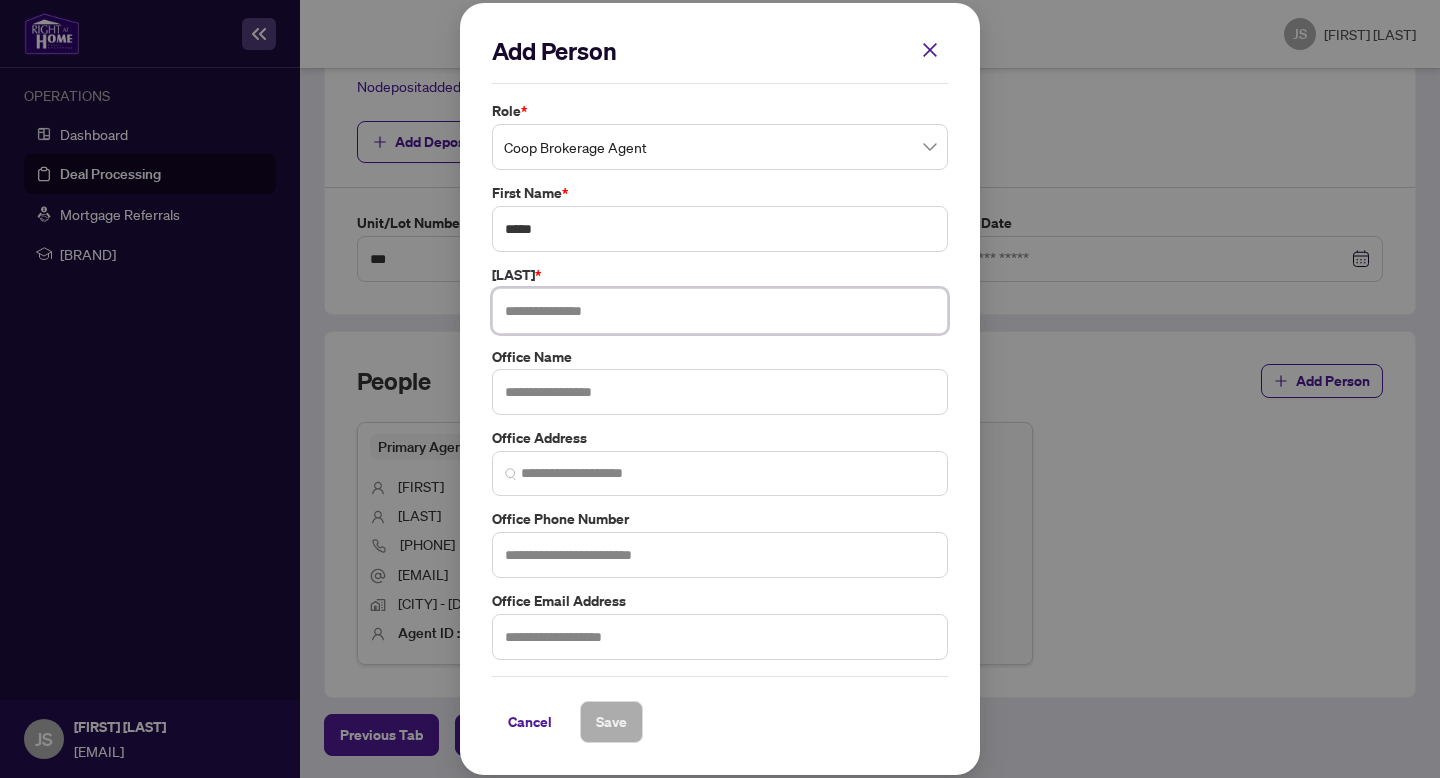 click at bounding box center [720, 311] 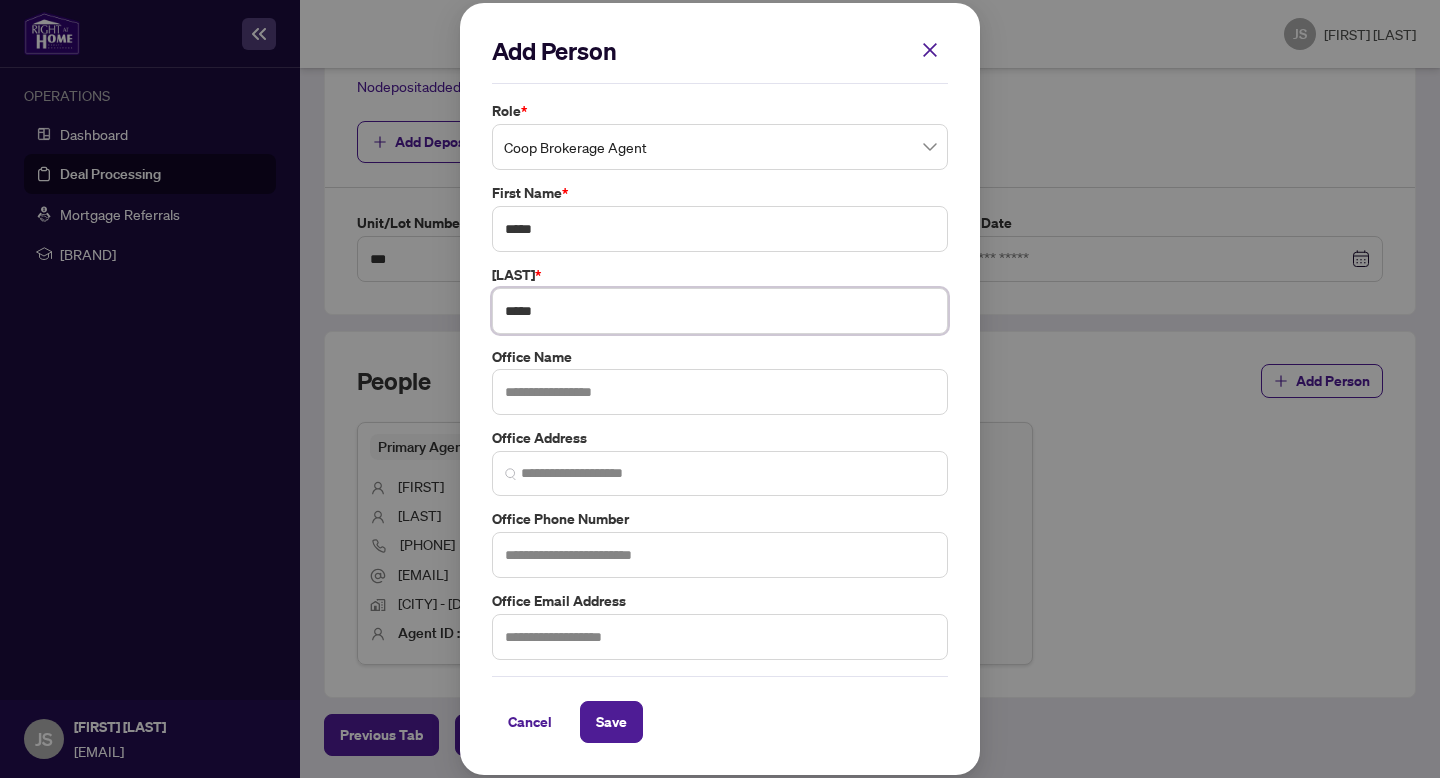 type on "*****" 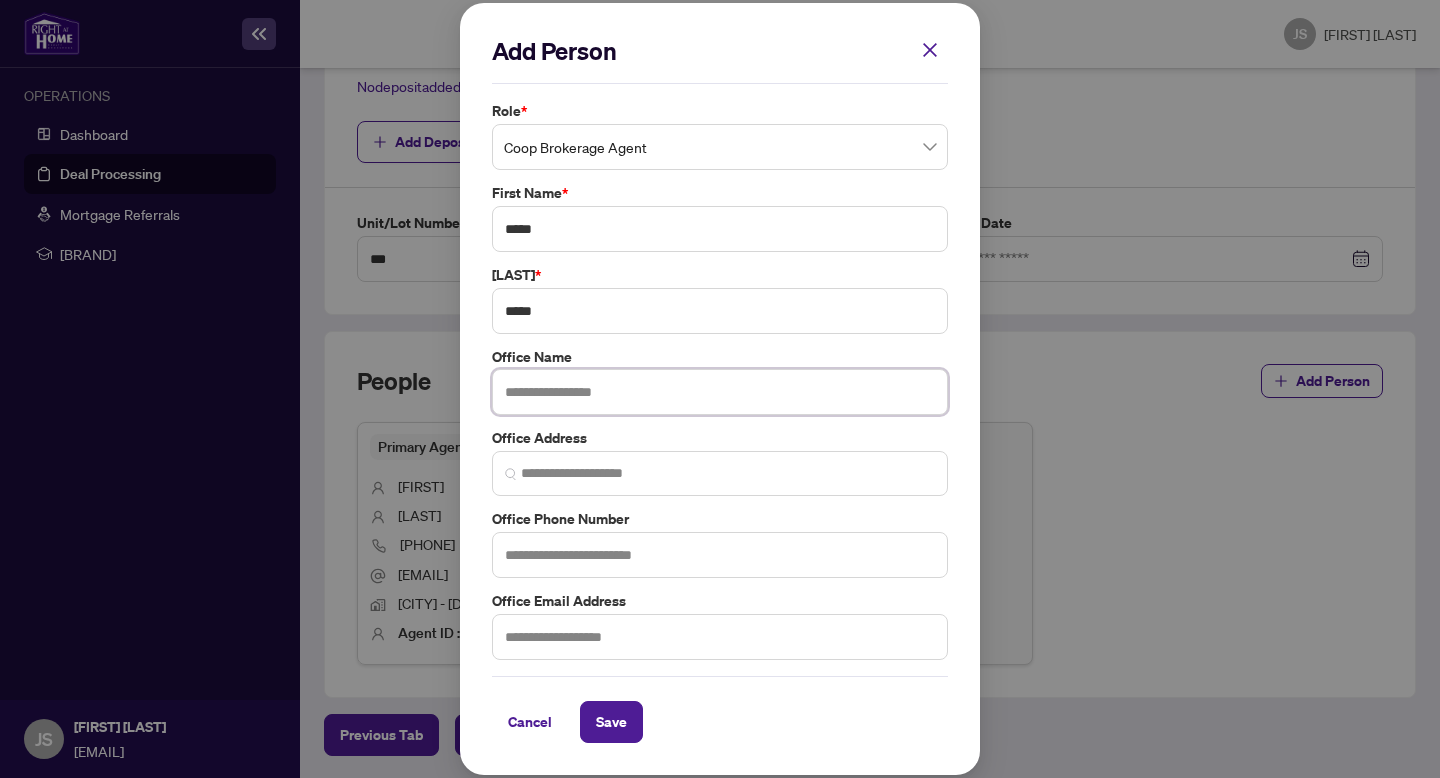 click at bounding box center (720, 392) 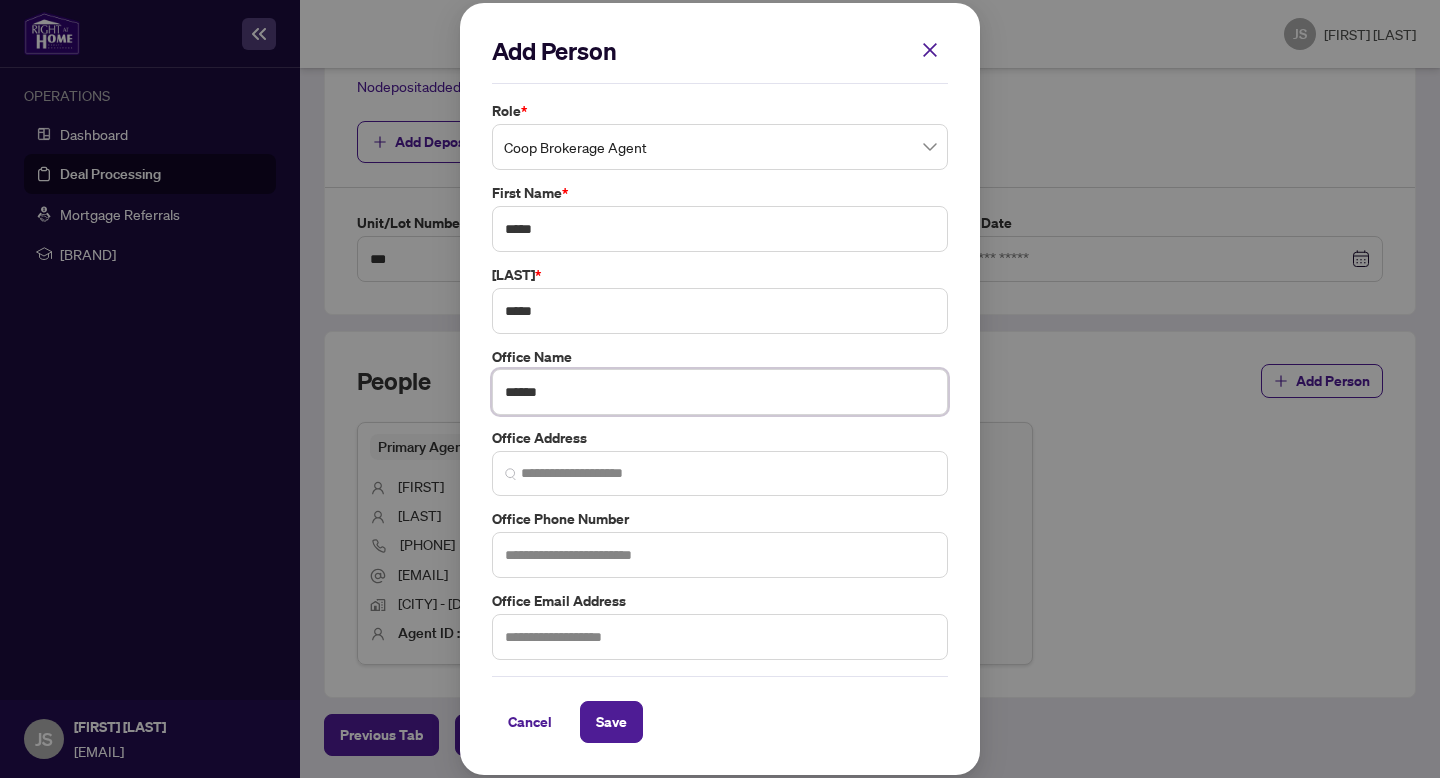 type on "*****" 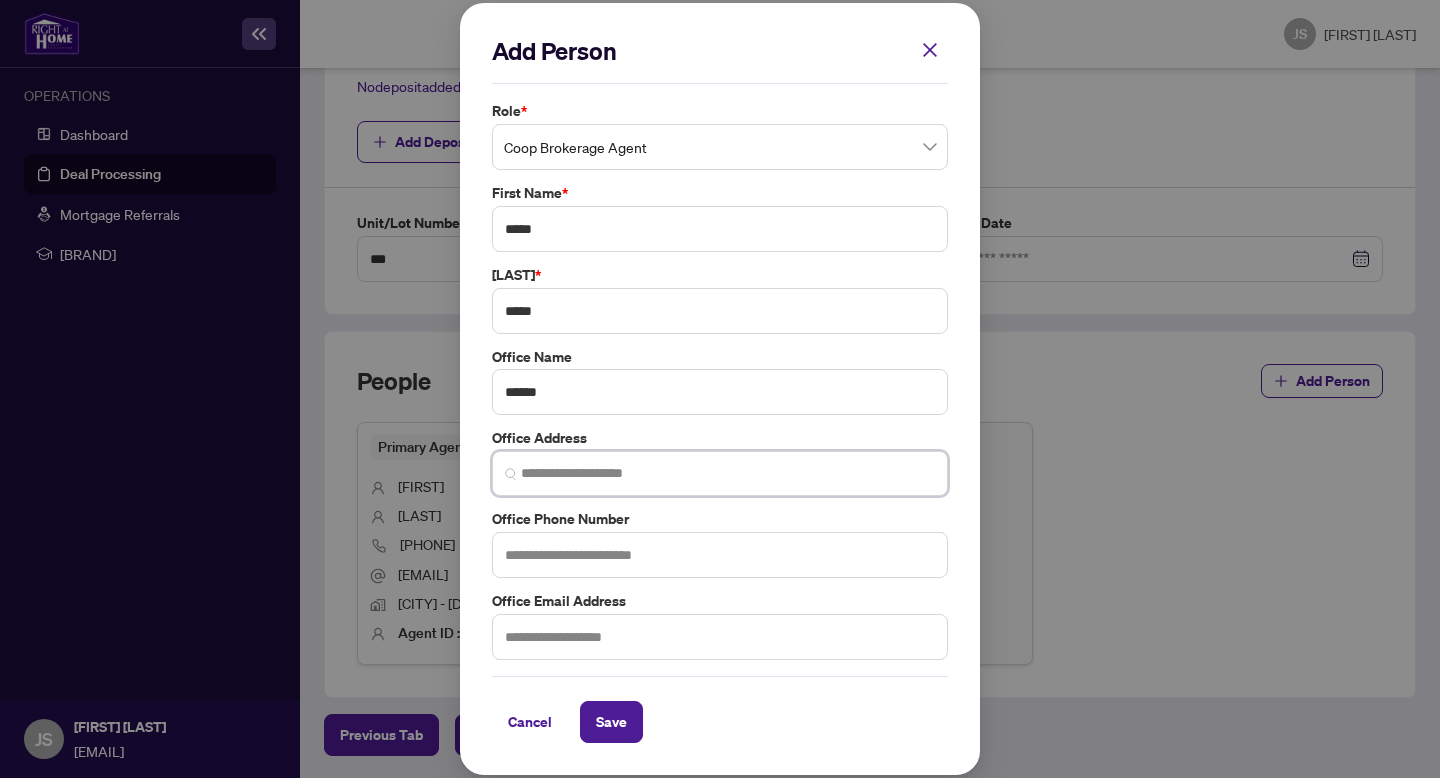 click at bounding box center [728, 473] 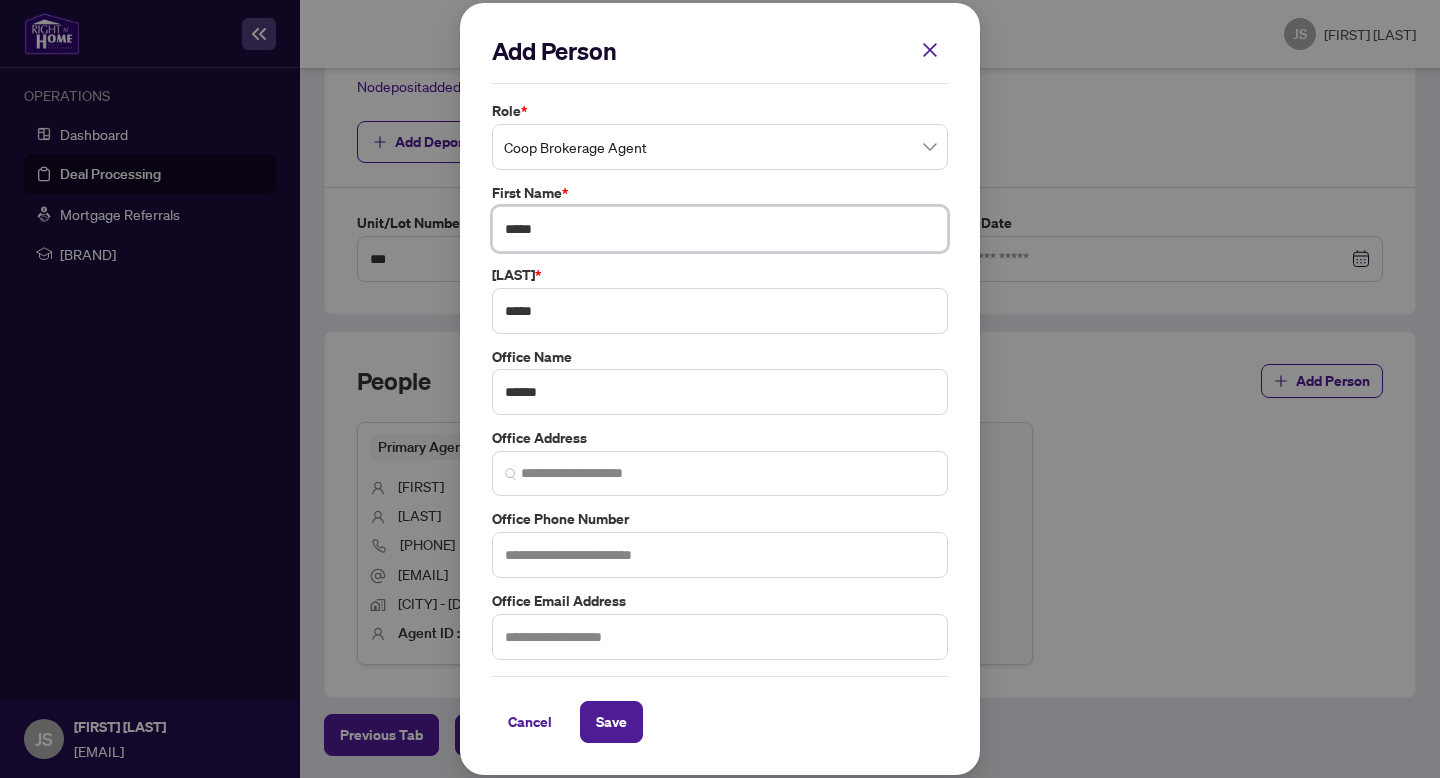 click on "*****" at bounding box center (720, 229) 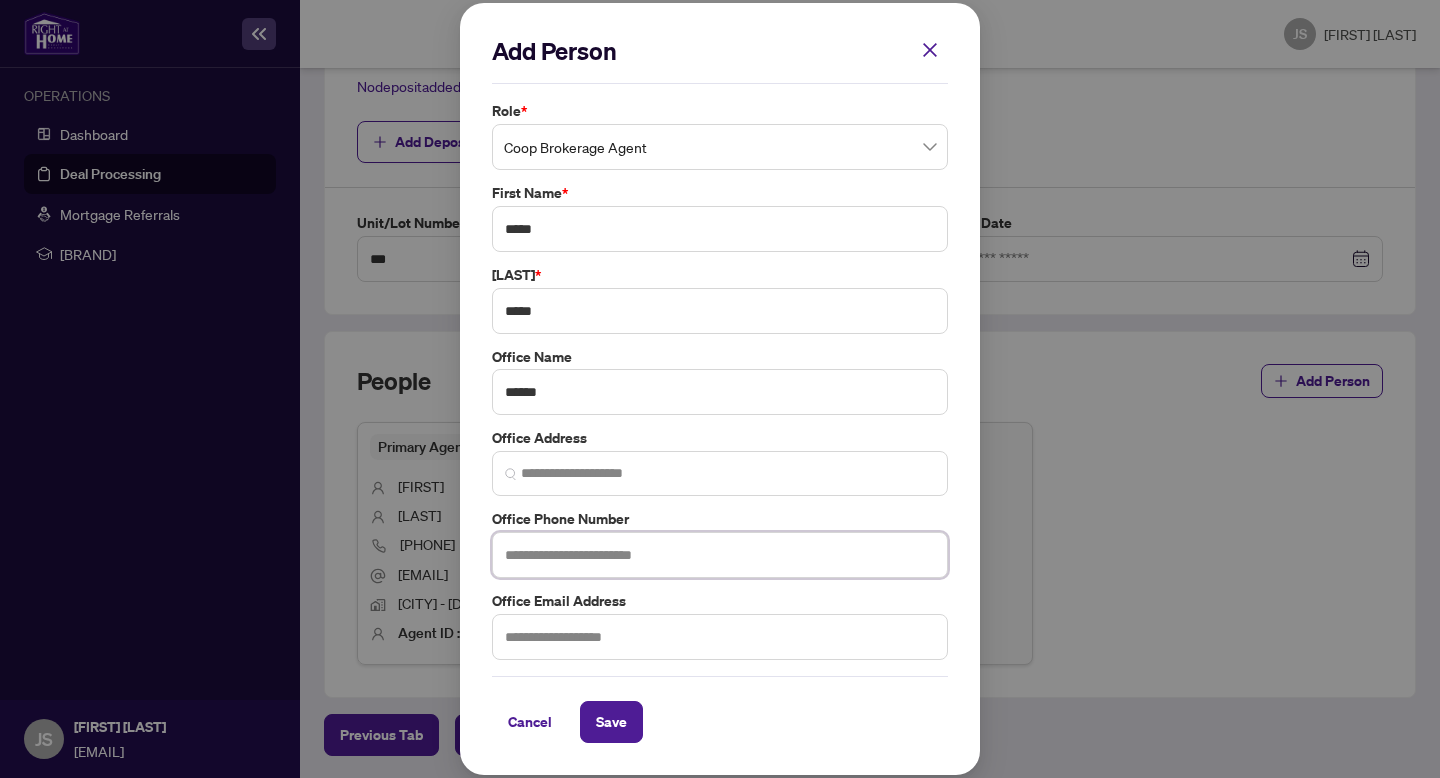 click at bounding box center [720, 555] 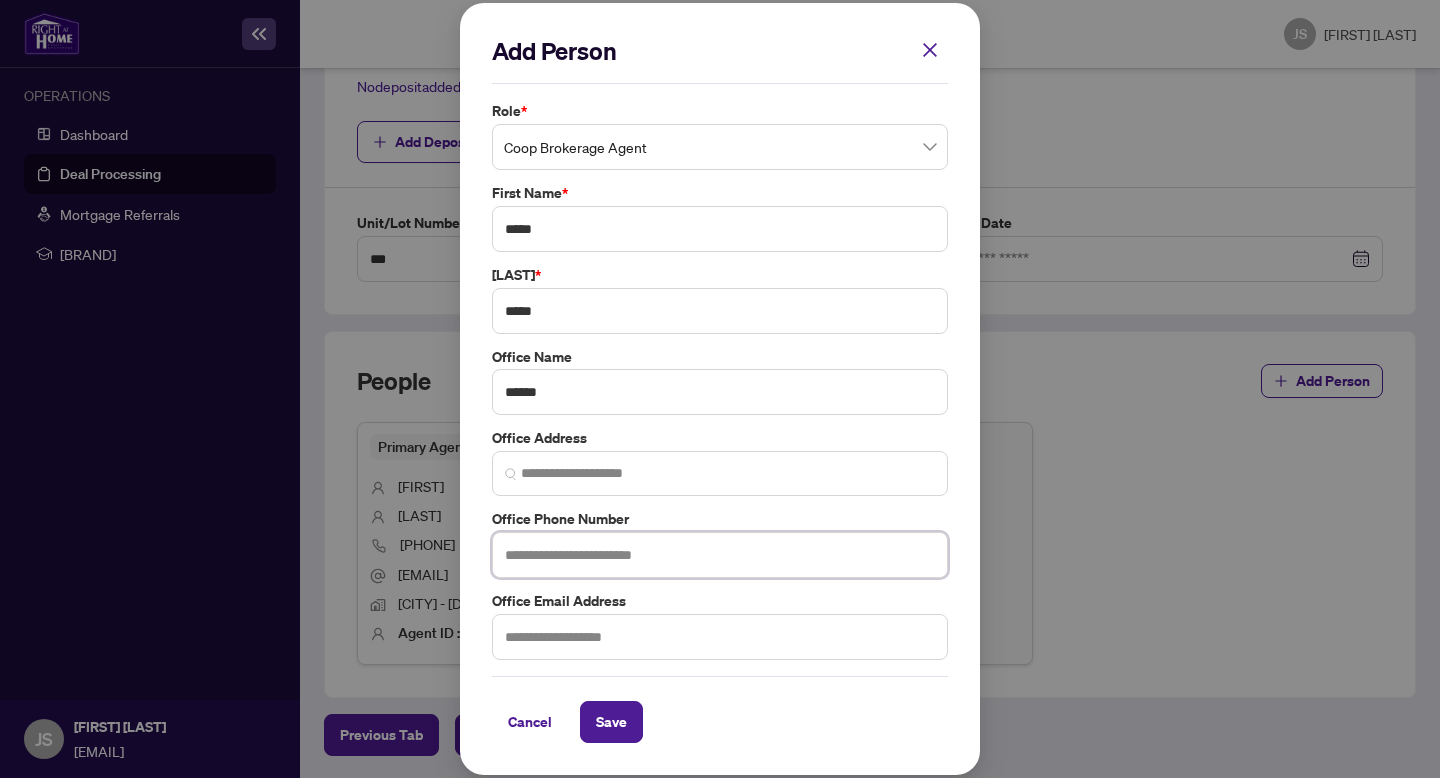 paste on "**********" 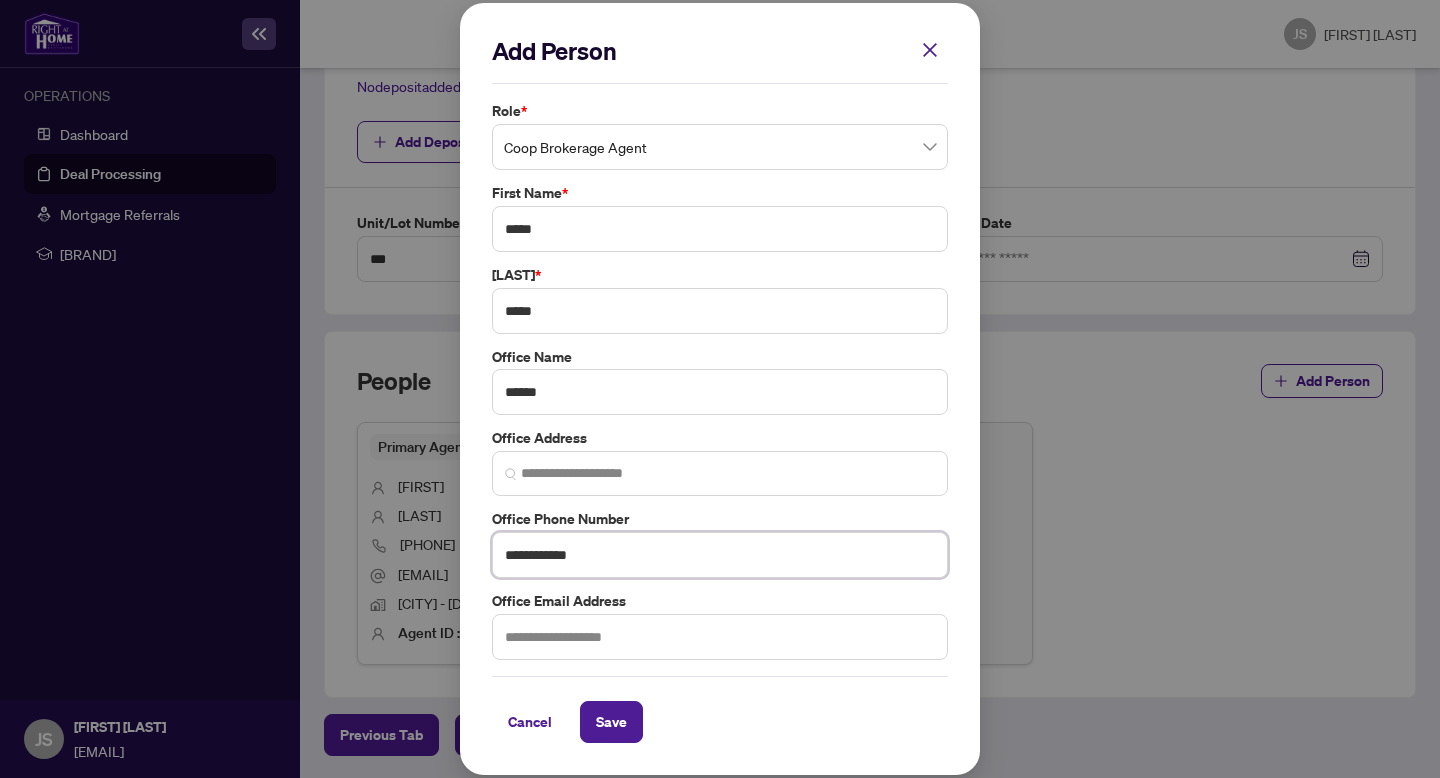 type on "**********" 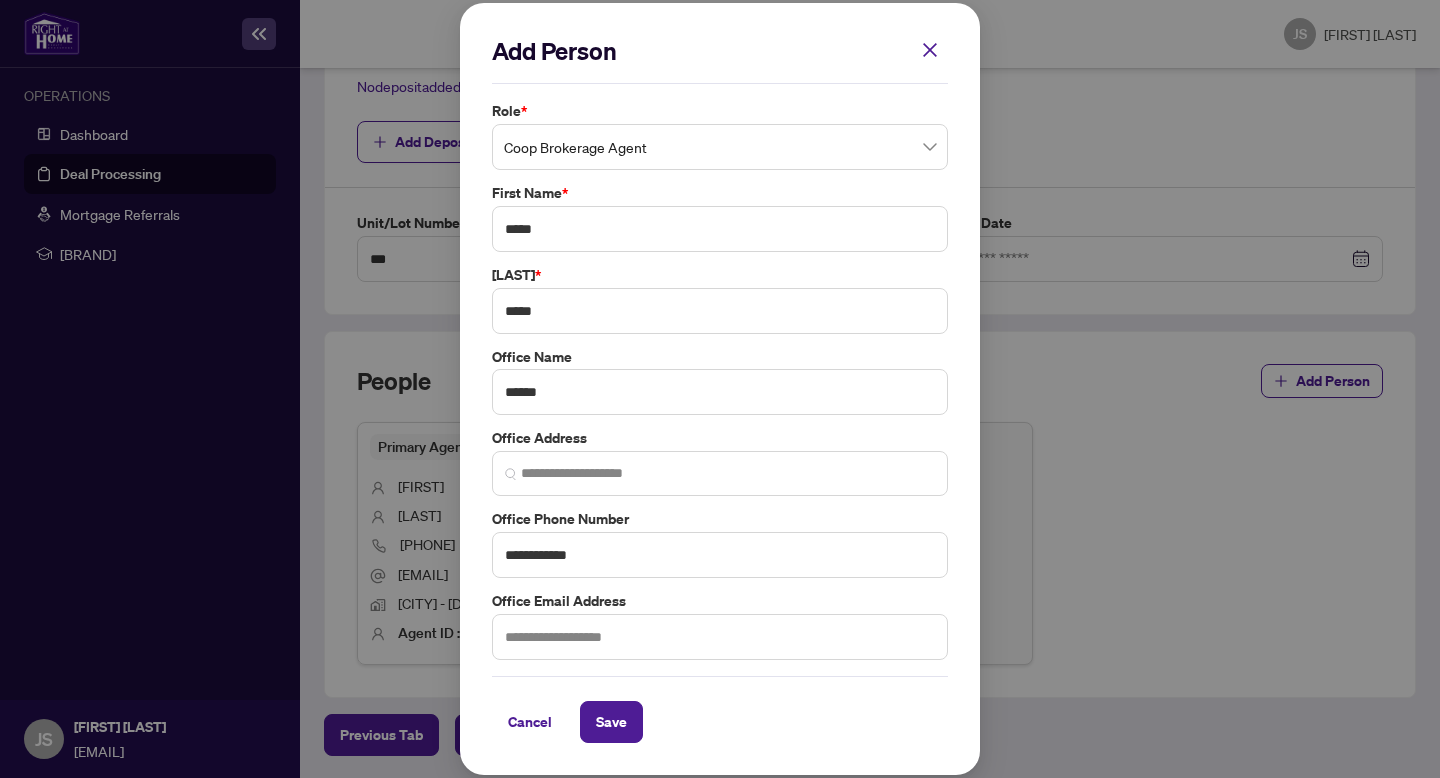 click on "**********" at bounding box center (720, 380) 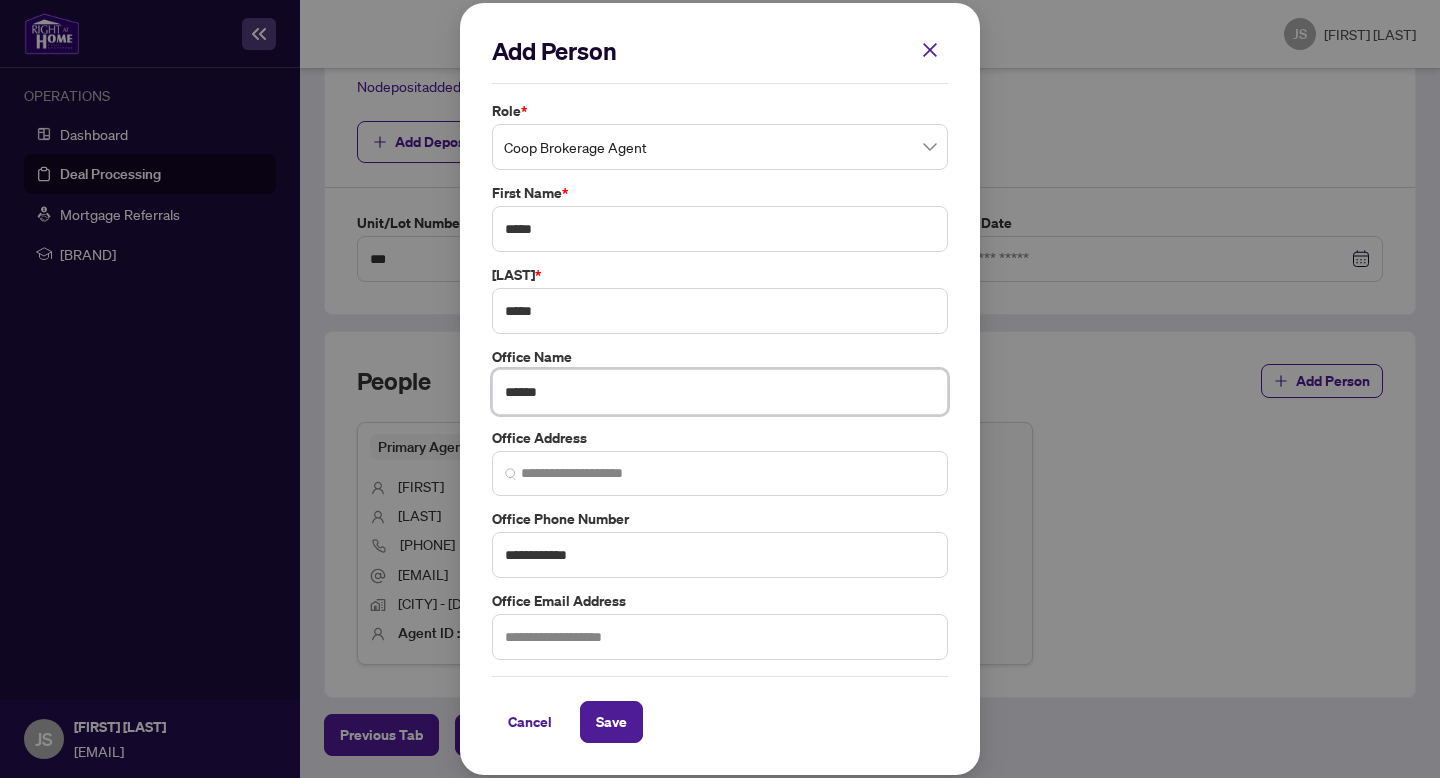 click on "*****" at bounding box center (720, 392) 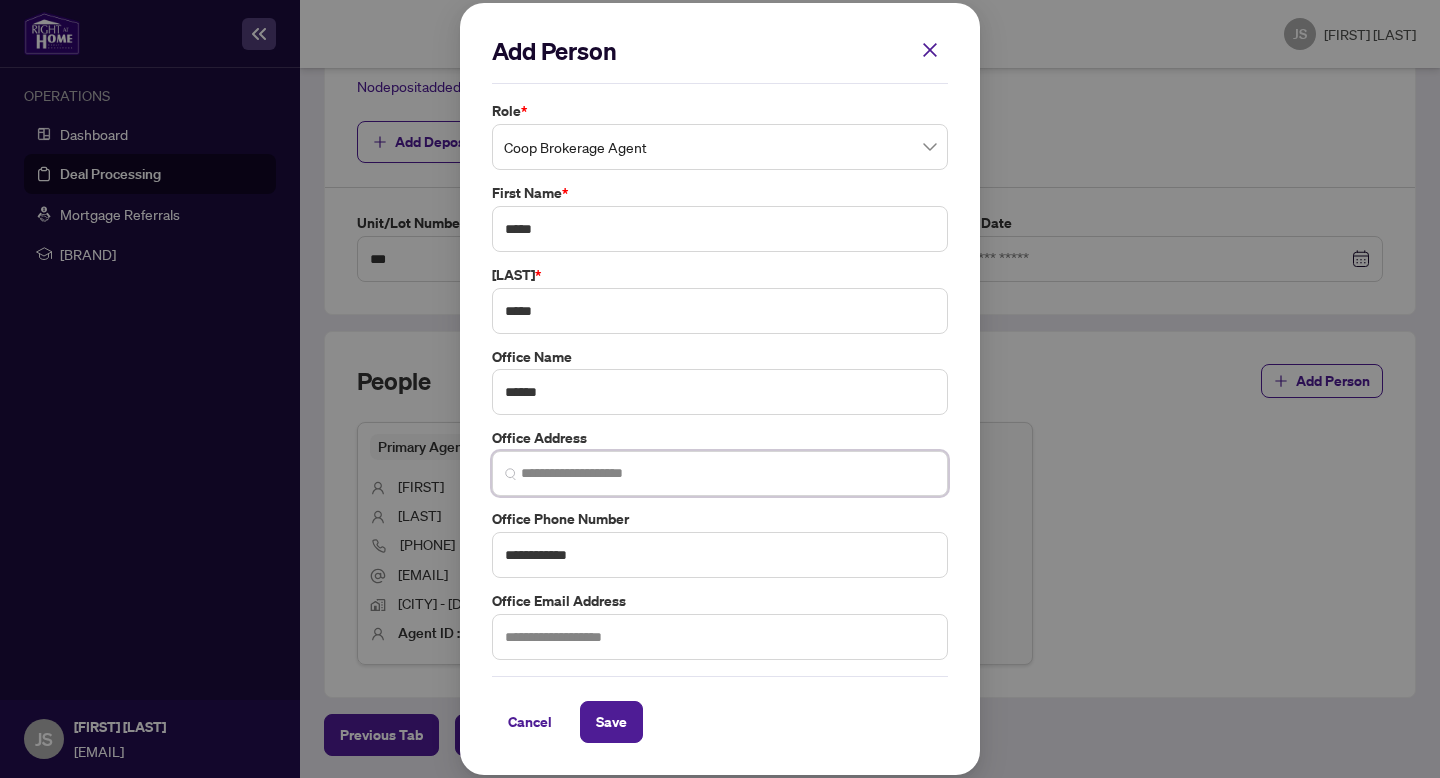 click at bounding box center [728, 473] 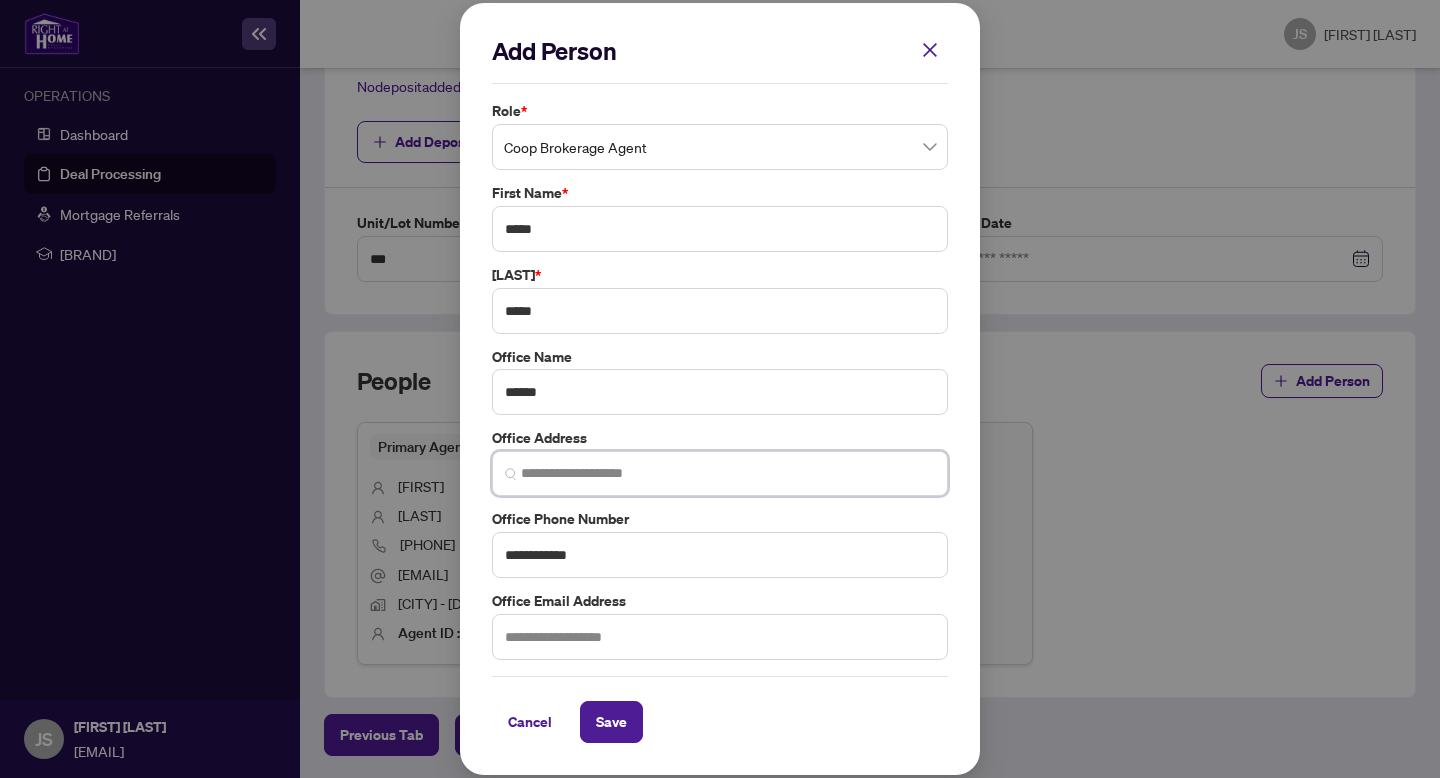 paste on "**********" 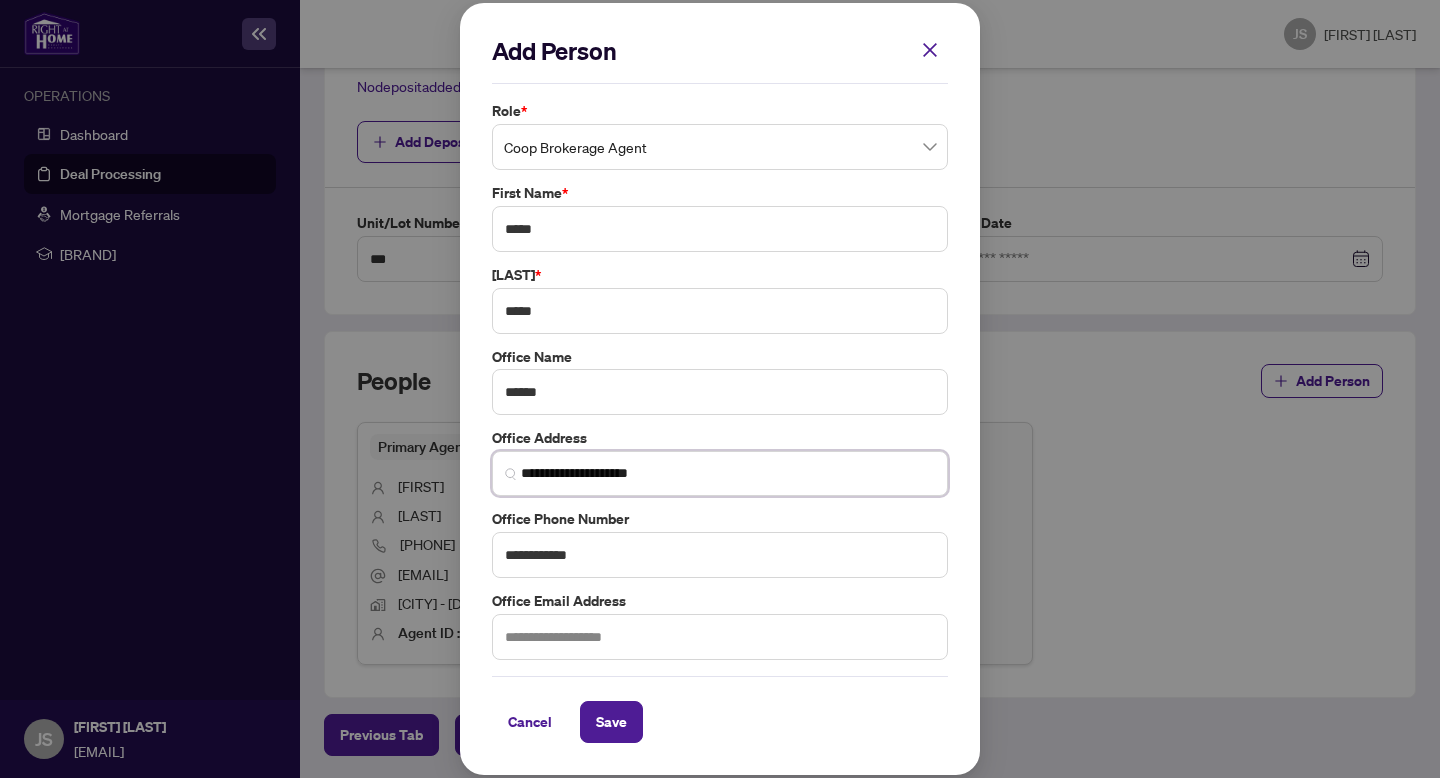 type on "**********" 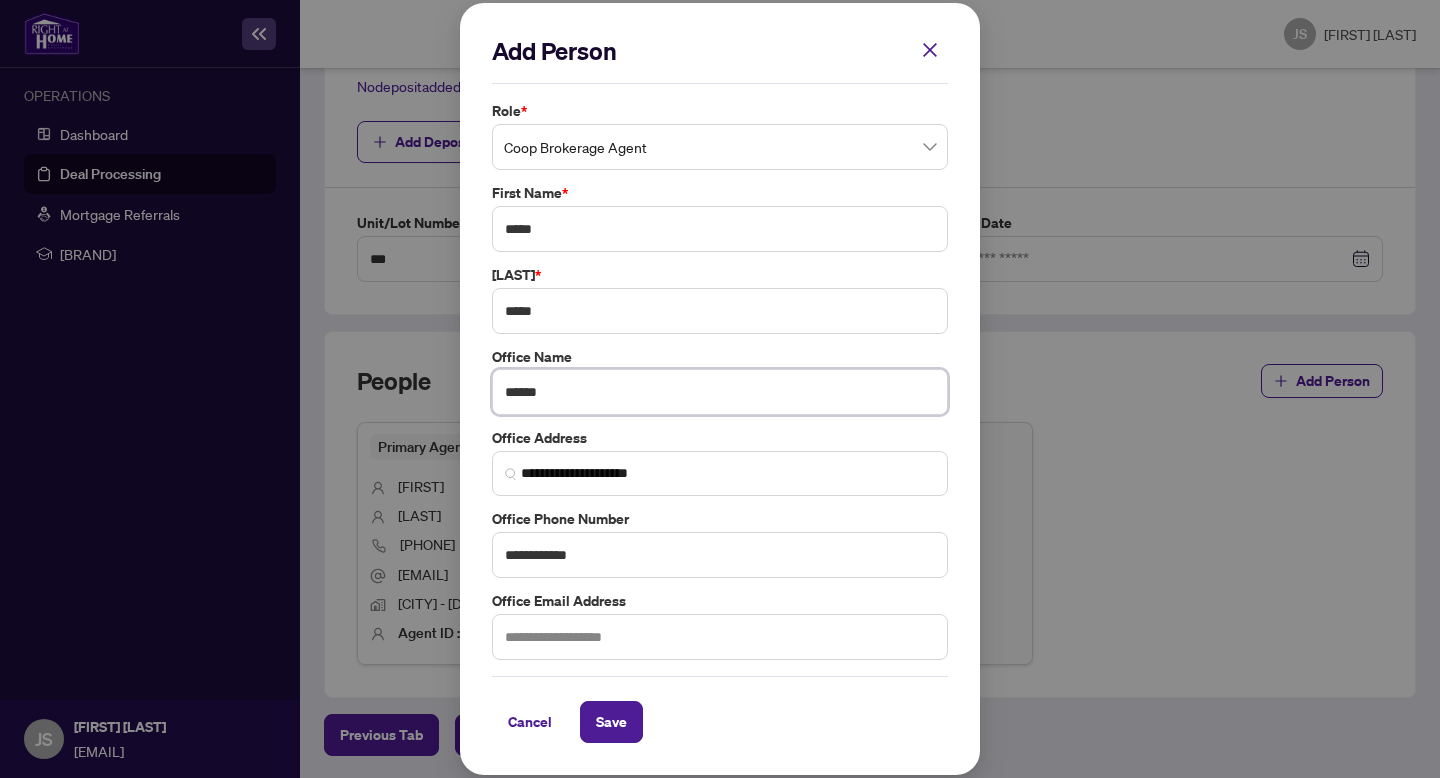 click on "*****" at bounding box center [720, 392] 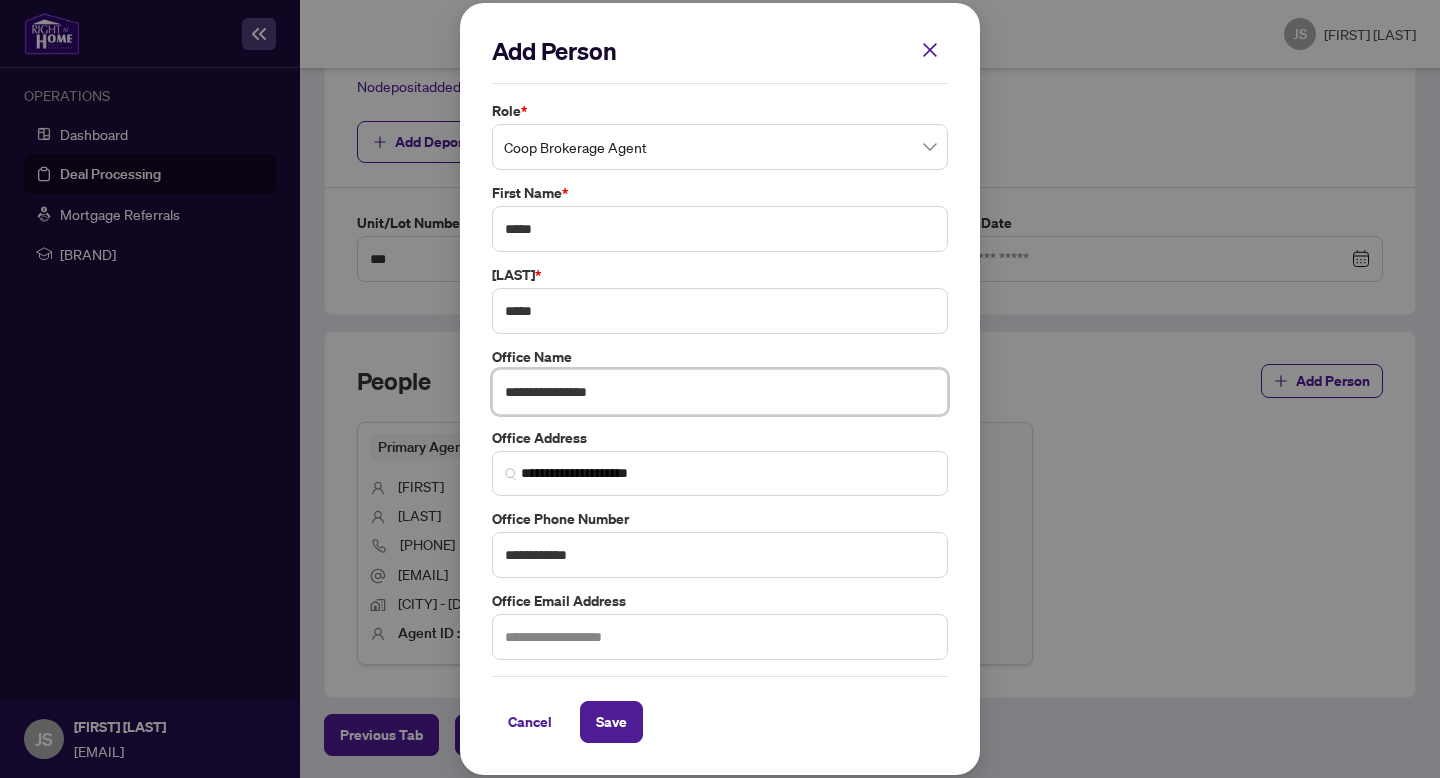 type on "**********" 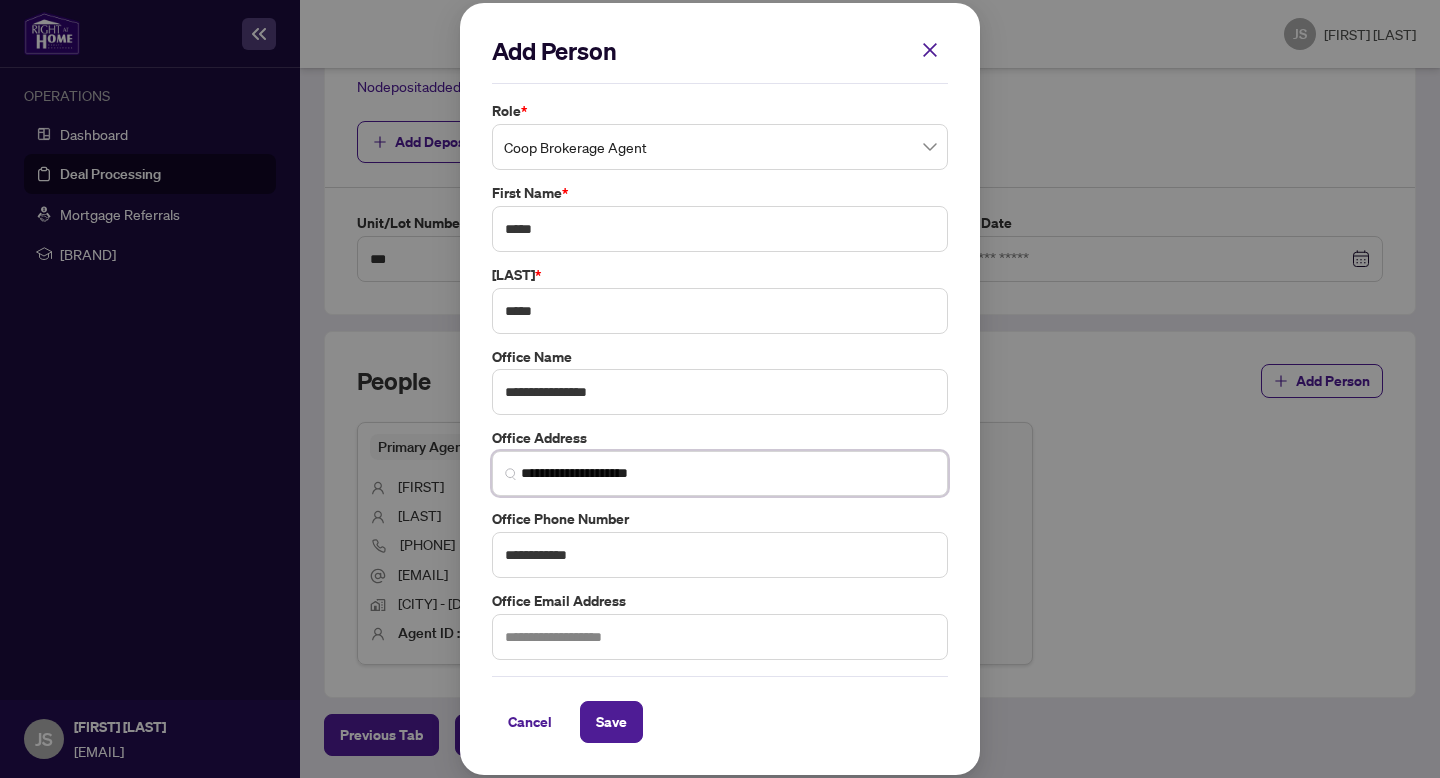 click on "**********" at bounding box center [728, 473] 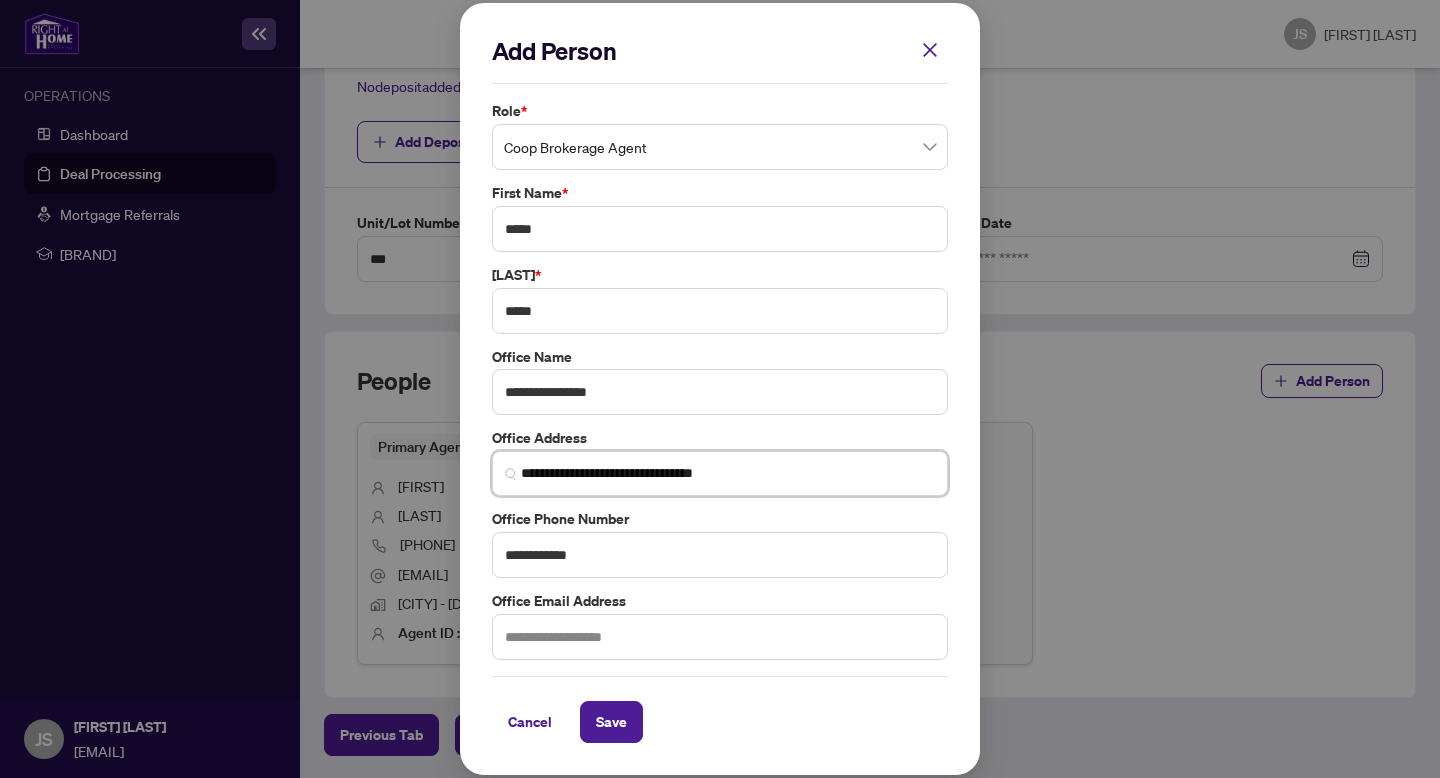 click on "**********" at bounding box center [728, 473] 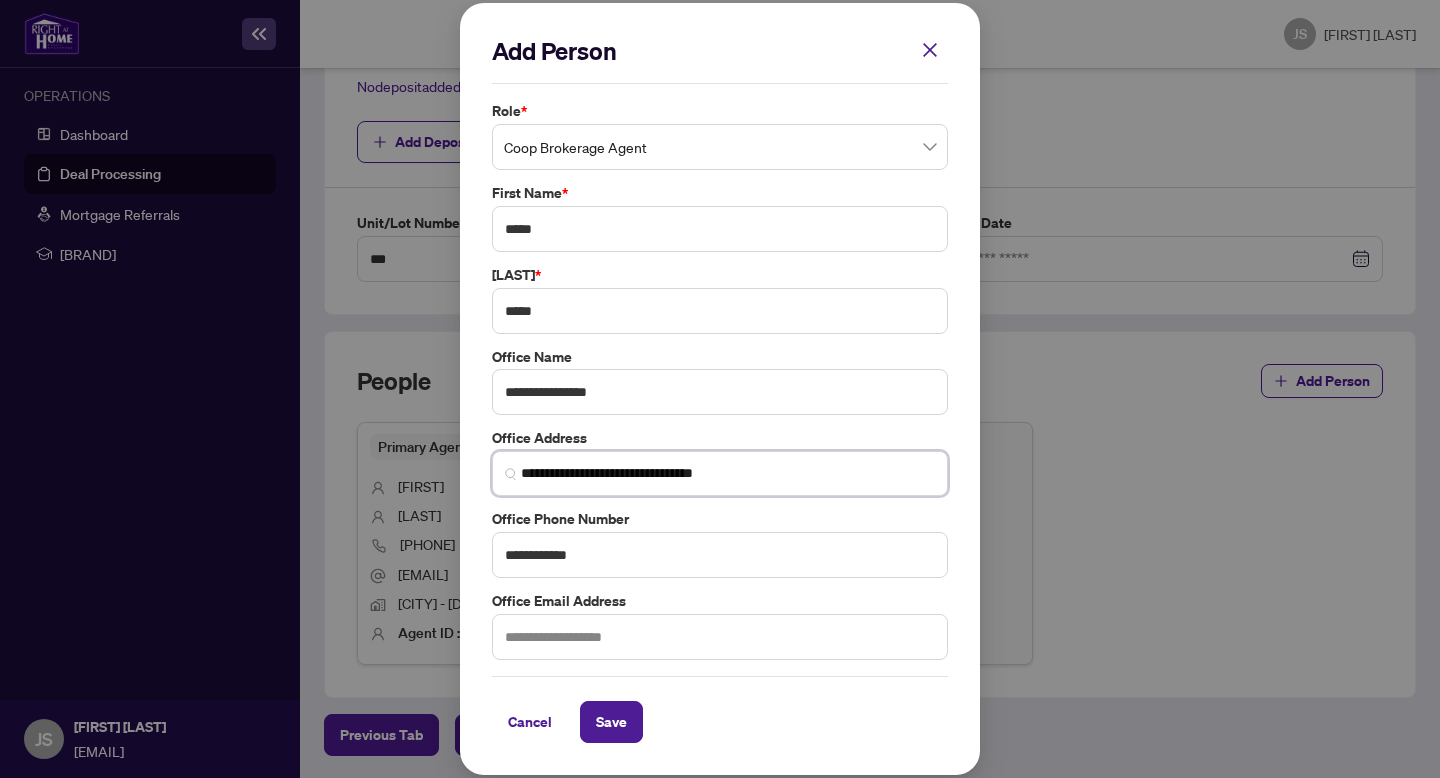 paste on "******" 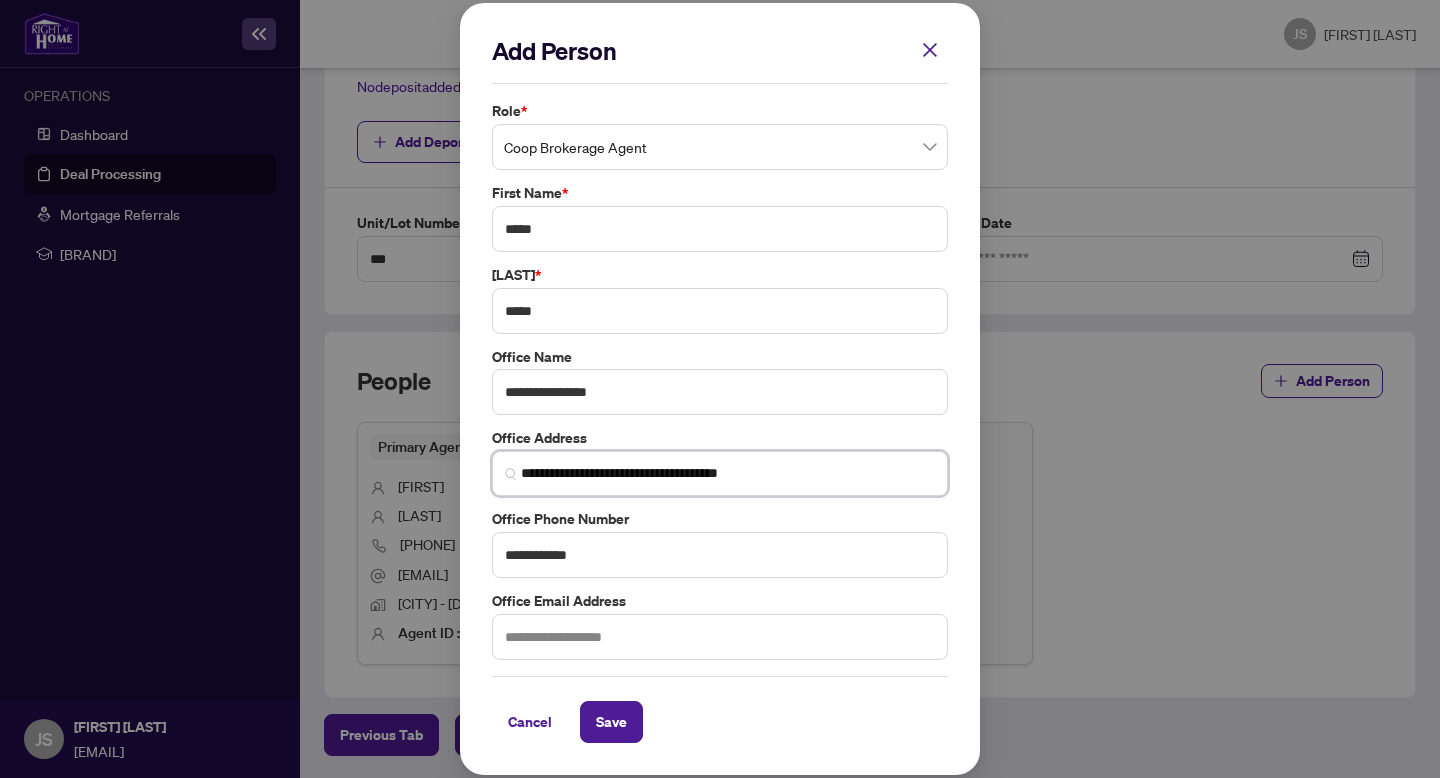 click on "**********" at bounding box center [728, 473] 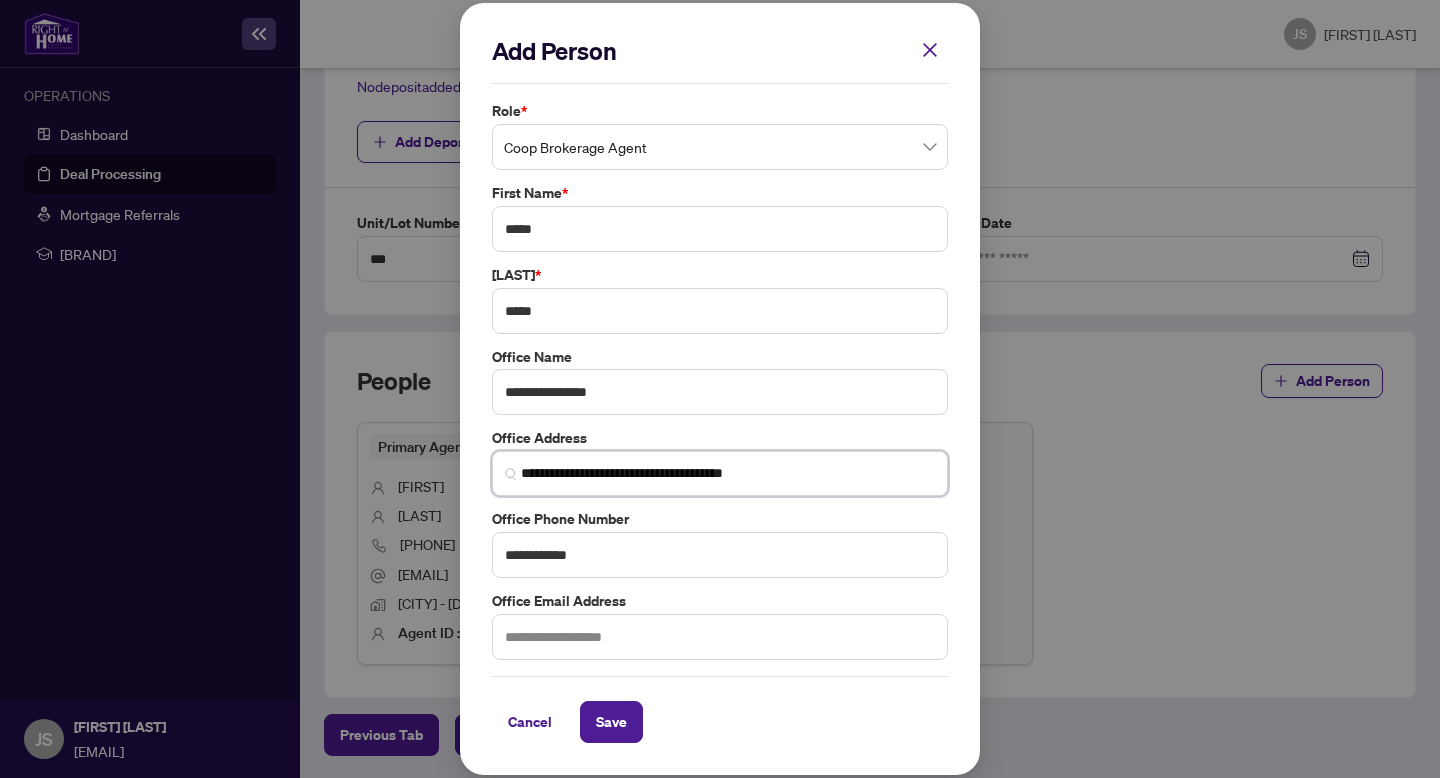type on "**********" 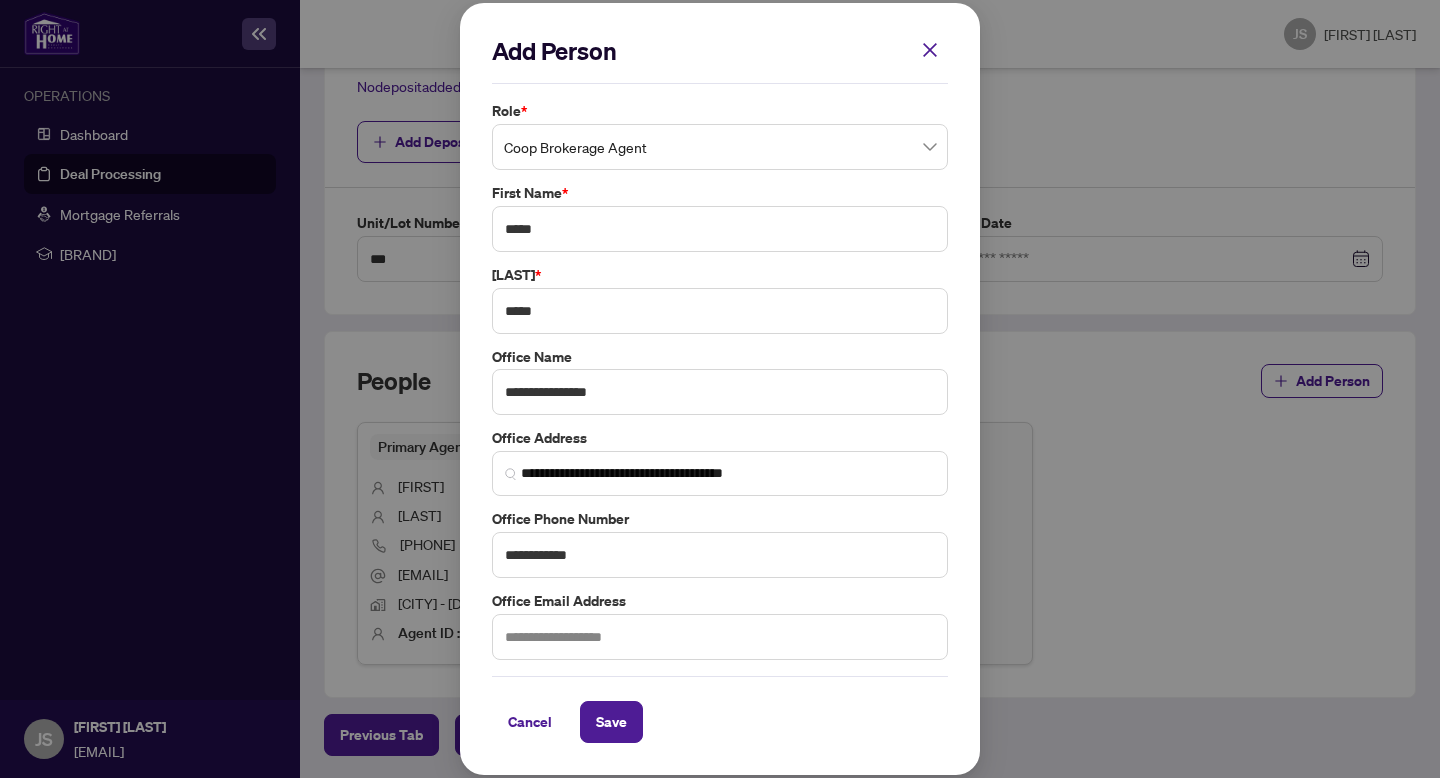 click on "**********" at bounding box center [720, 380] 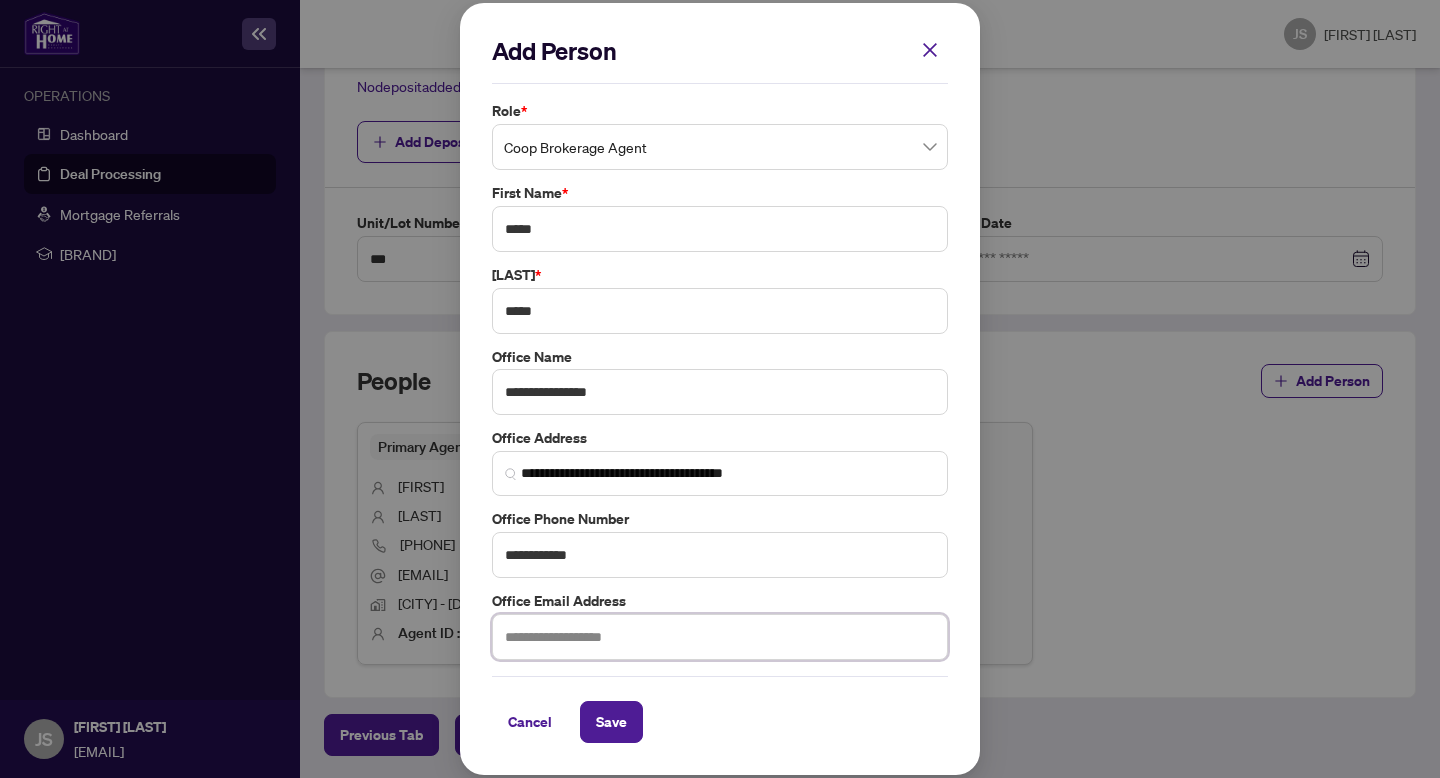 click at bounding box center [720, 637] 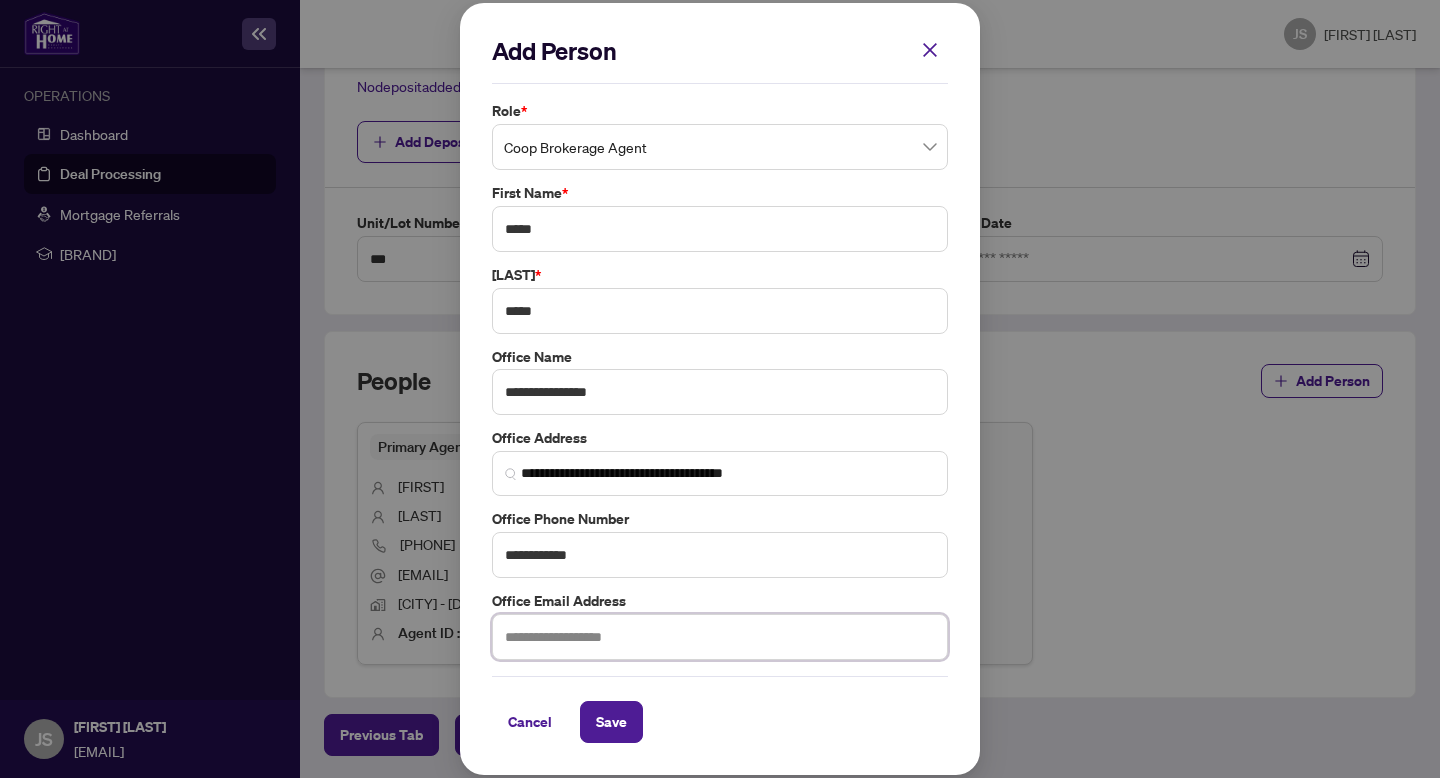 paste on "**********" 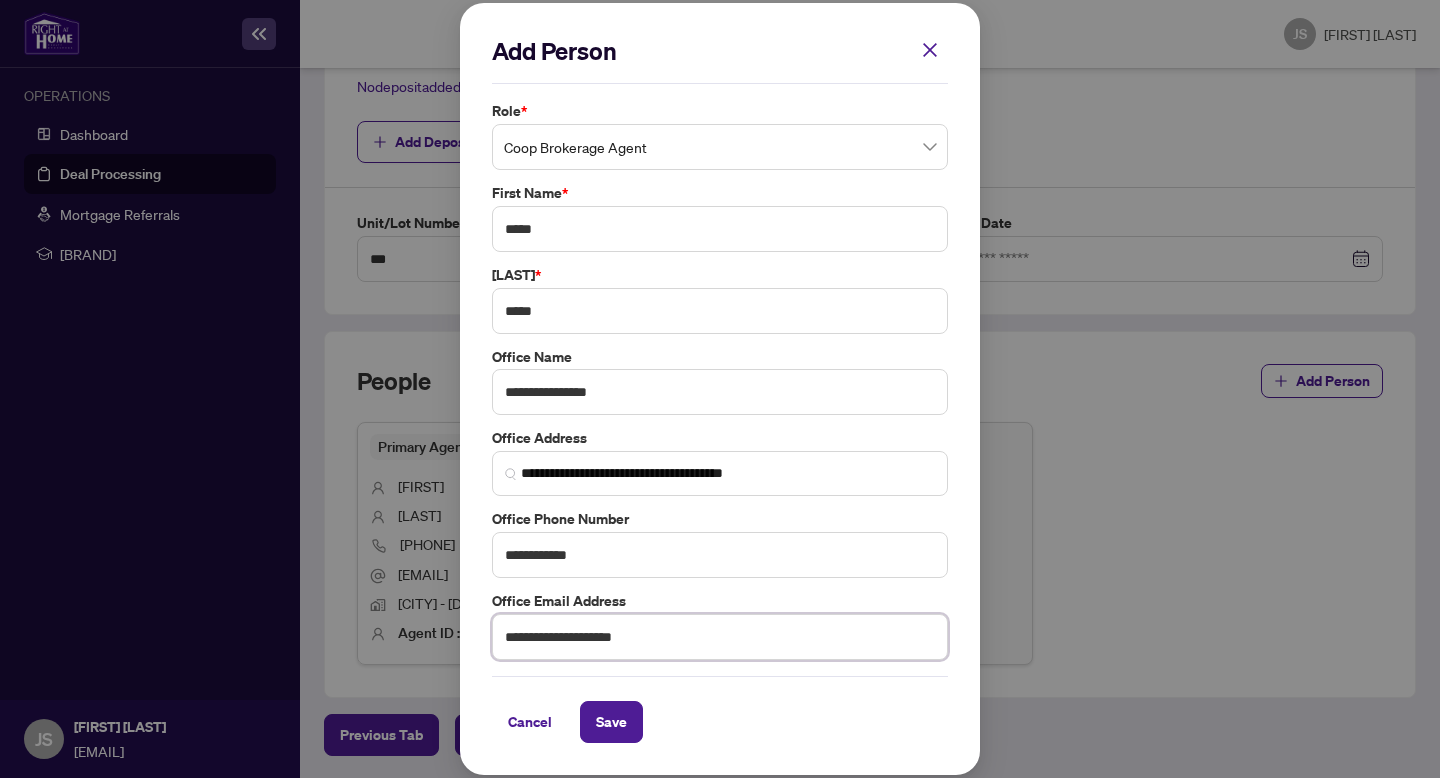type on "**********" 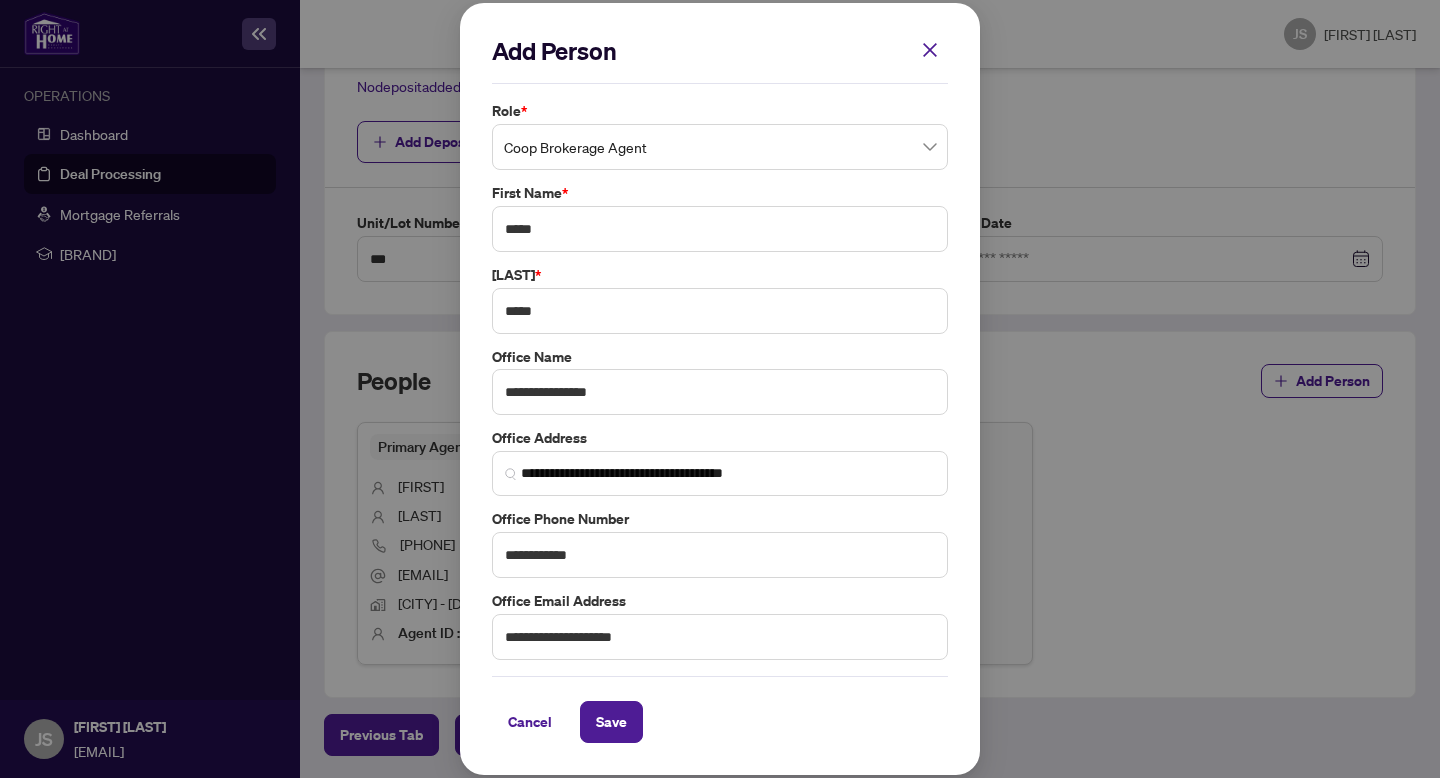 click on "Cancel Save" at bounding box center [720, 709] 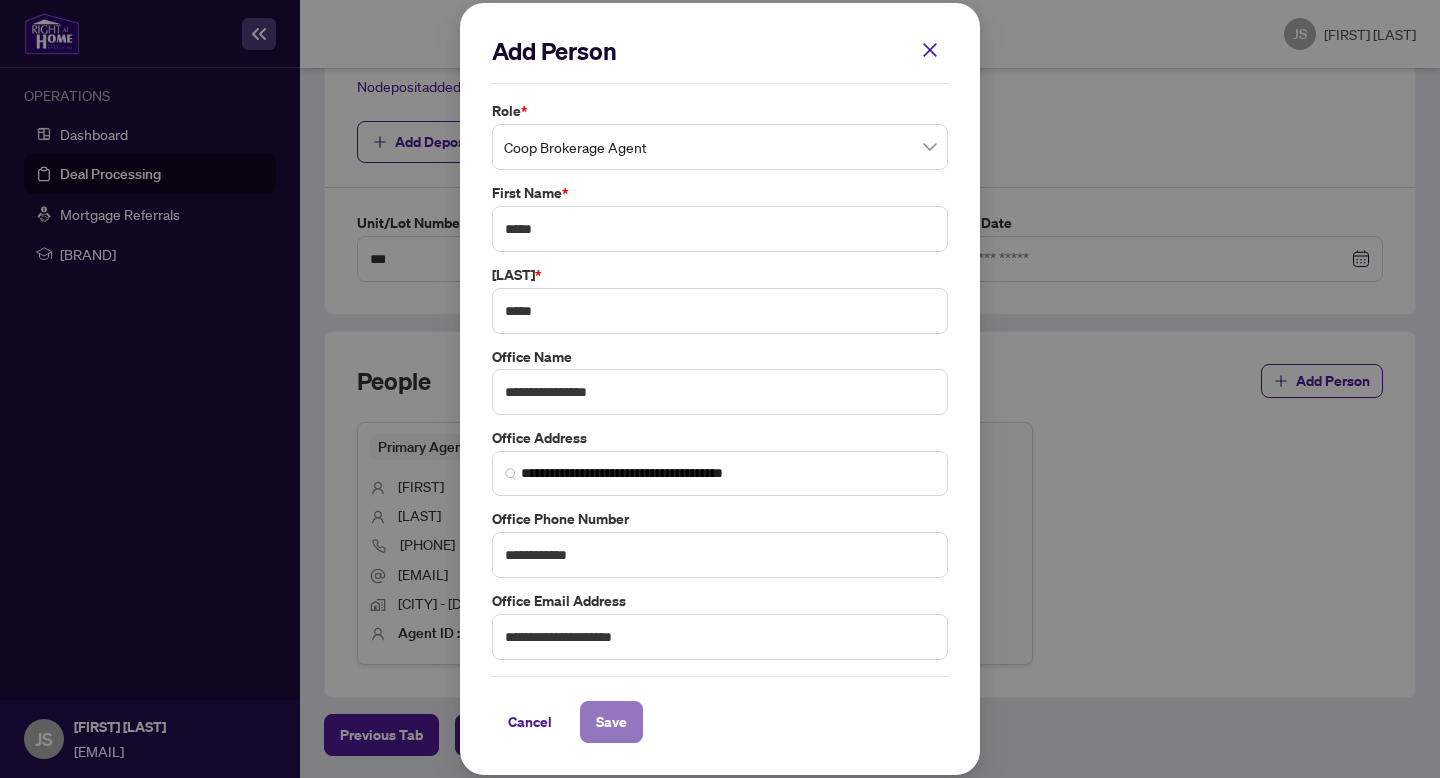 click on "Save" at bounding box center (611, 722) 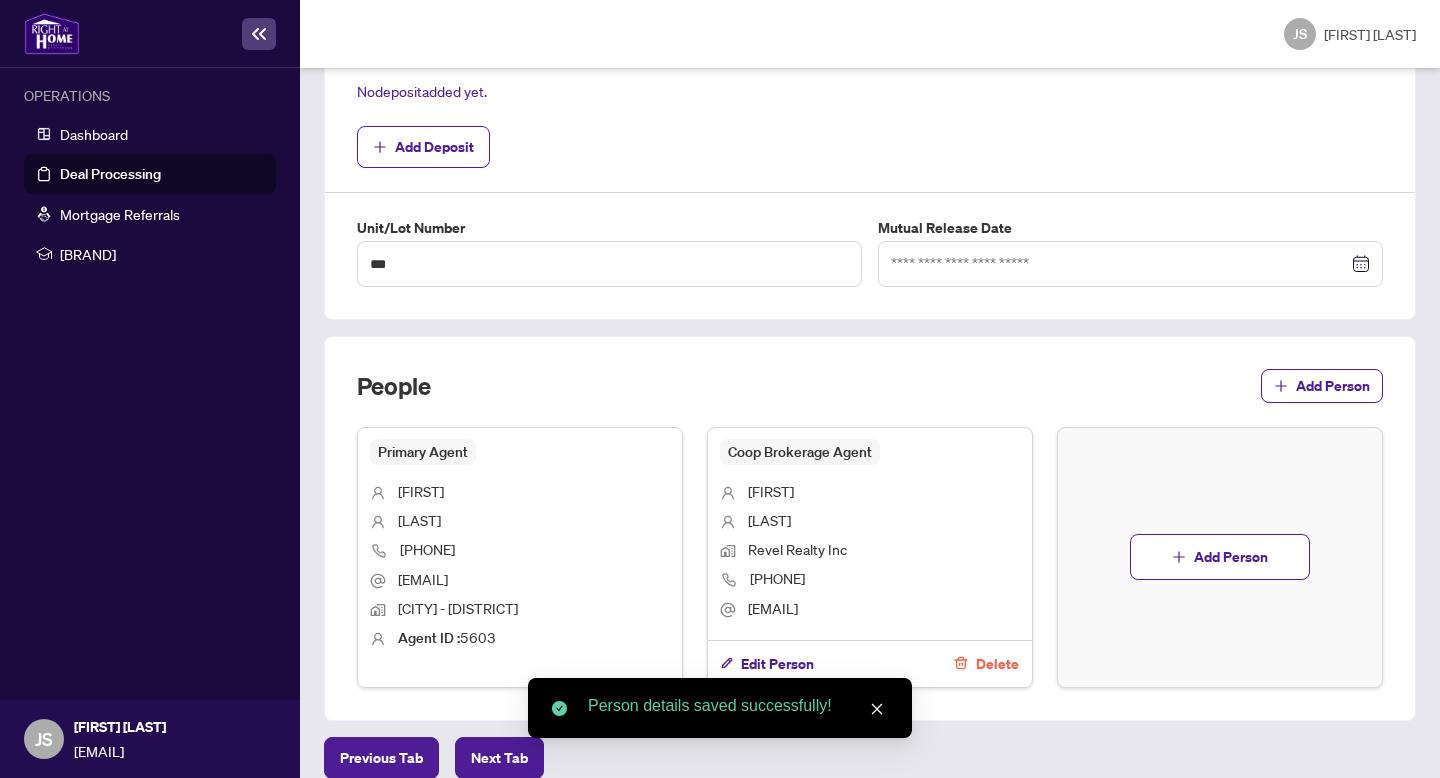 scroll, scrollTop: 793, scrollLeft: 0, axis: vertical 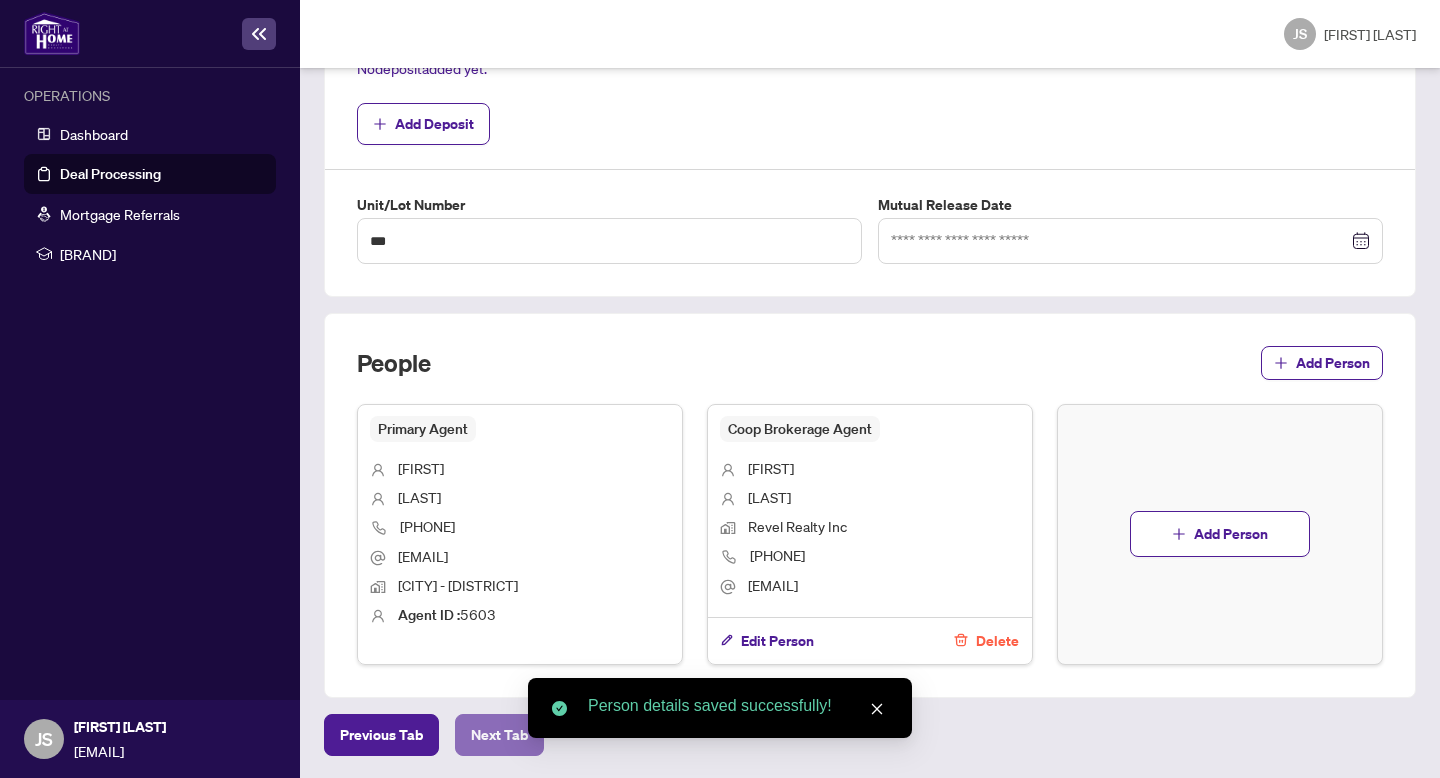 click on "Next Tab" at bounding box center (381, 735) 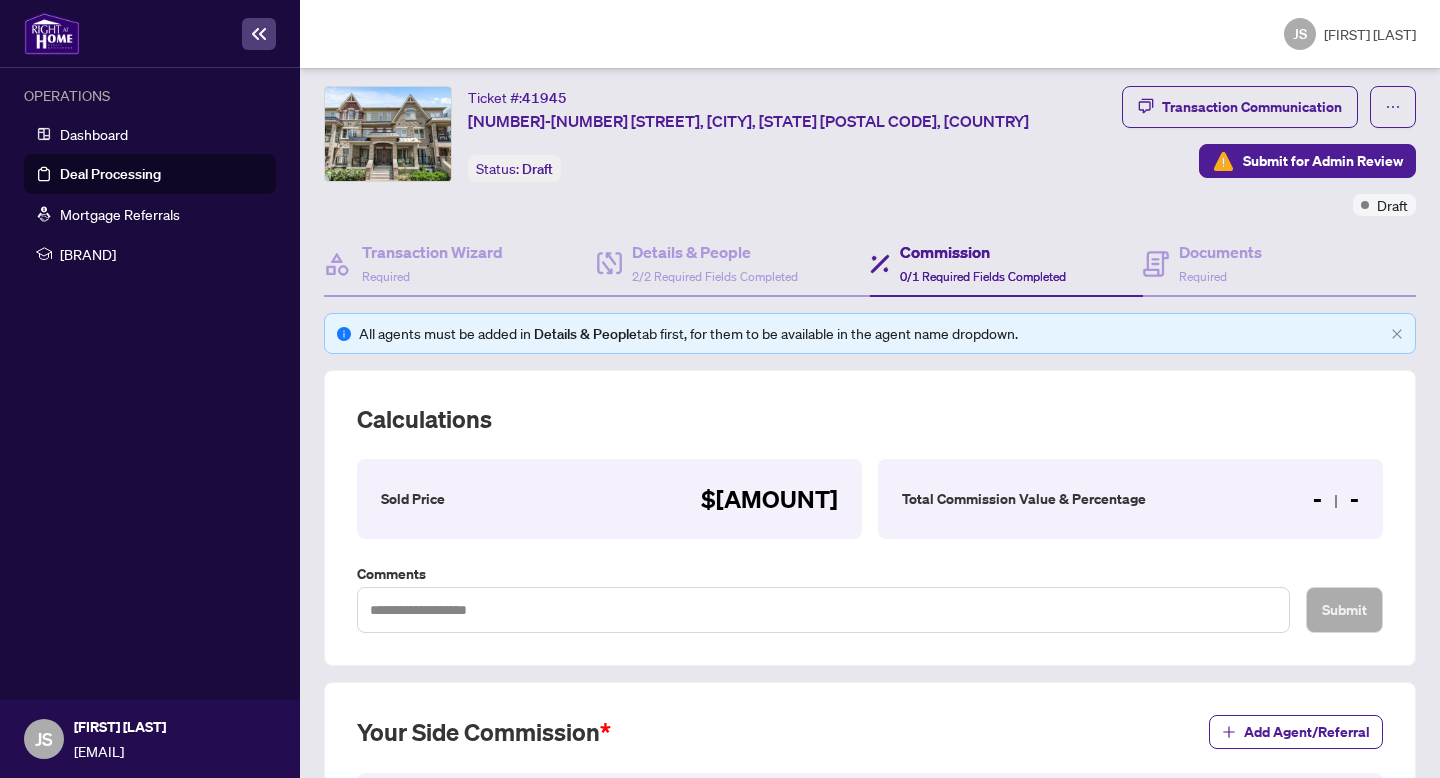 scroll, scrollTop: 44, scrollLeft: 0, axis: vertical 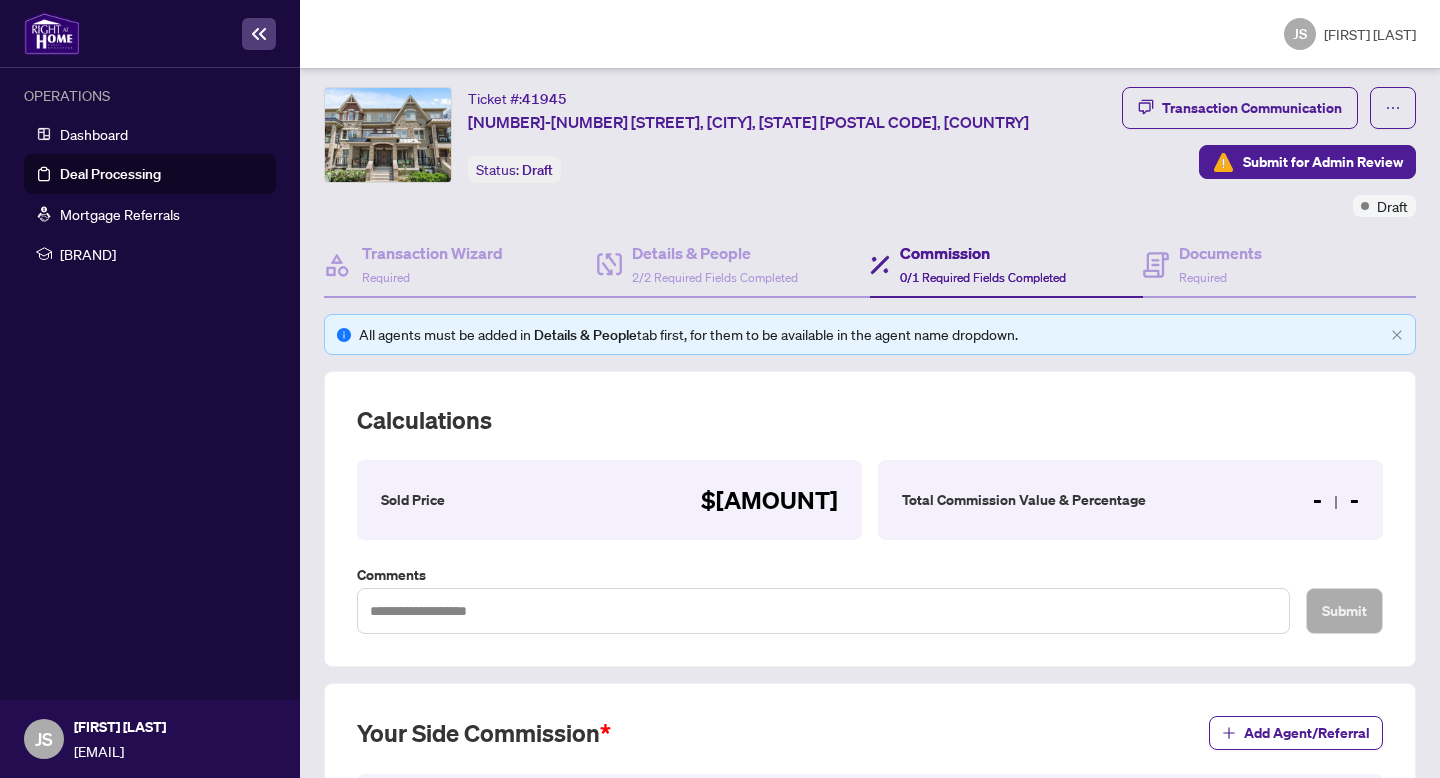 click on "-     -" at bounding box center (769, 500) 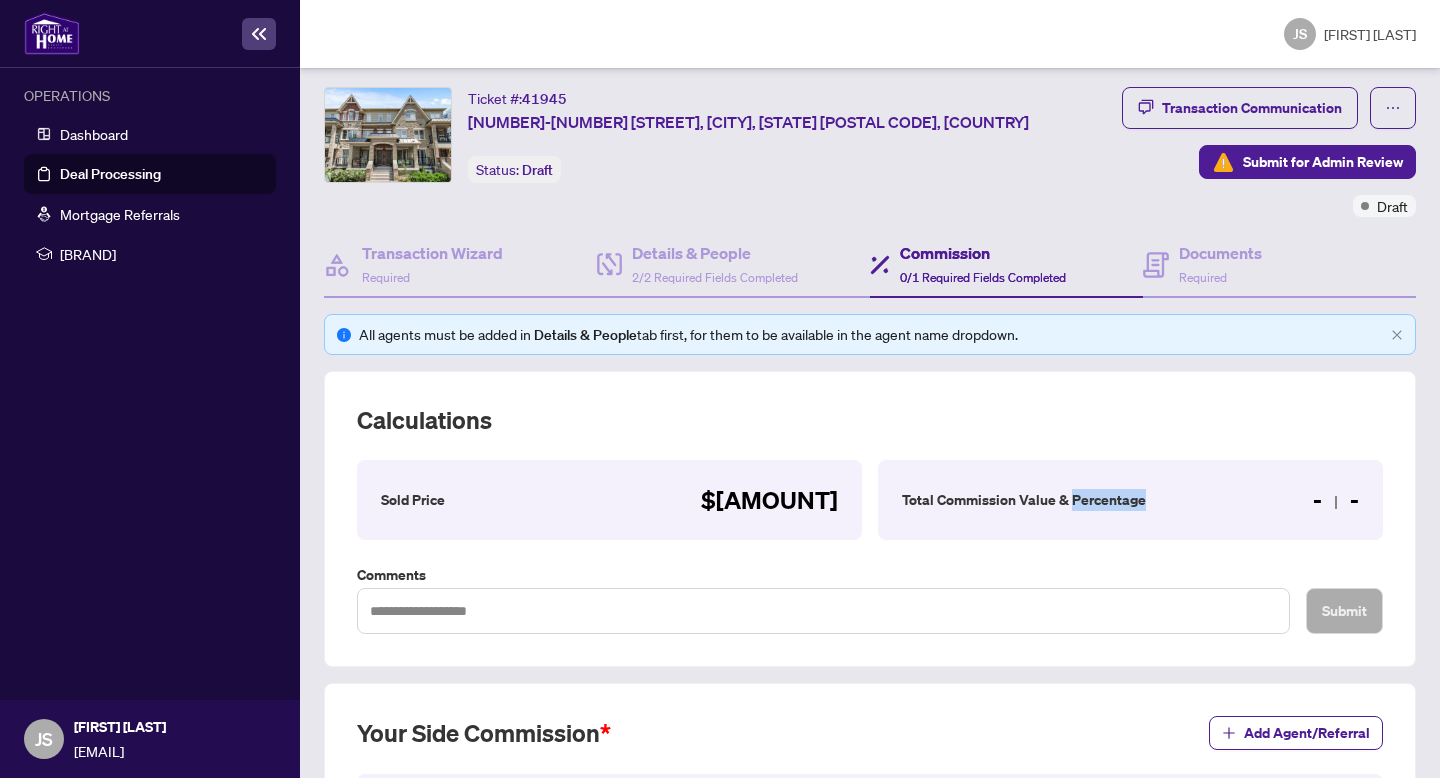 click on "Total Commission Value & Percentage" at bounding box center [413, 500] 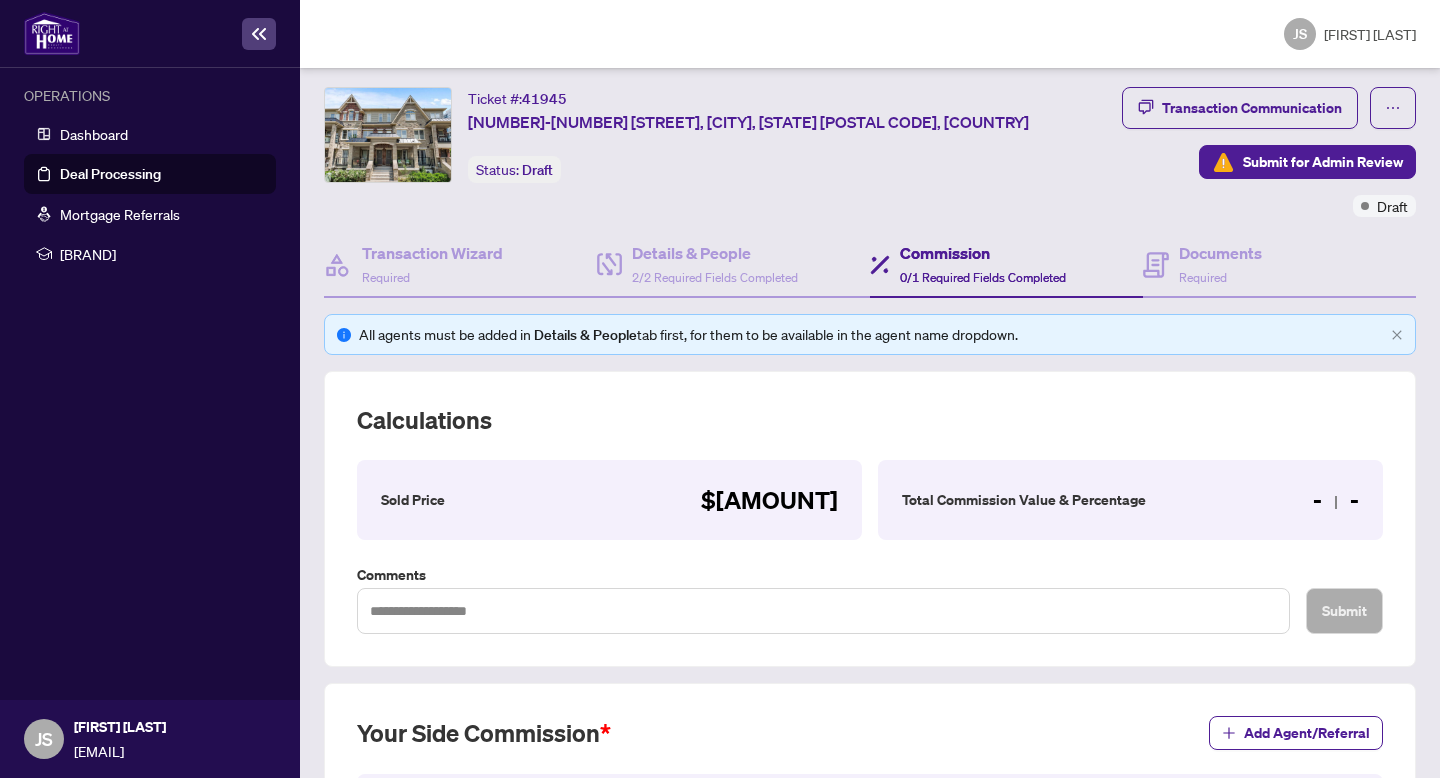 click on "Total Commission Value & Percentage -     -" at bounding box center (609, 500) 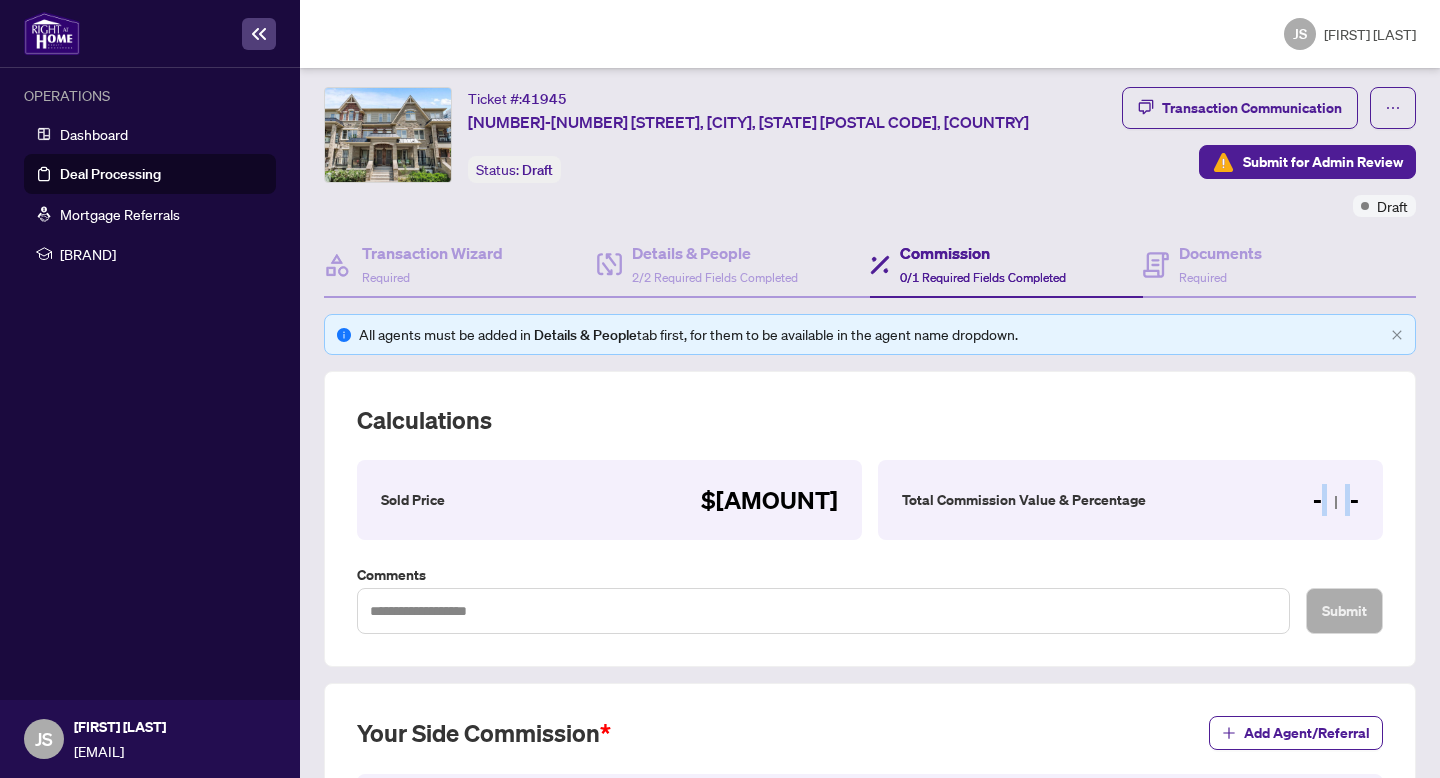 click on "-     -" at bounding box center [769, 500] 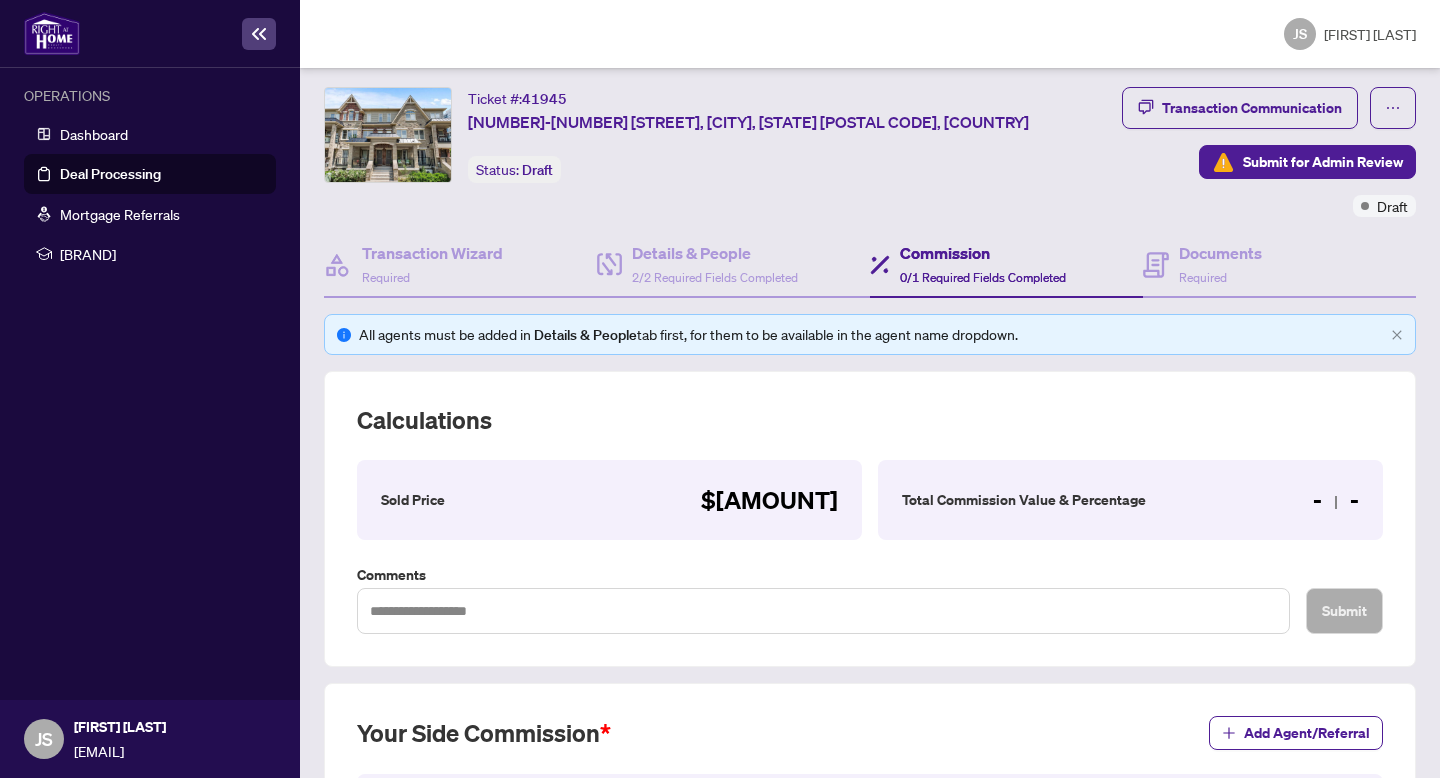 click on "Total Commission Value & Percentage -     -" at bounding box center (609, 500) 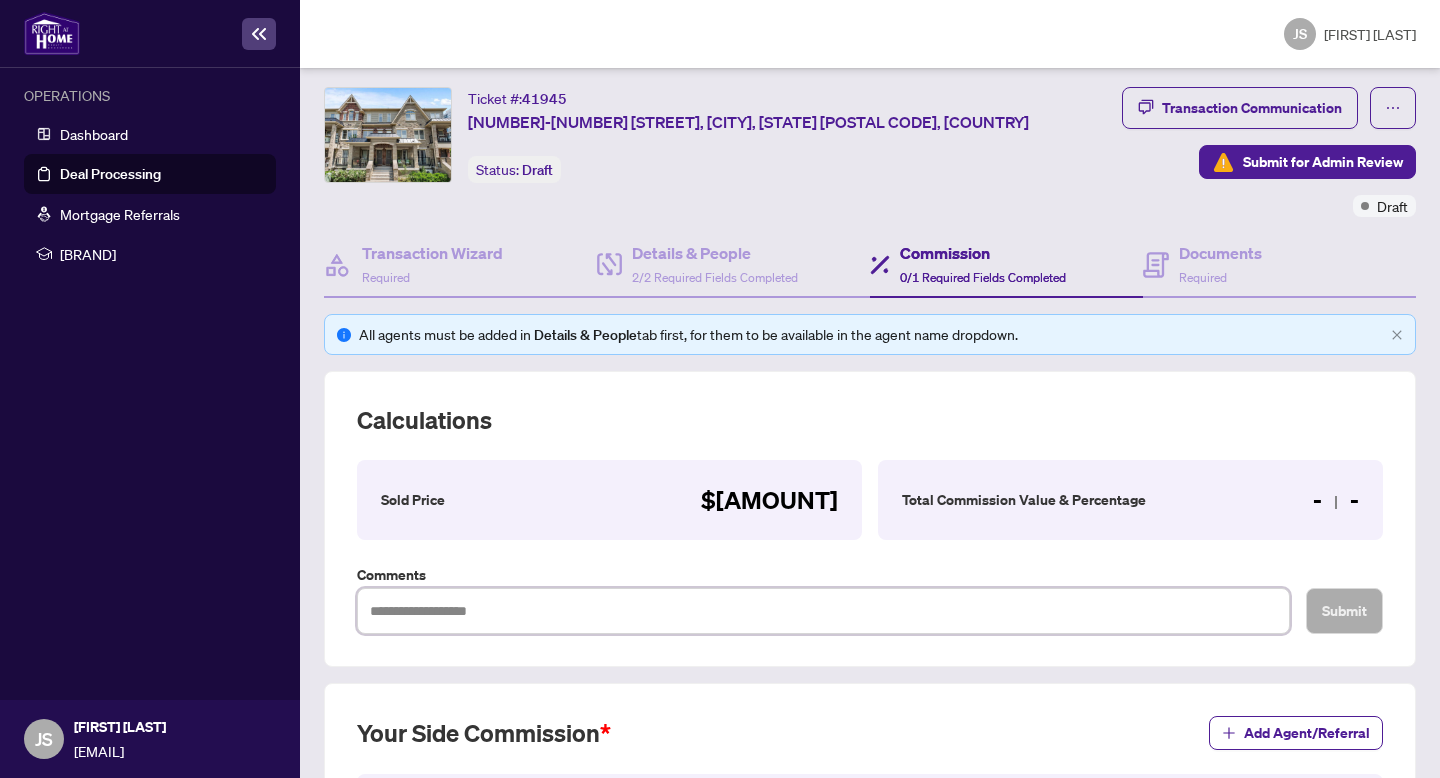 click at bounding box center [823, 611] 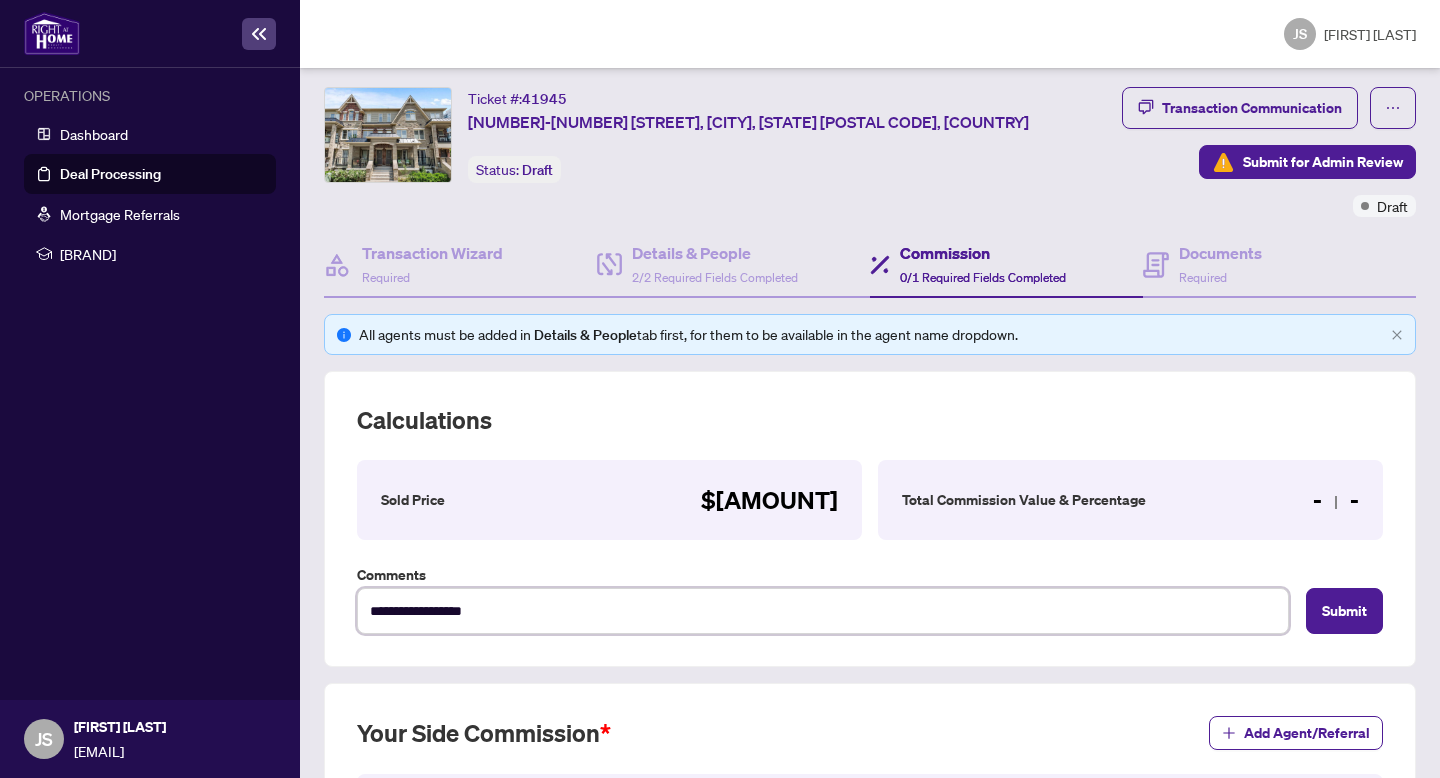 click on "**********" at bounding box center (823, 611) 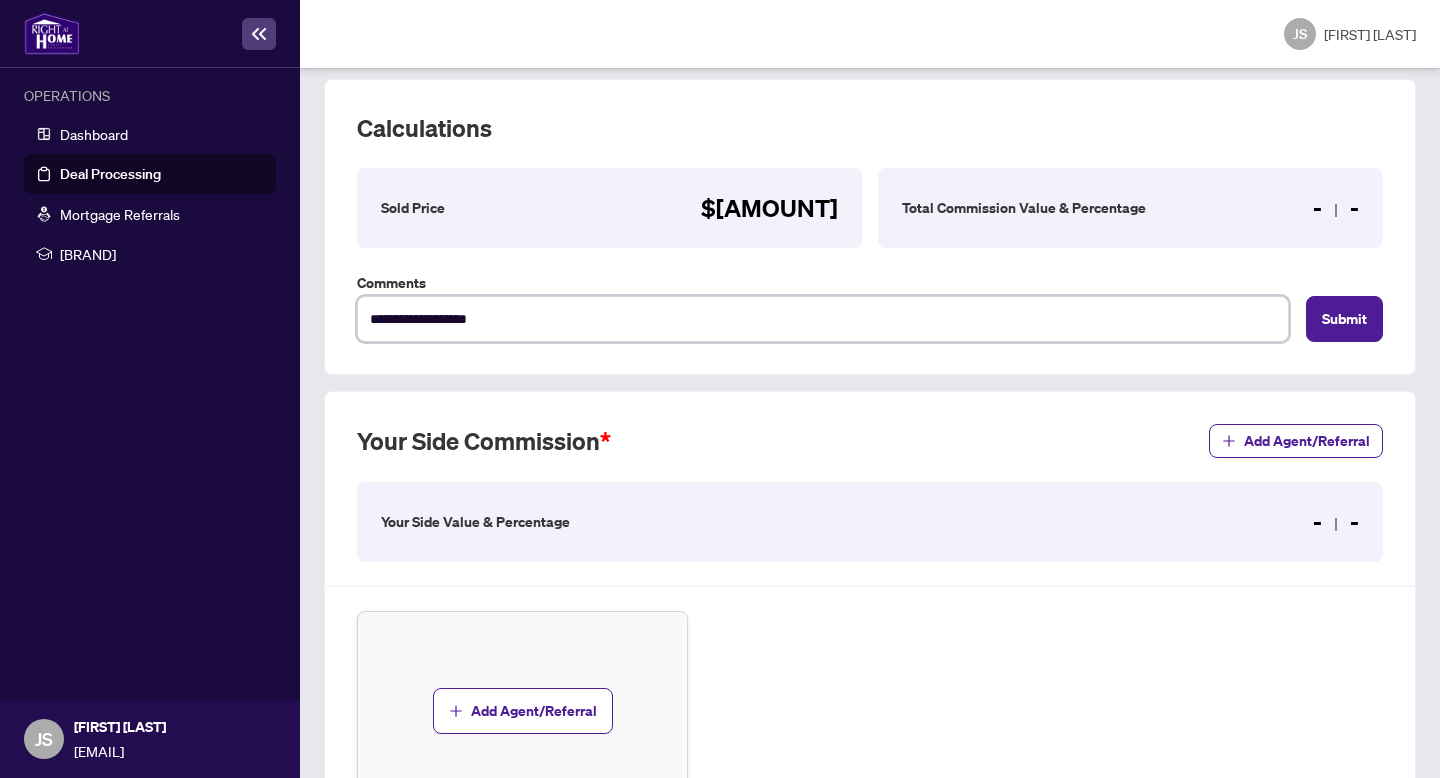 scroll, scrollTop: 331, scrollLeft: 0, axis: vertical 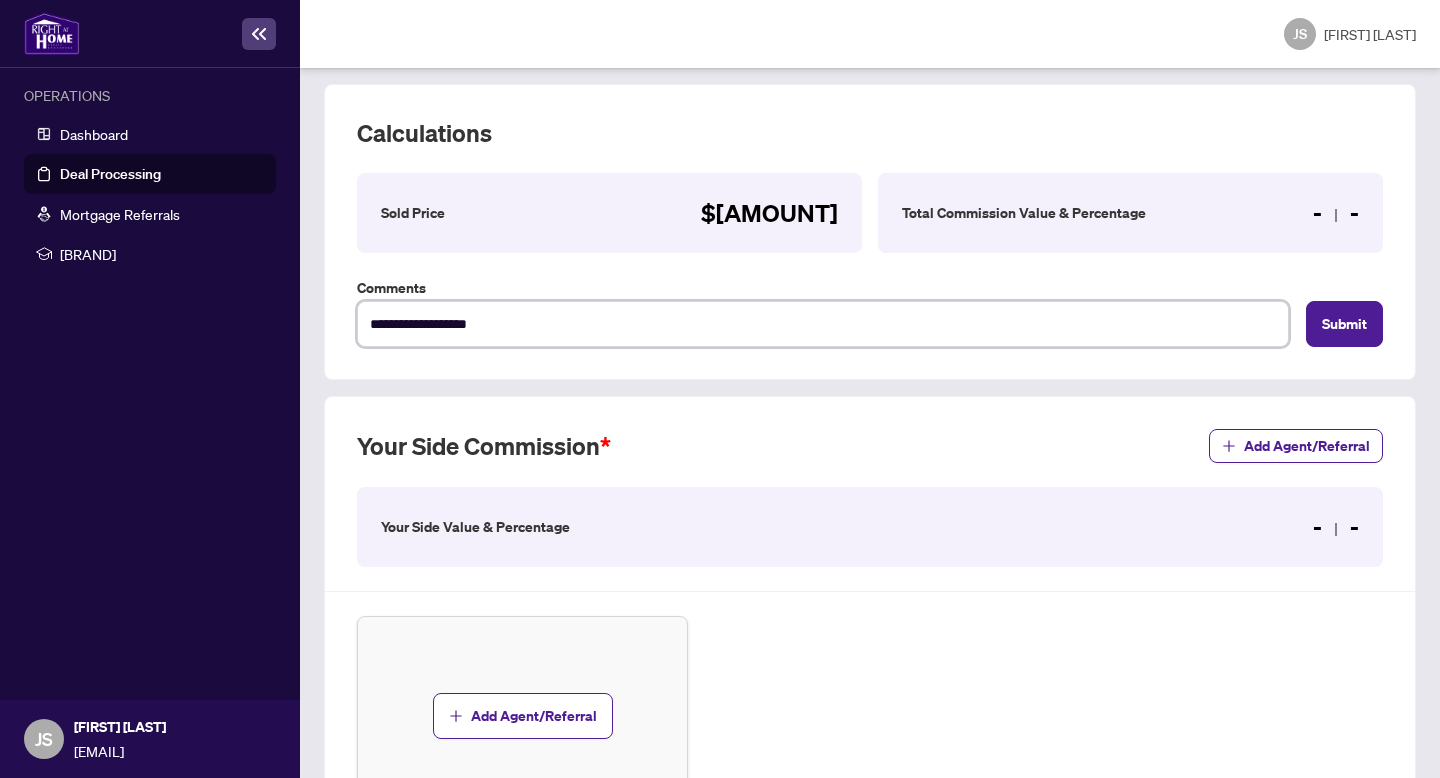 type on "**********" 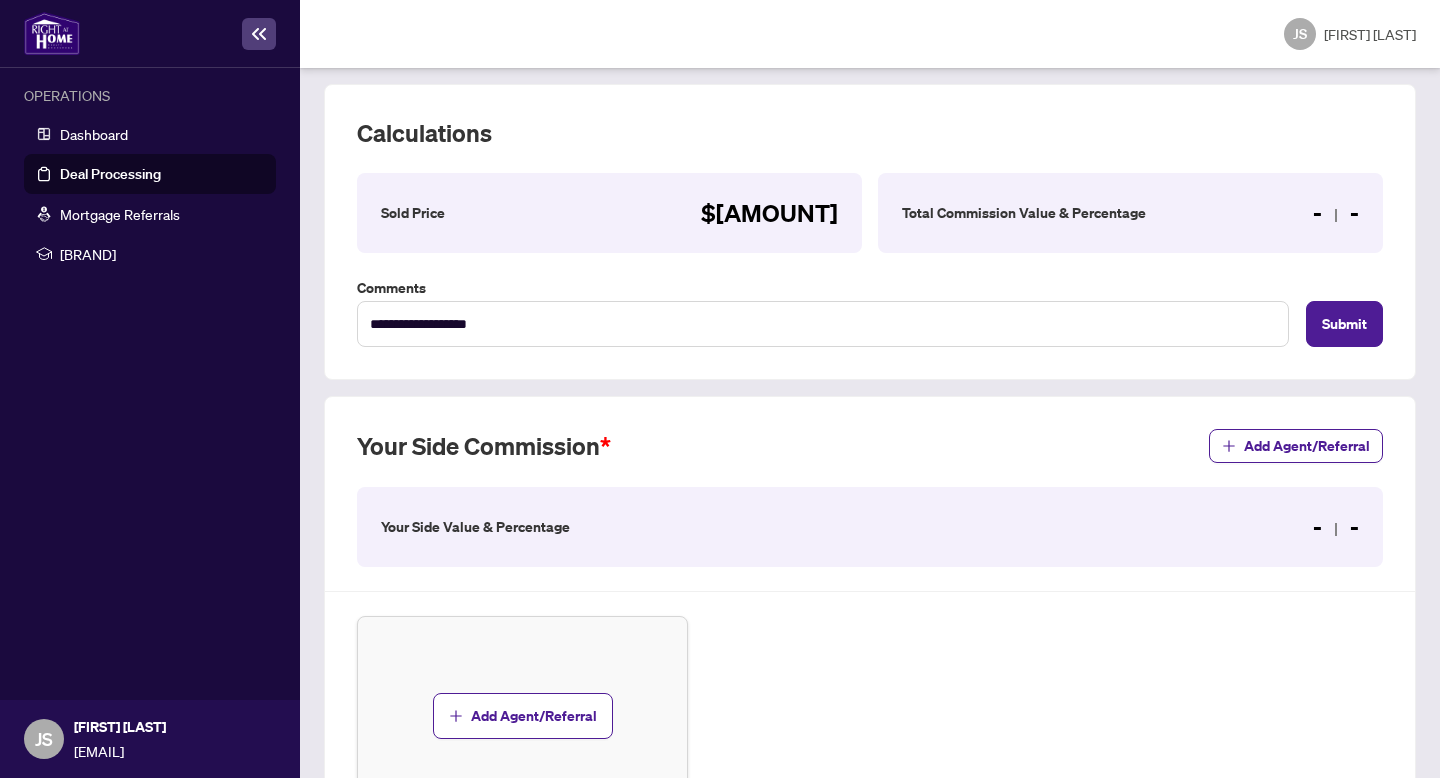 click on "Your Side Value & Percentage -     -" at bounding box center [870, 527] 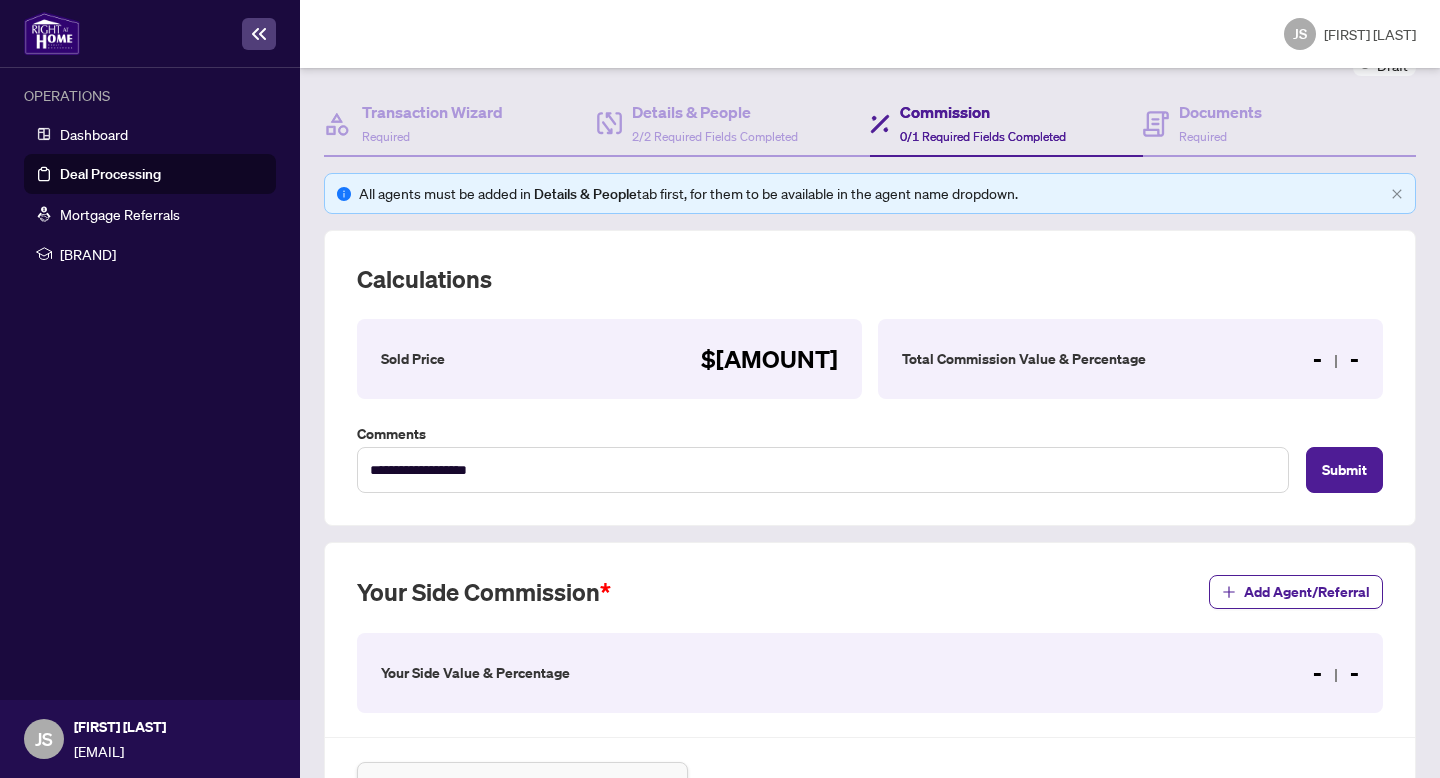 scroll, scrollTop: 163, scrollLeft: 0, axis: vertical 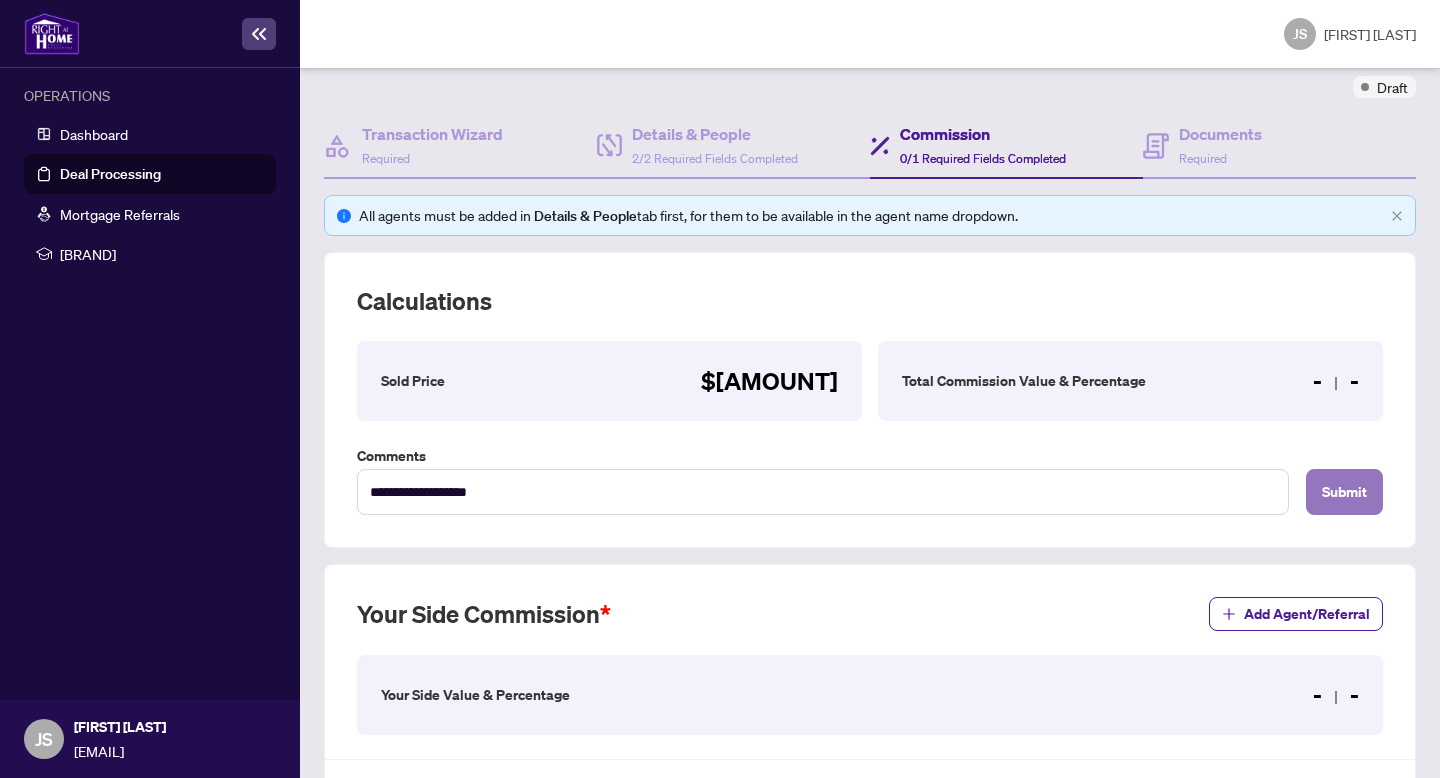 click on "Submit" at bounding box center [1344, 492] 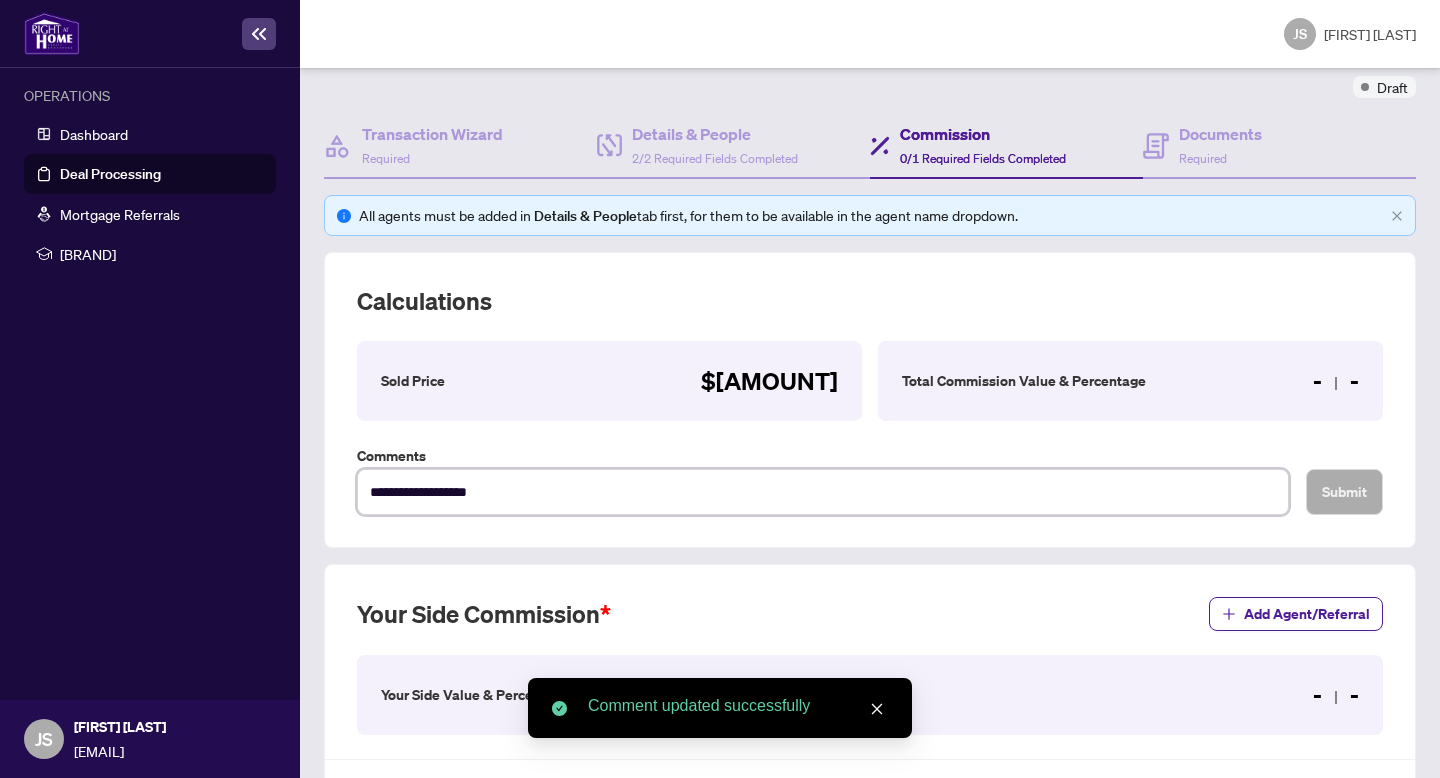 click on "**********" at bounding box center (823, 492) 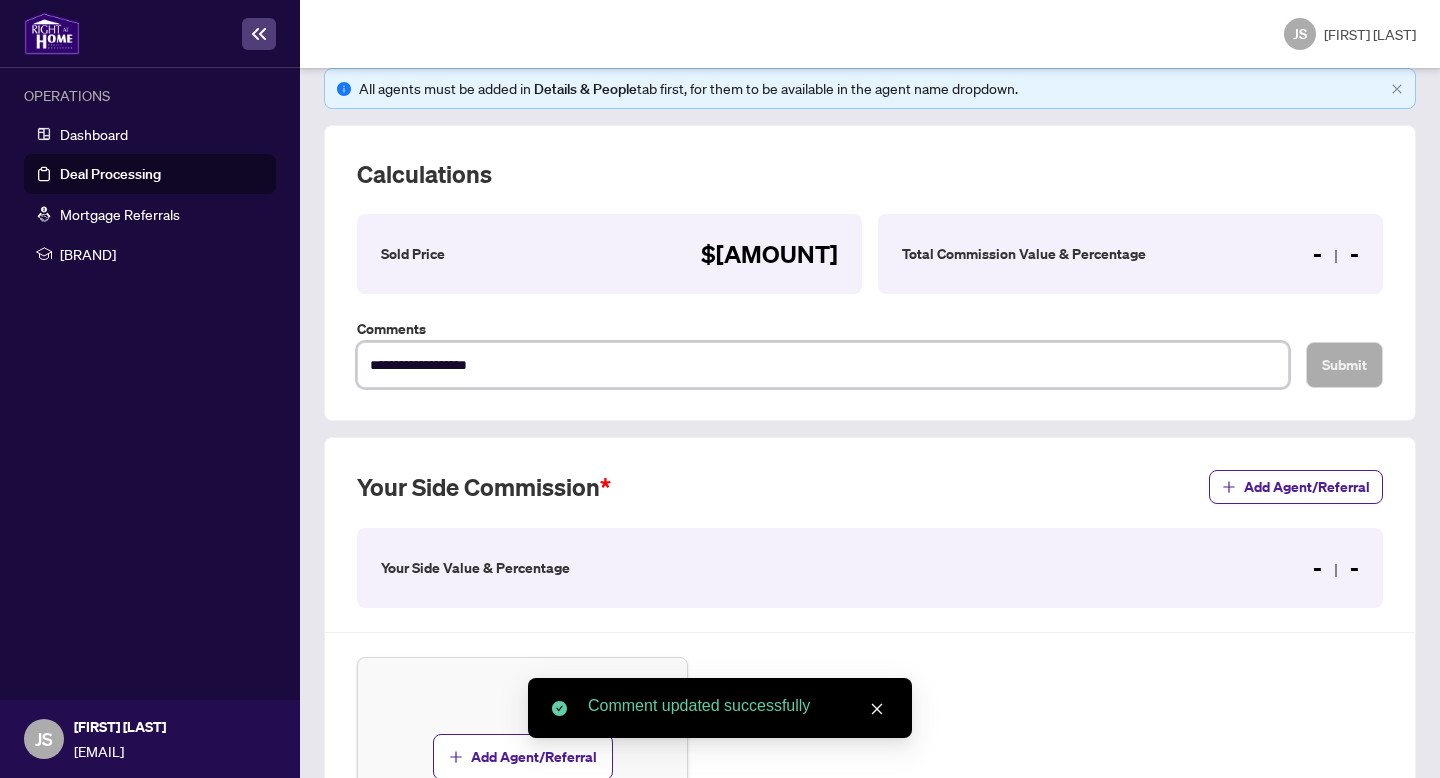 scroll, scrollTop: 314, scrollLeft: 0, axis: vertical 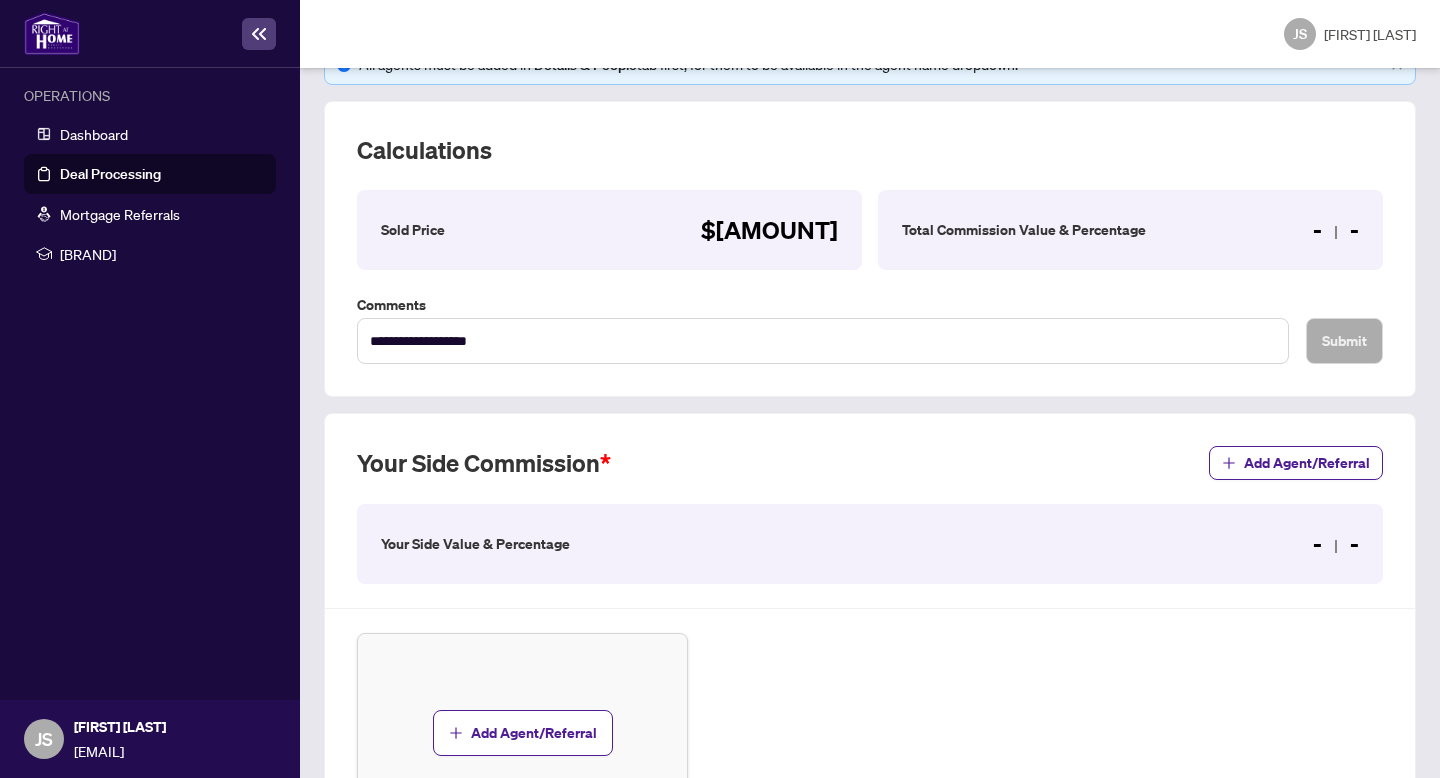 click on "-     -" at bounding box center [769, 230] 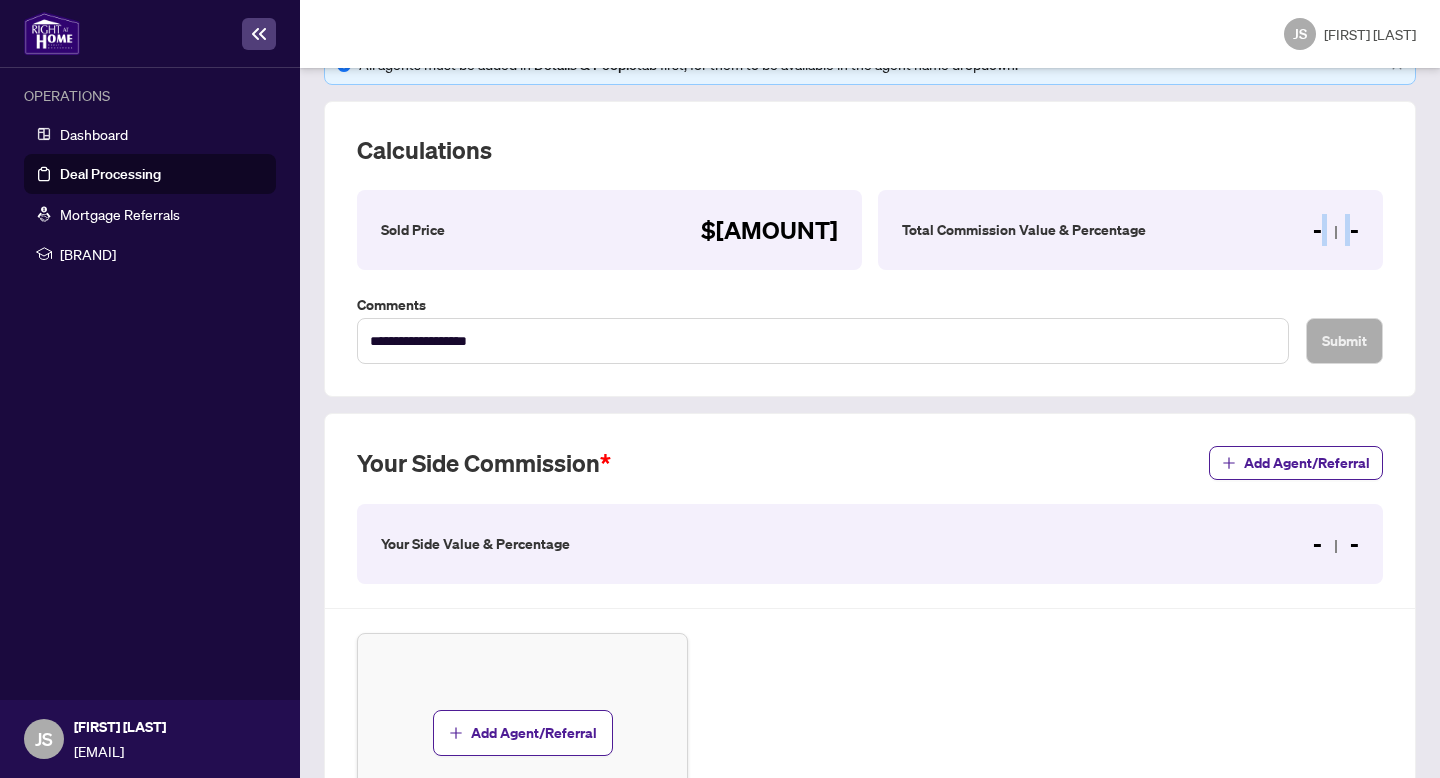 click on "-     -" at bounding box center [769, 230] 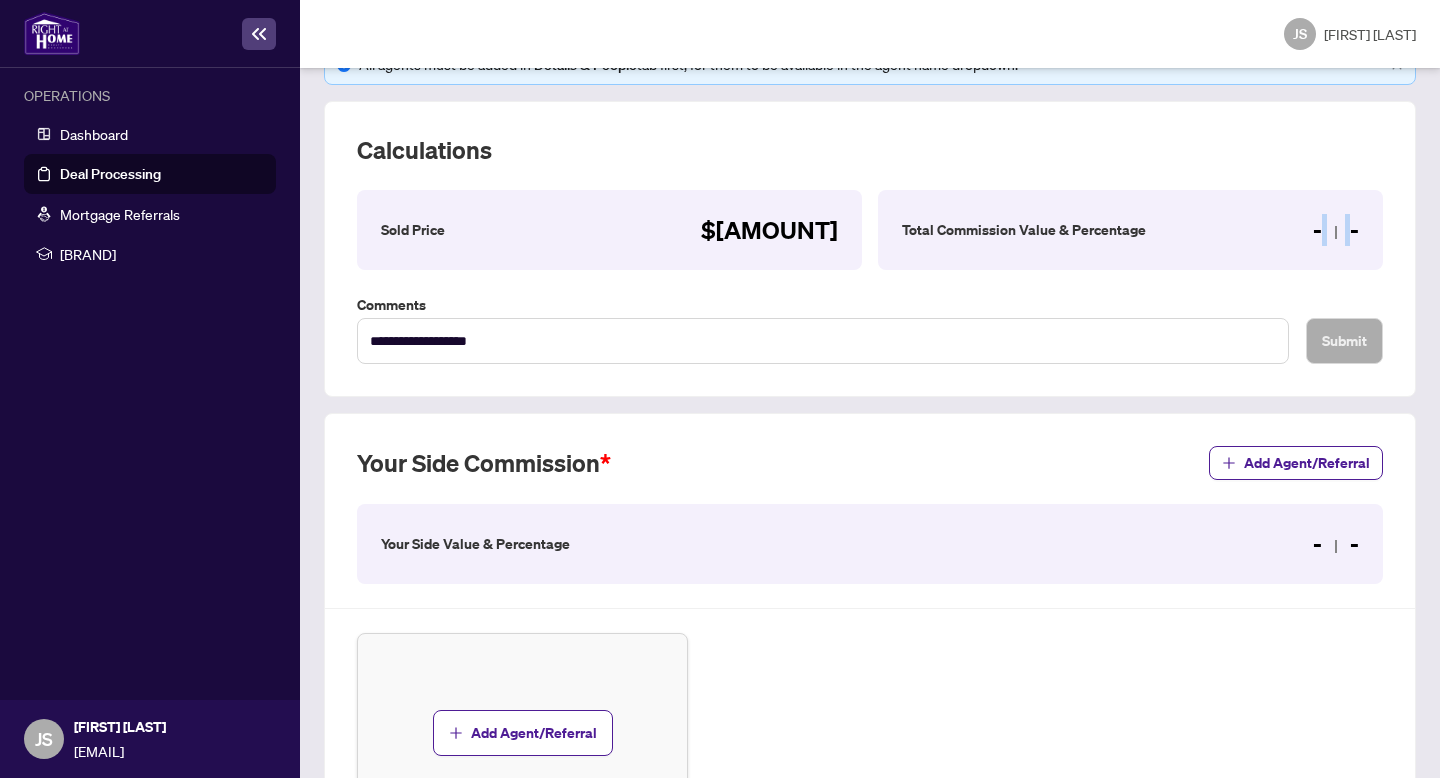 scroll, scrollTop: 482, scrollLeft: 0, axis: vertical 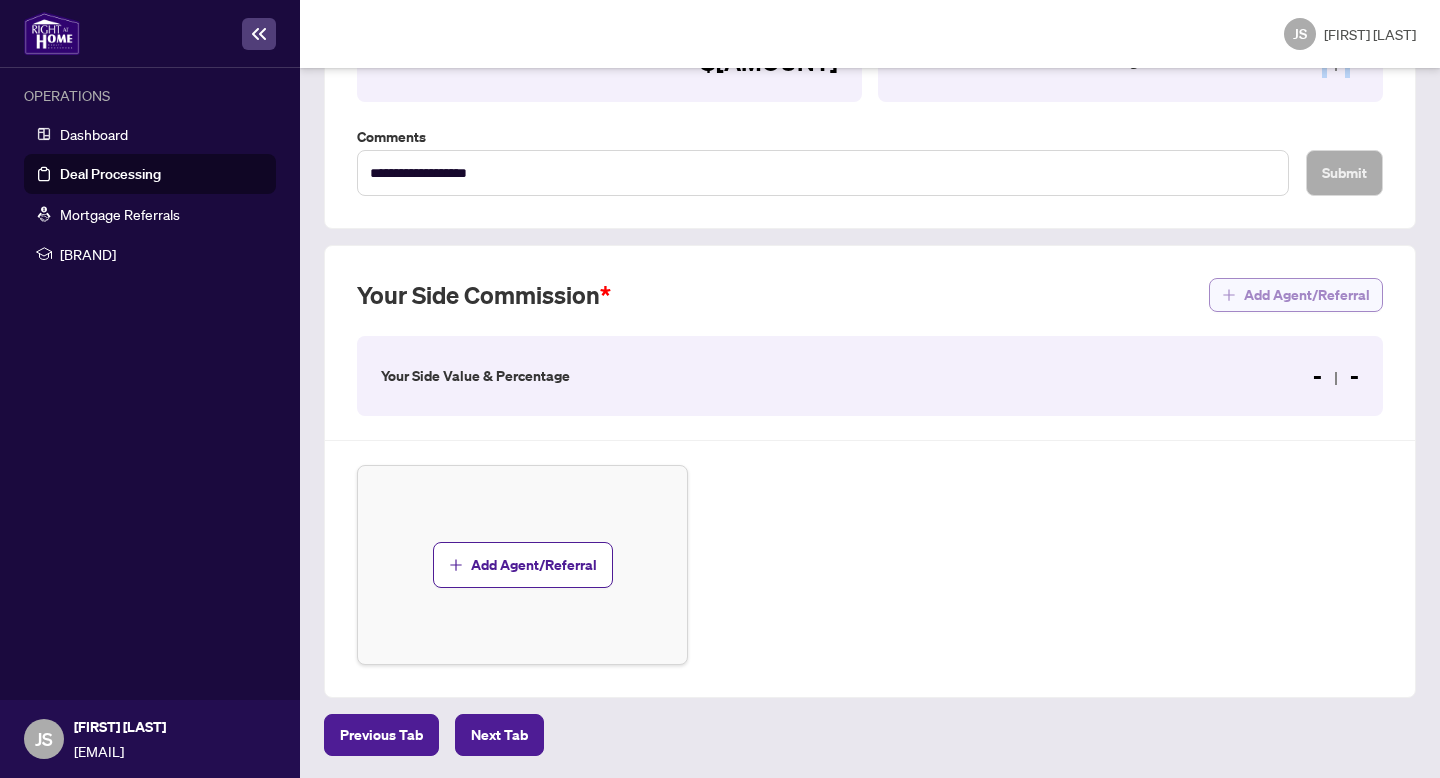 click on "Add Agent/Referral" at bounding box center [1307, 295] 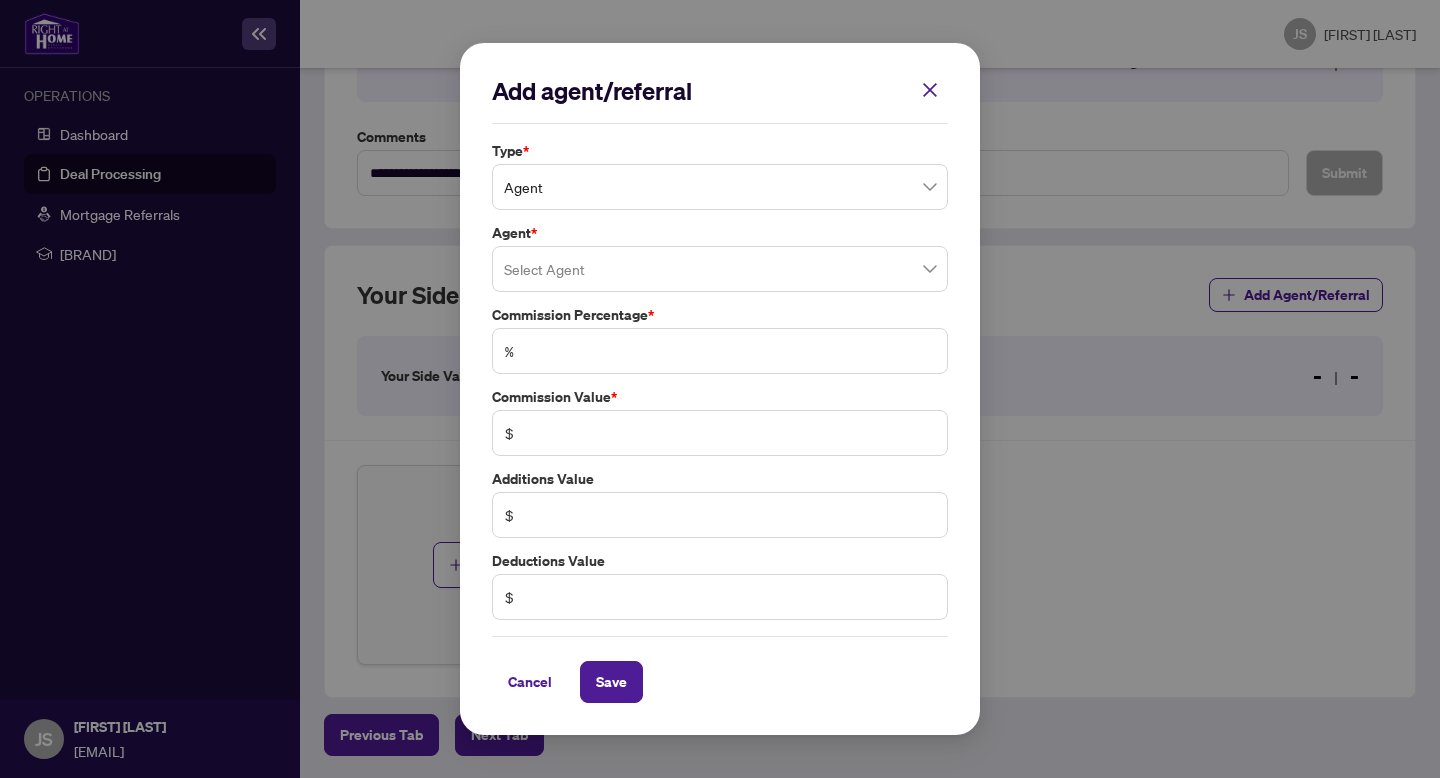 click at bounding box center [720, 269] 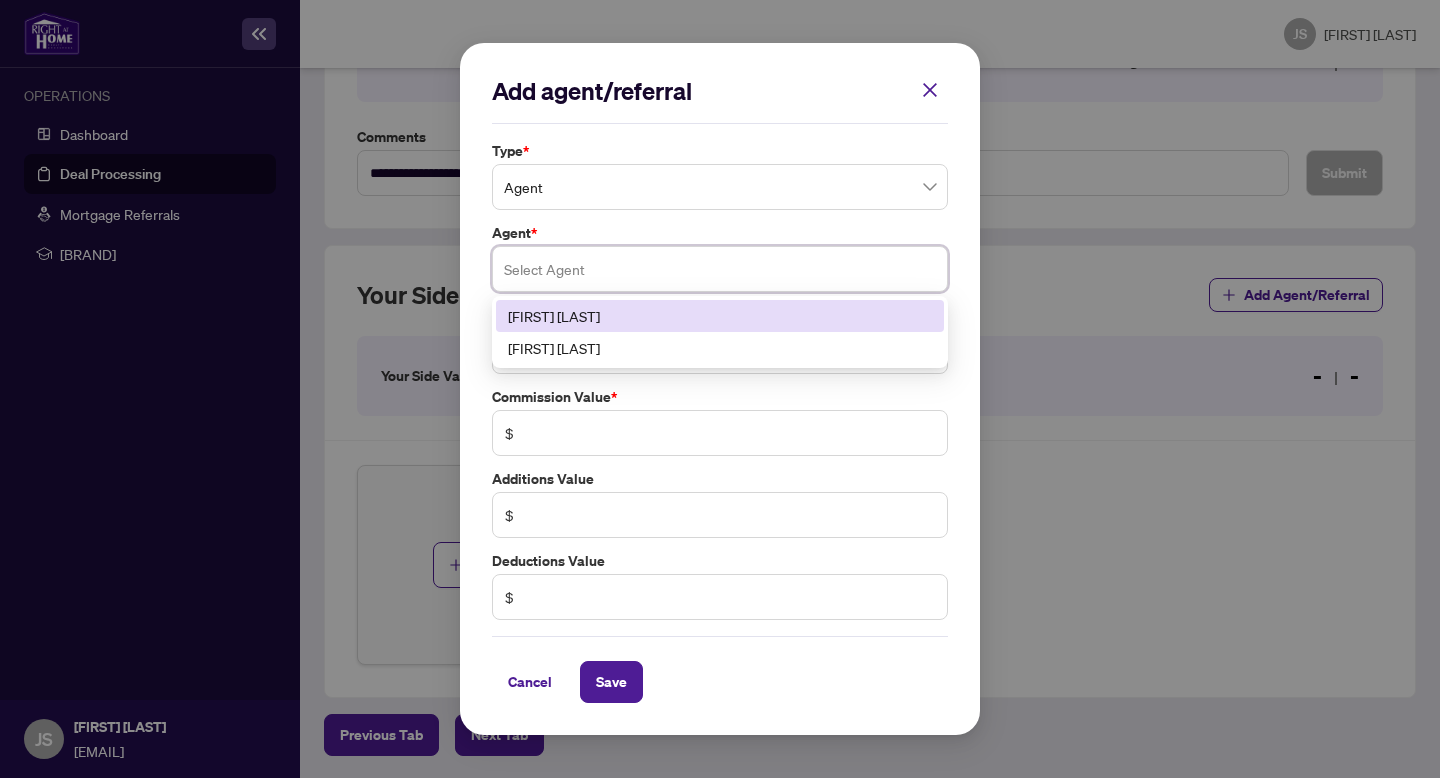 click on "[FIRST] [LAST]" at bounding box center (720, 316) 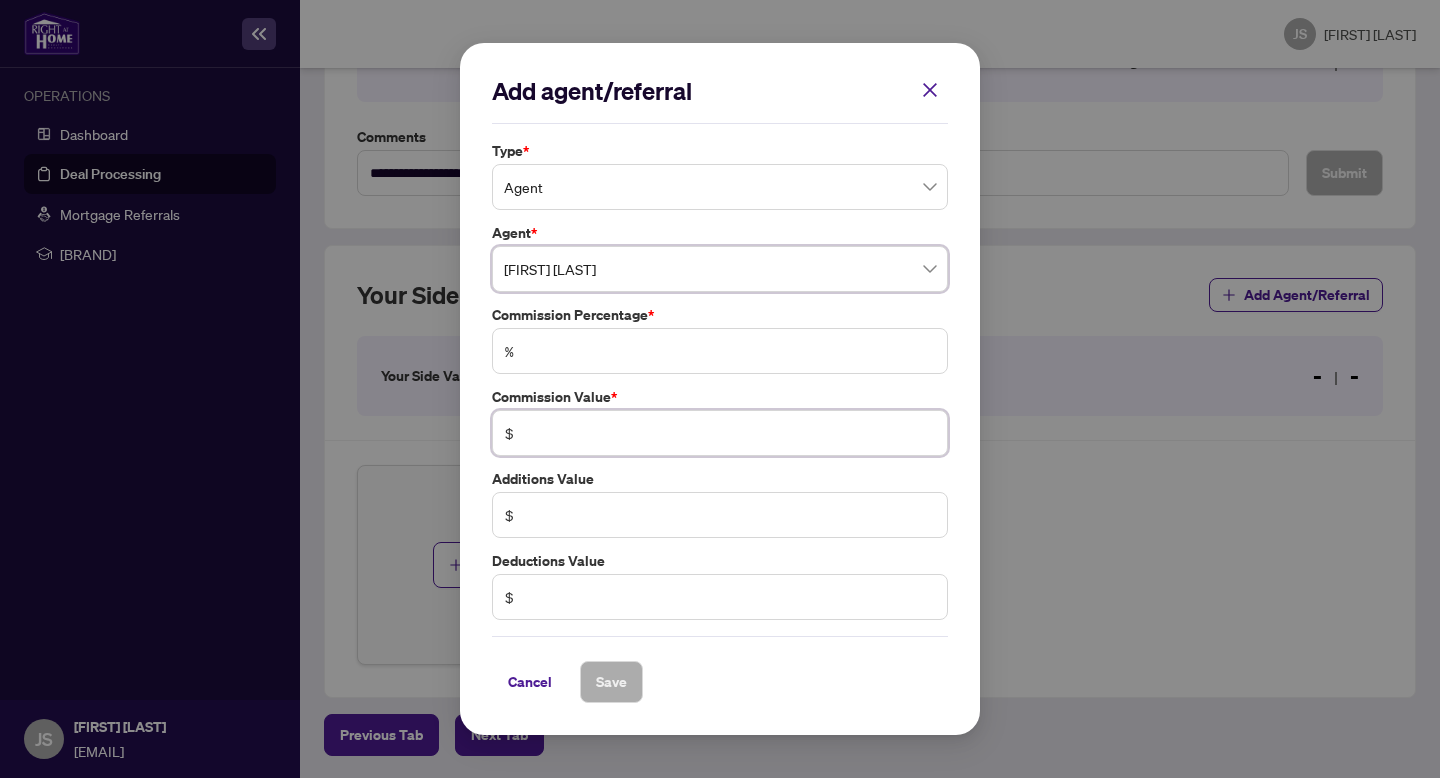 click at bounding box center [730, 433] 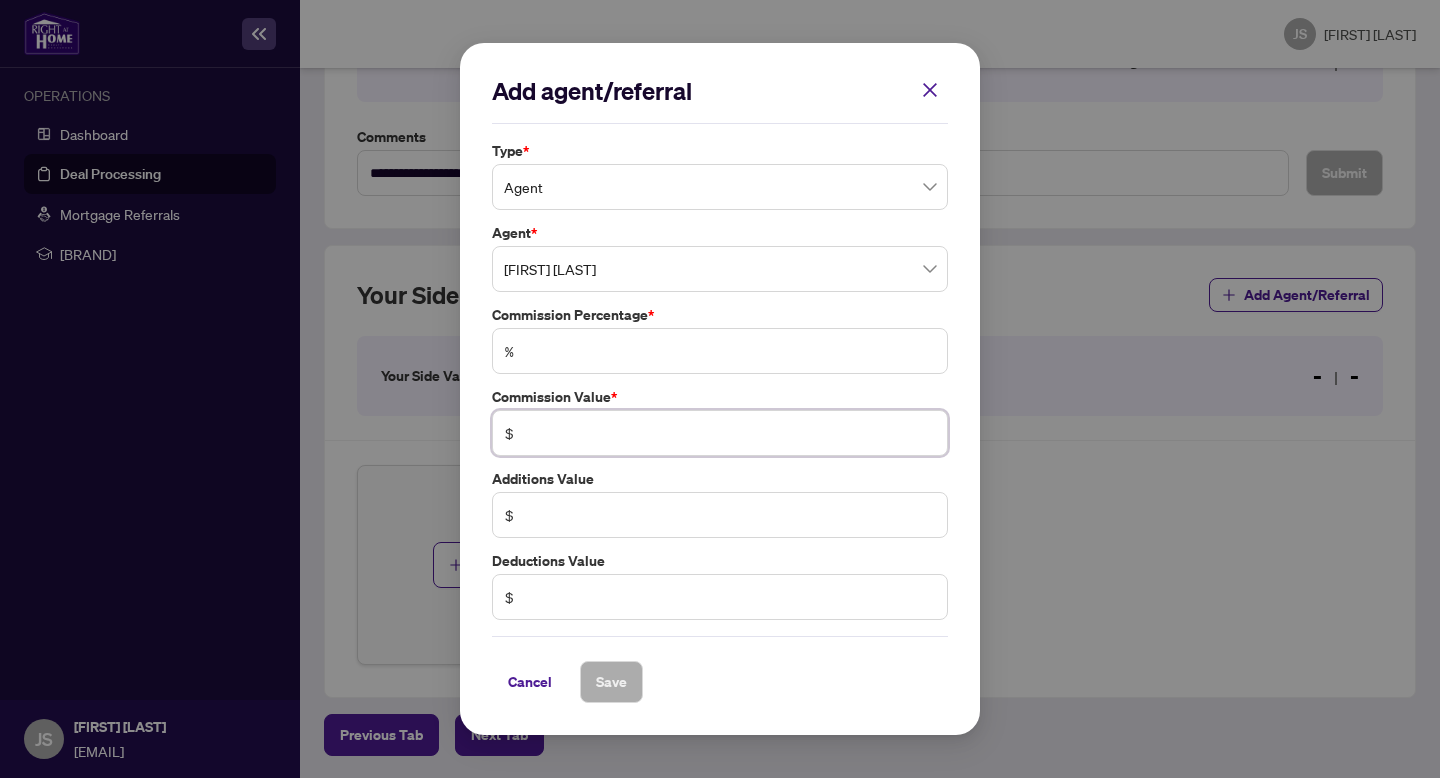 click at bounding box center (730, 433) 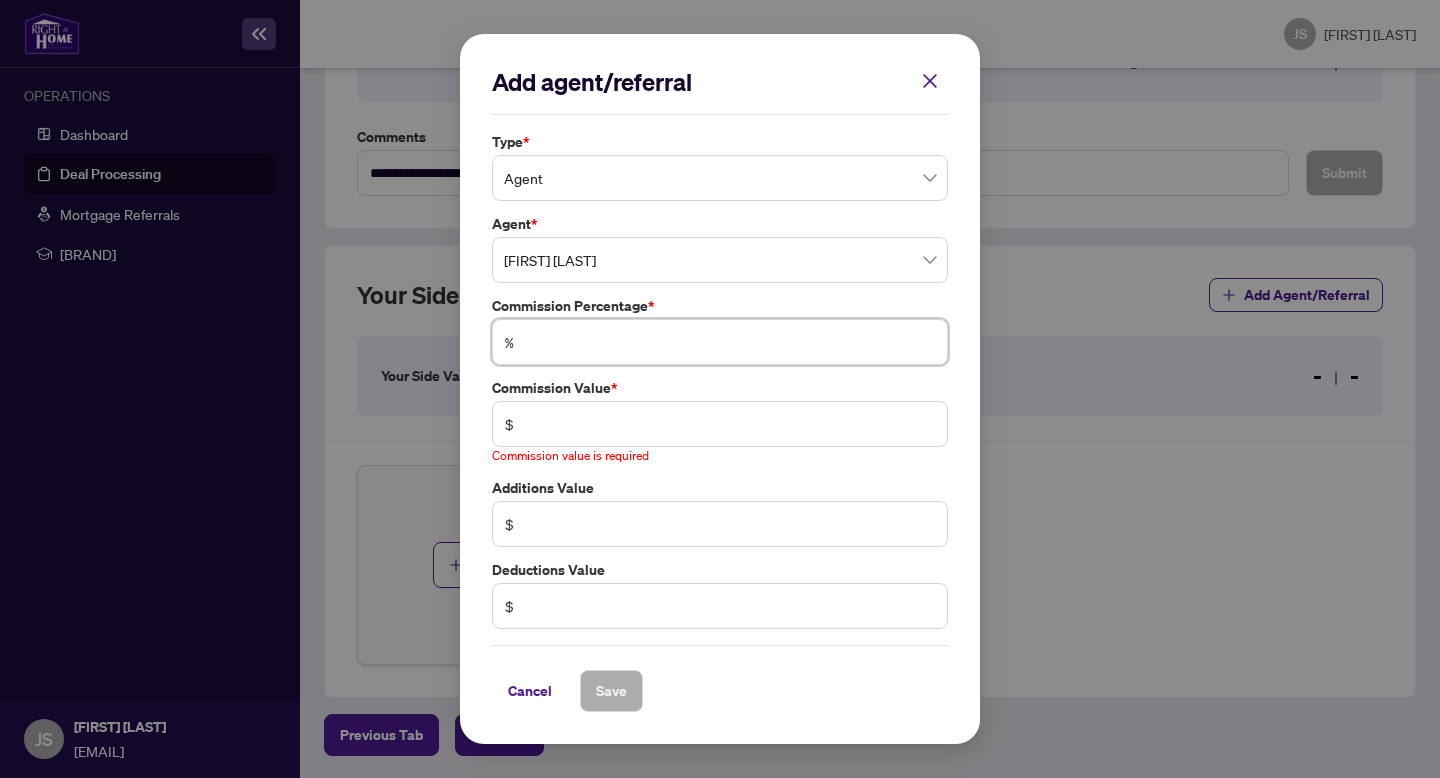 click at bounding box center [730, 342] 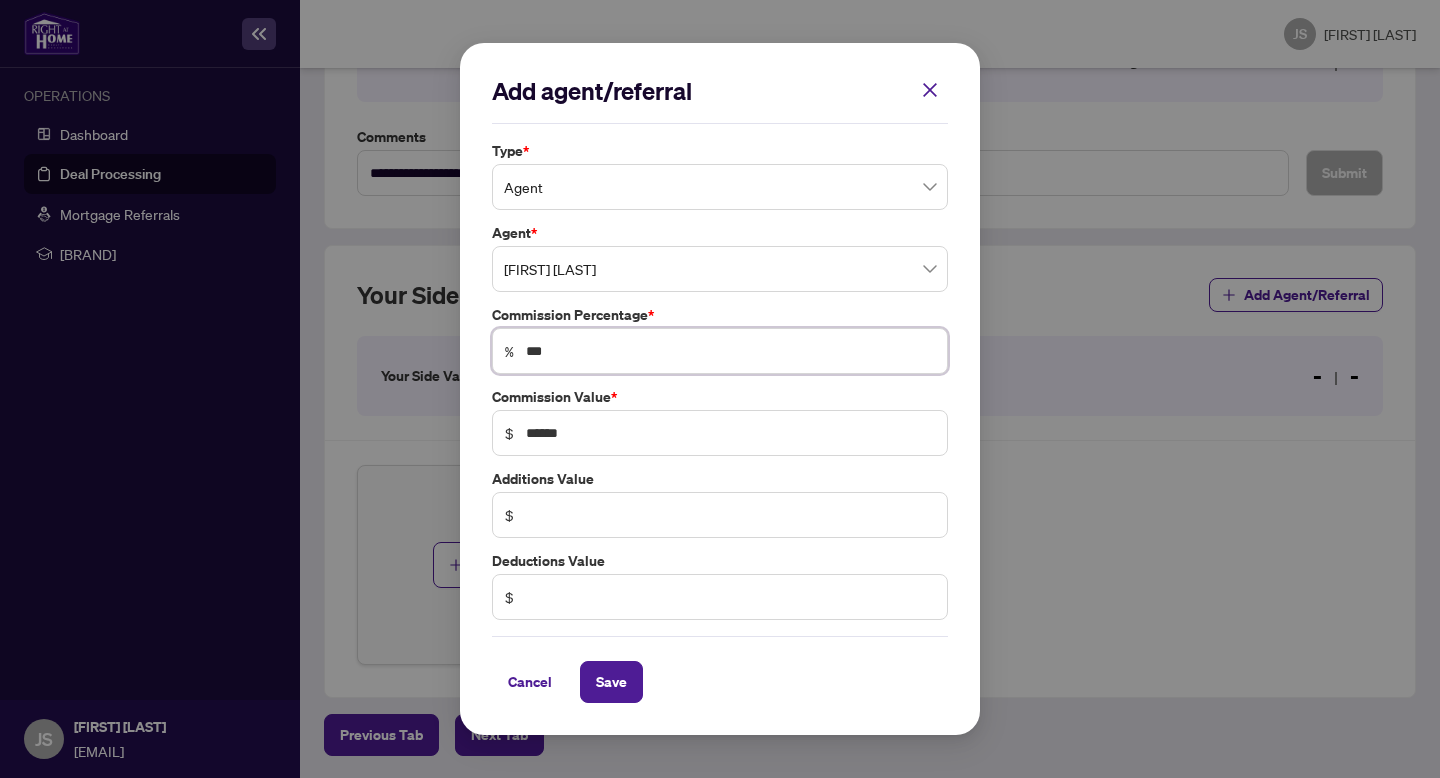 type on "***" 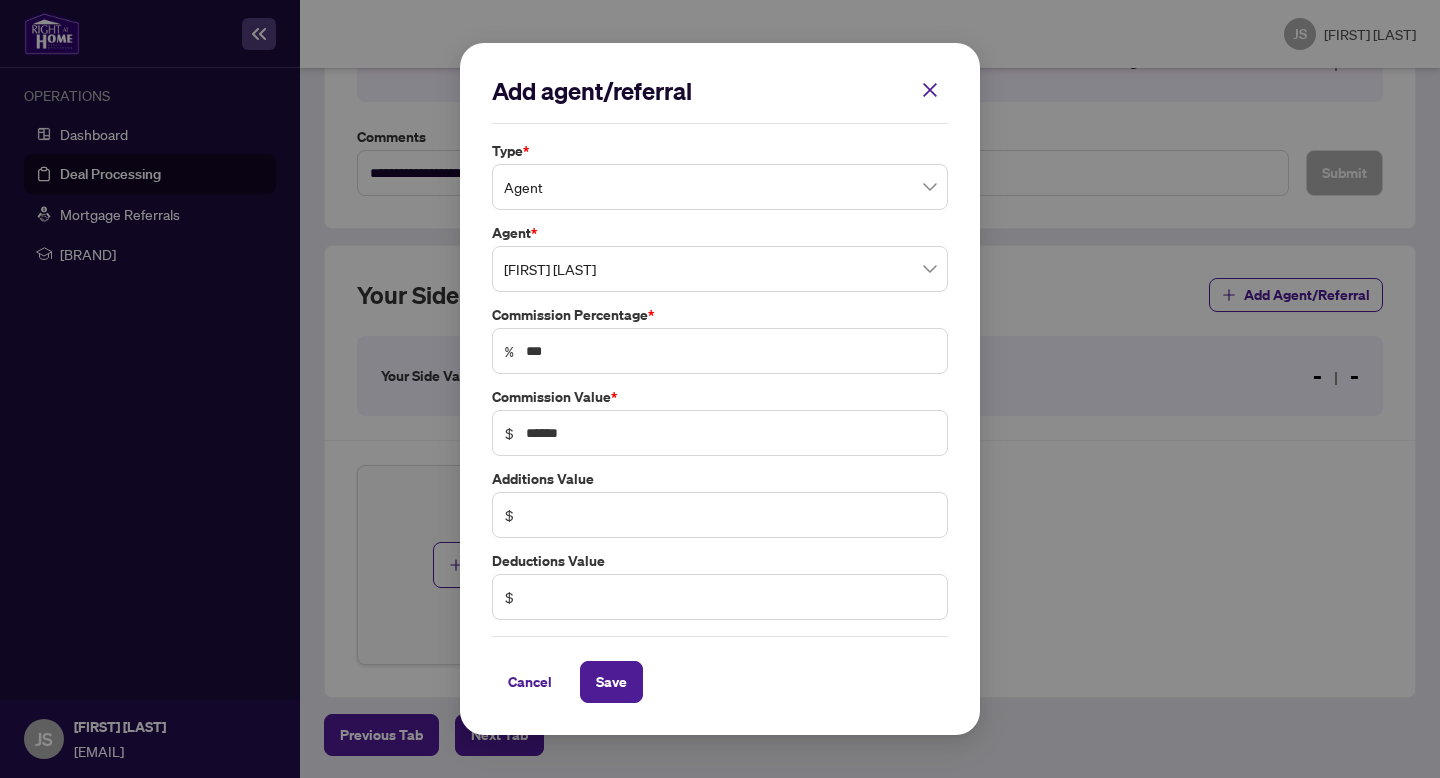 click on "Commission Percentage *" at bounding box center (720, 151) 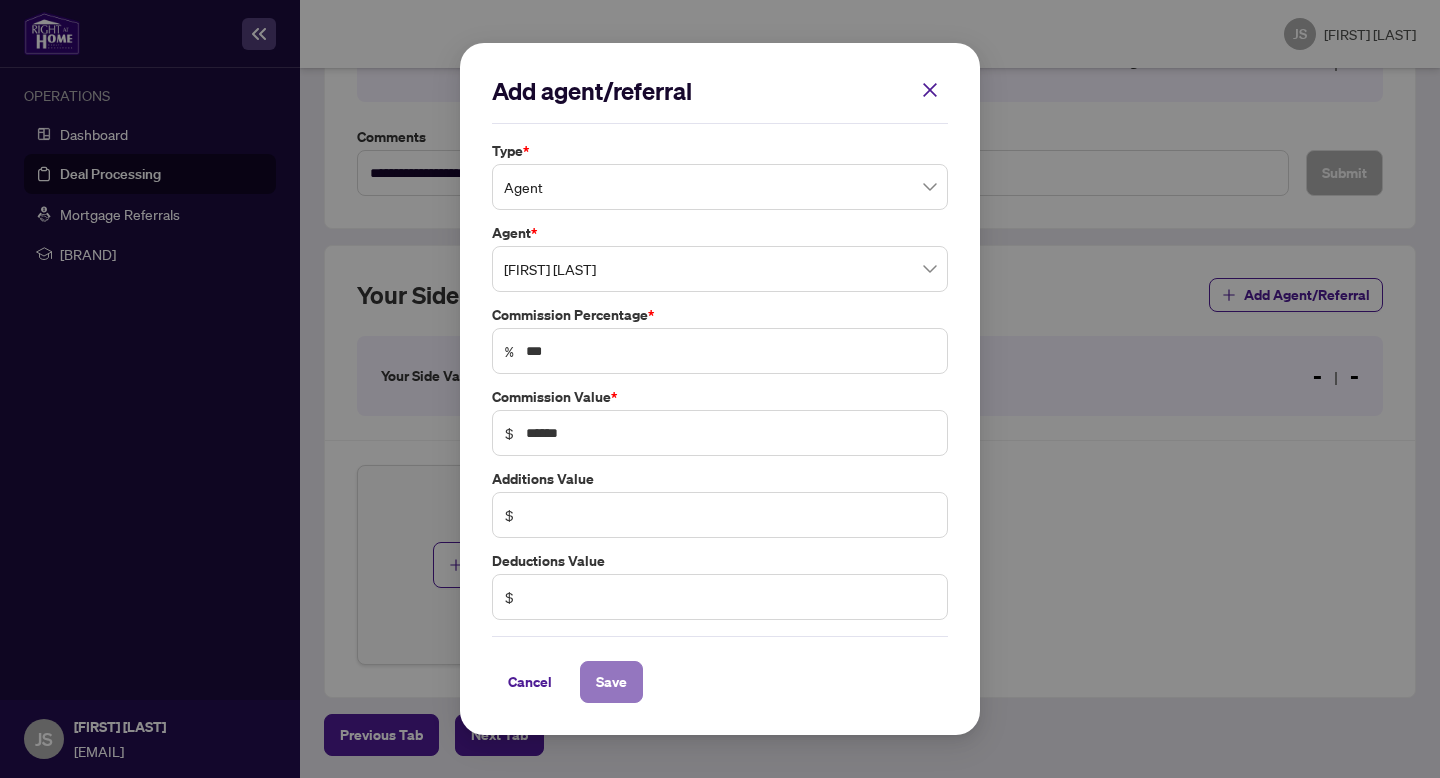 click on "Save" at bounding box center [611, 682] 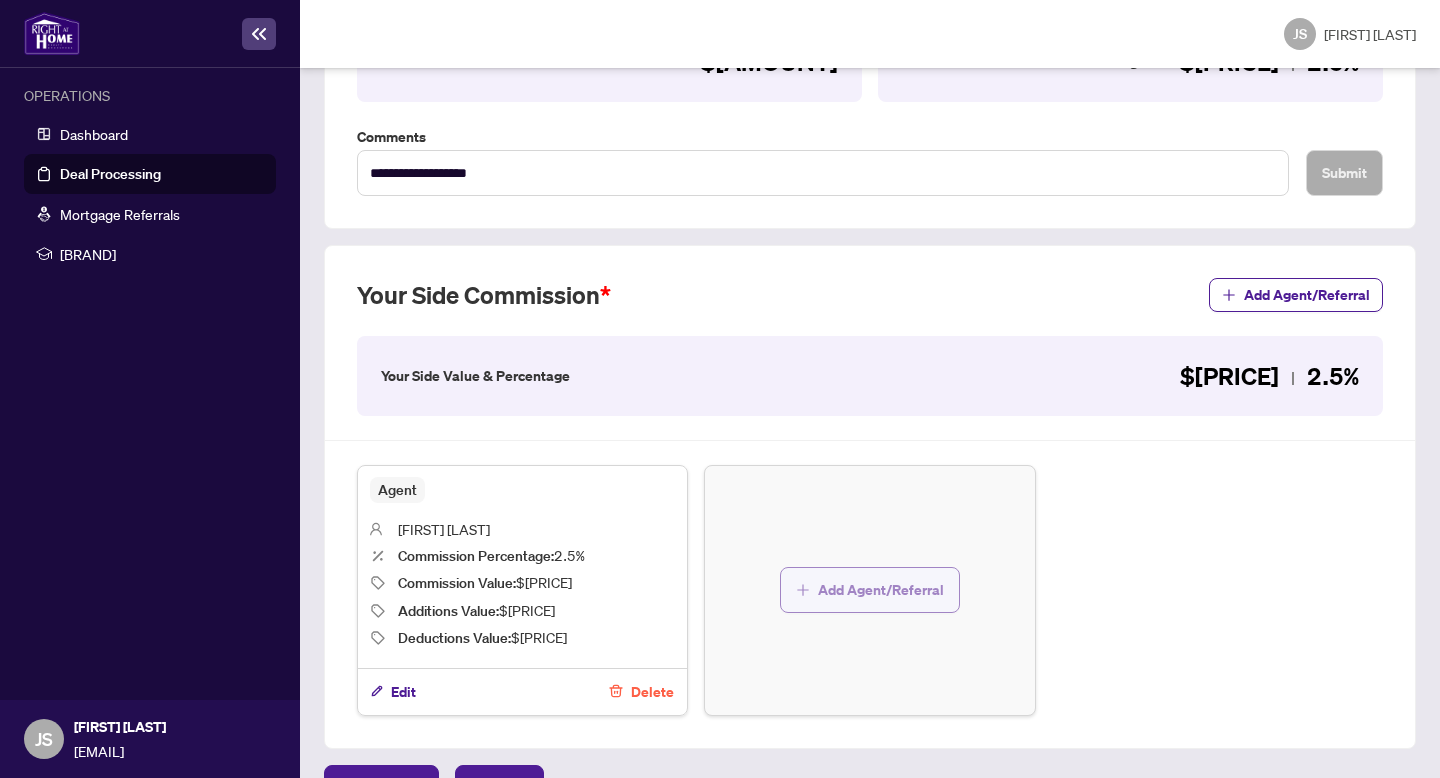 click on "Add Agent/Referral" at bounding box center [881, 590] 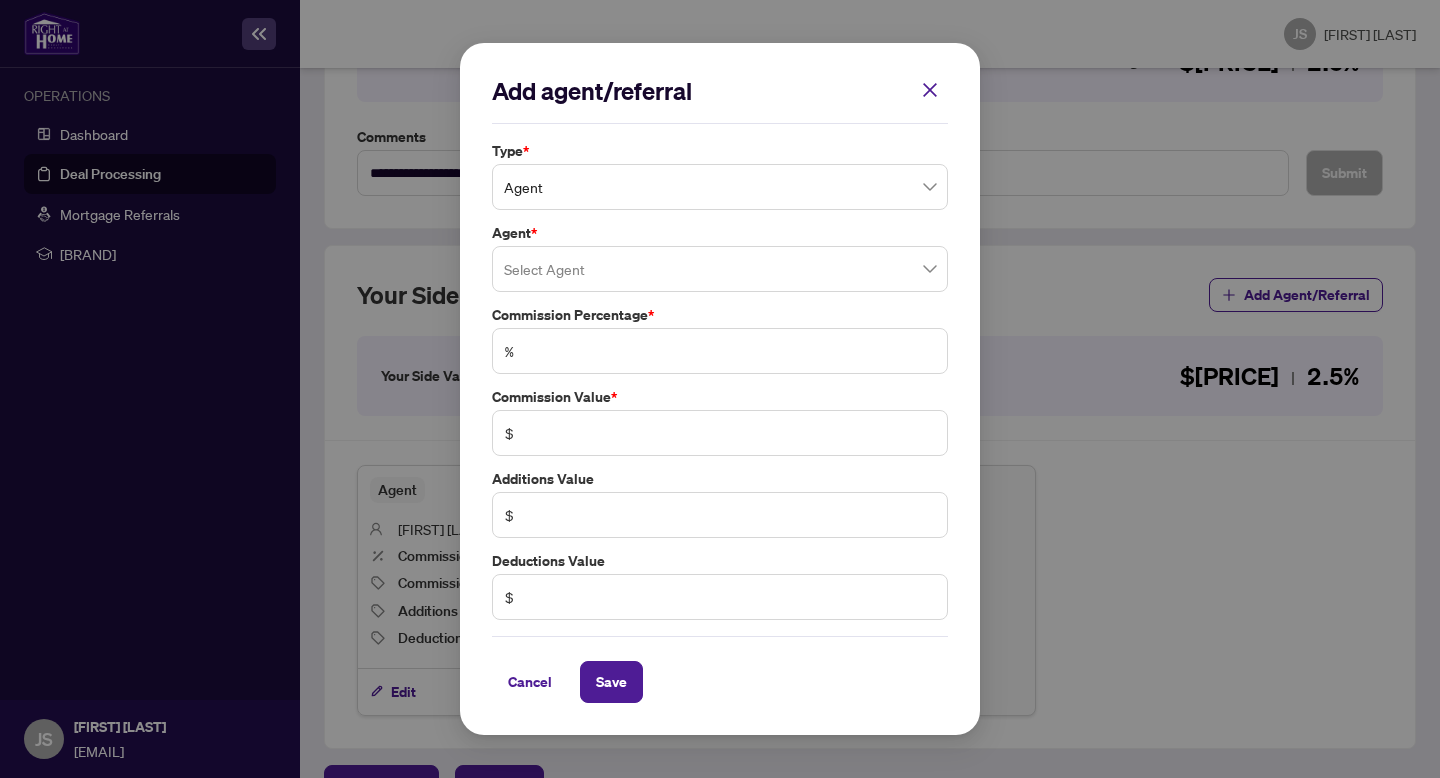 click at bounding box center [720, 269] 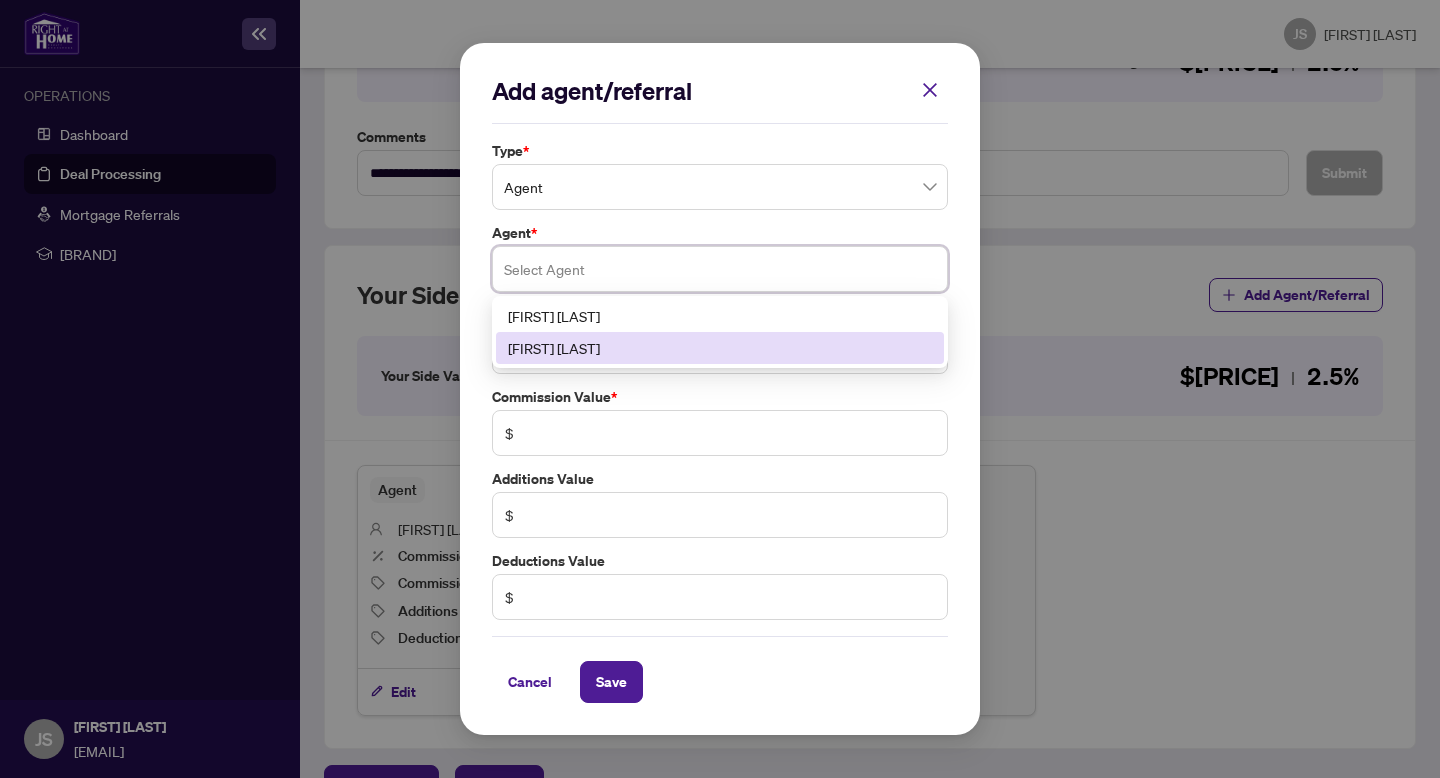 click on "[FIRST] [LAST]" at bounding box center (720, 348) 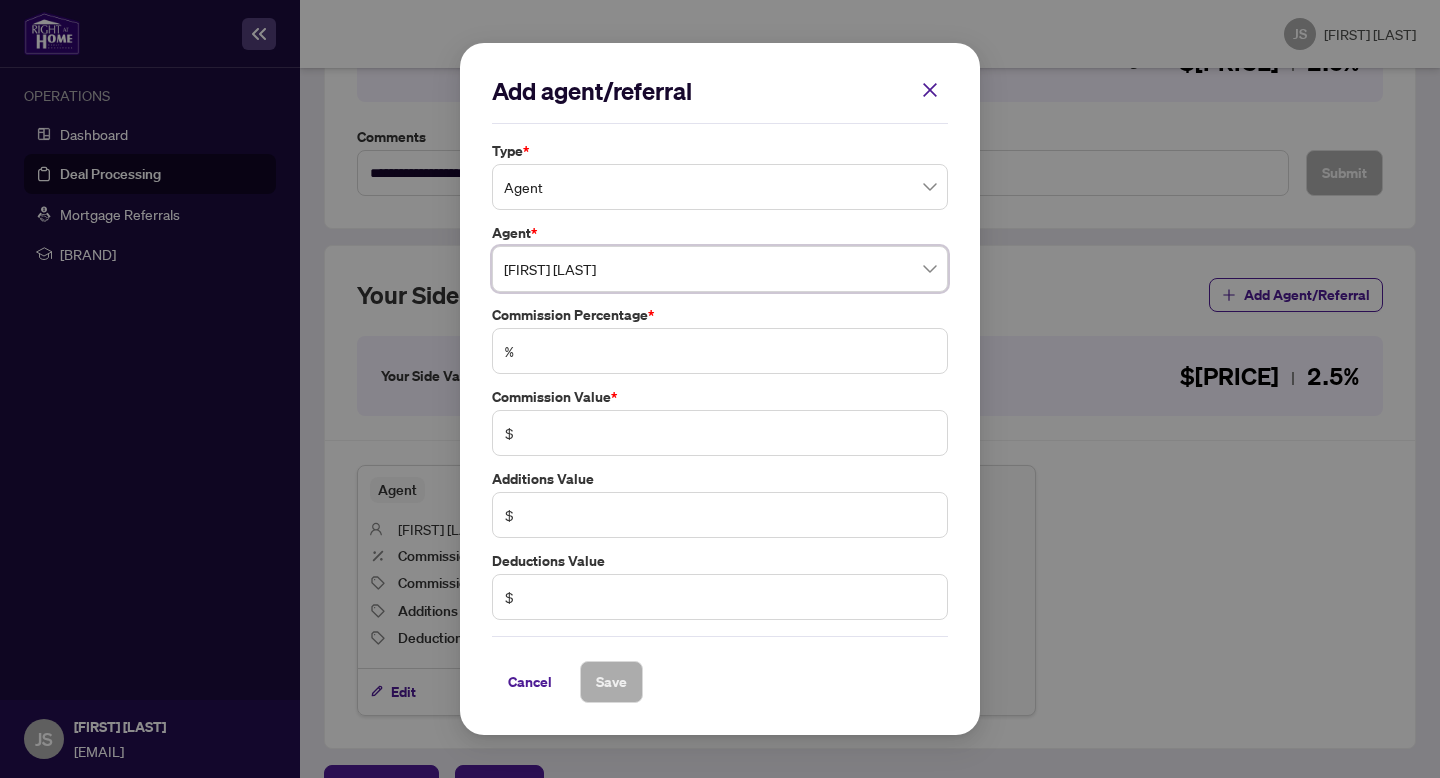 click on "%" at bounding box center [720, 351] 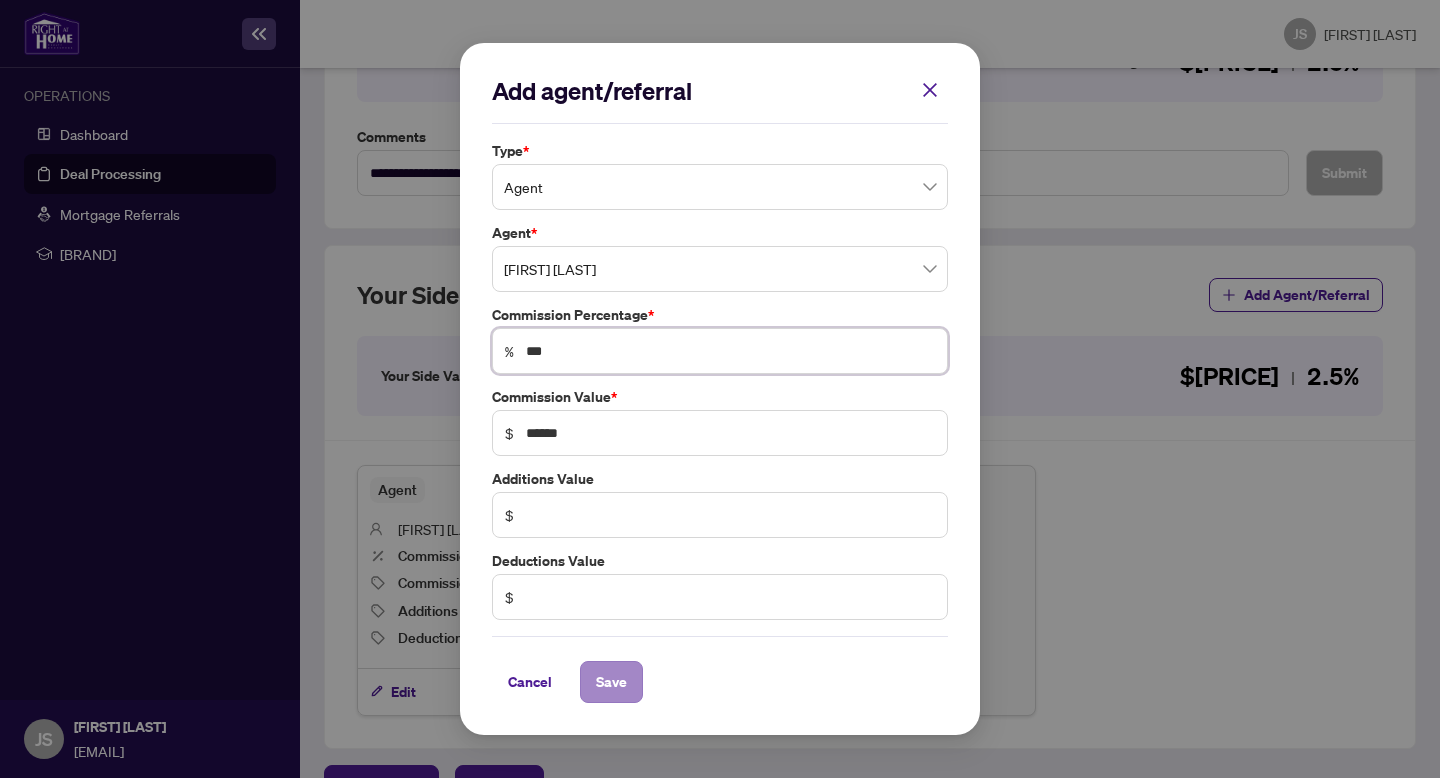type on "***" 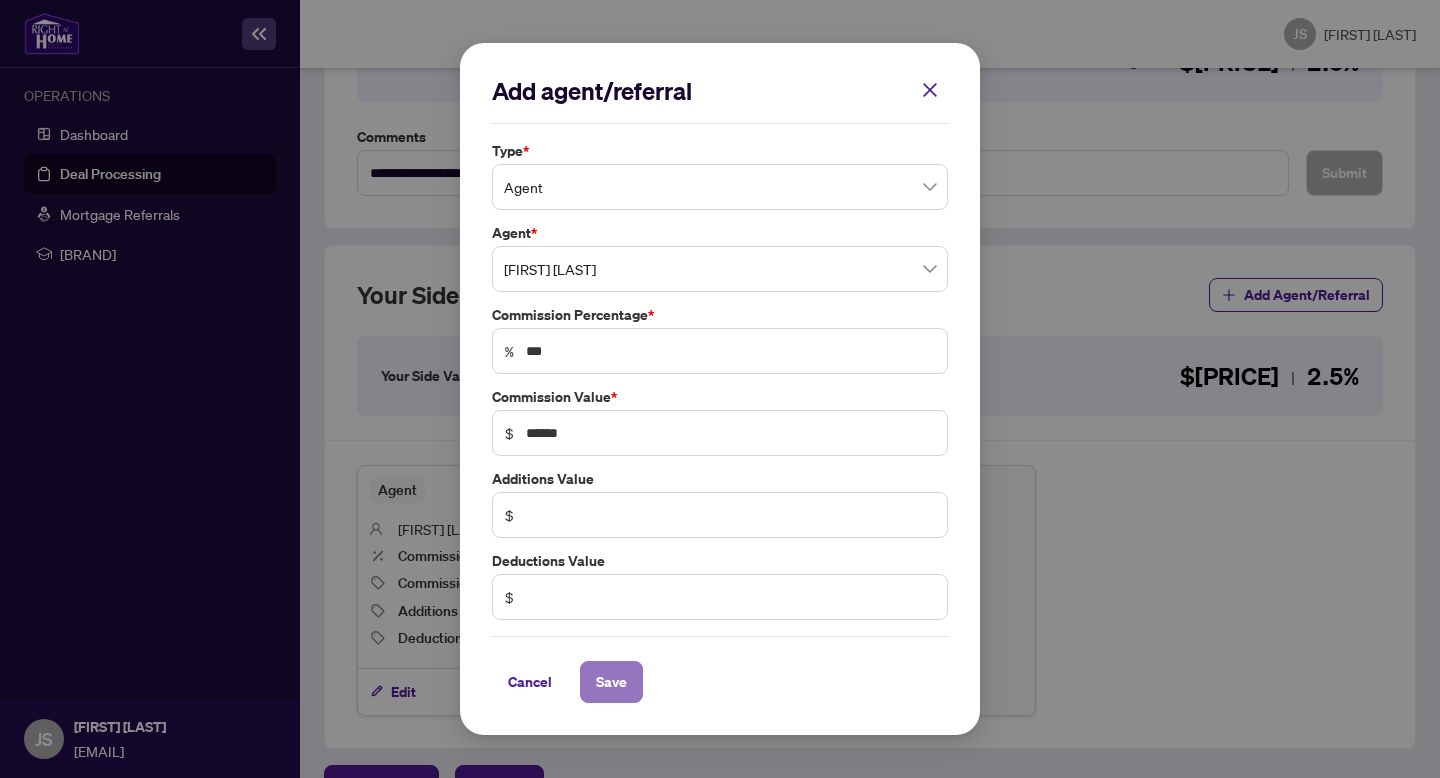 click on "Save" at bounding box center [611, 682] 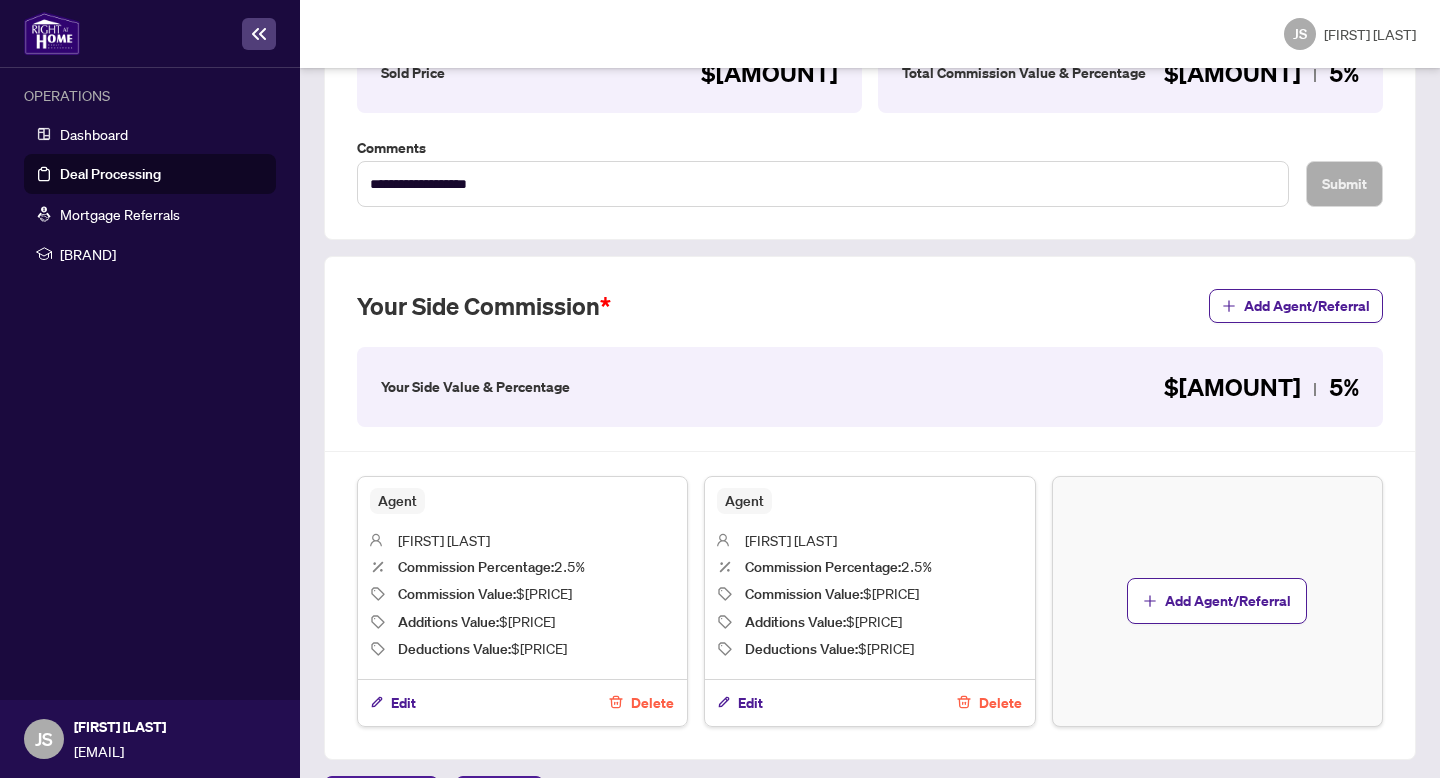 scroll, scrollTop: 529, scrollLeft: 0, axis: vertical 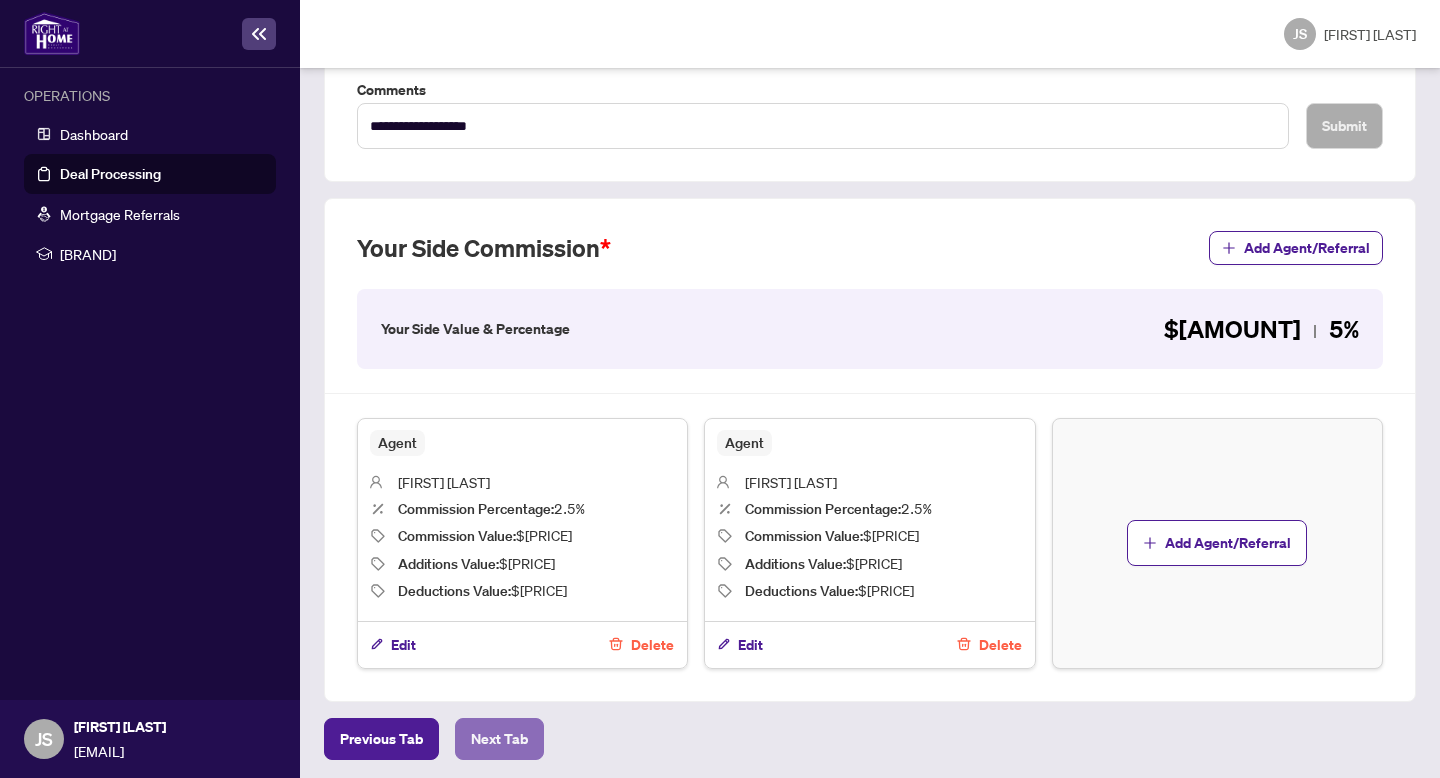click on "Next Tab" at bounding box center (381, 739) 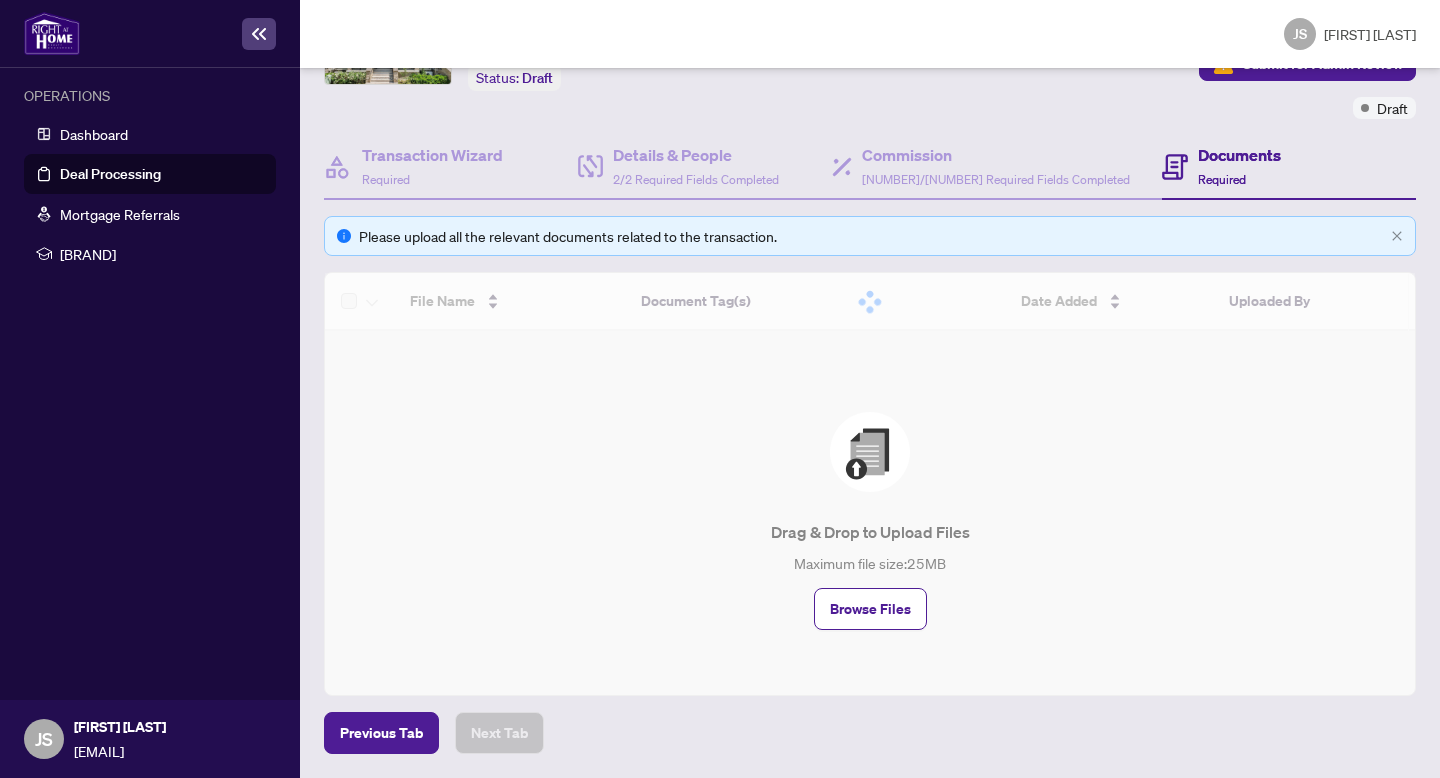 scroll, scrollTop: 0, scrollLeft: 0, axis: both 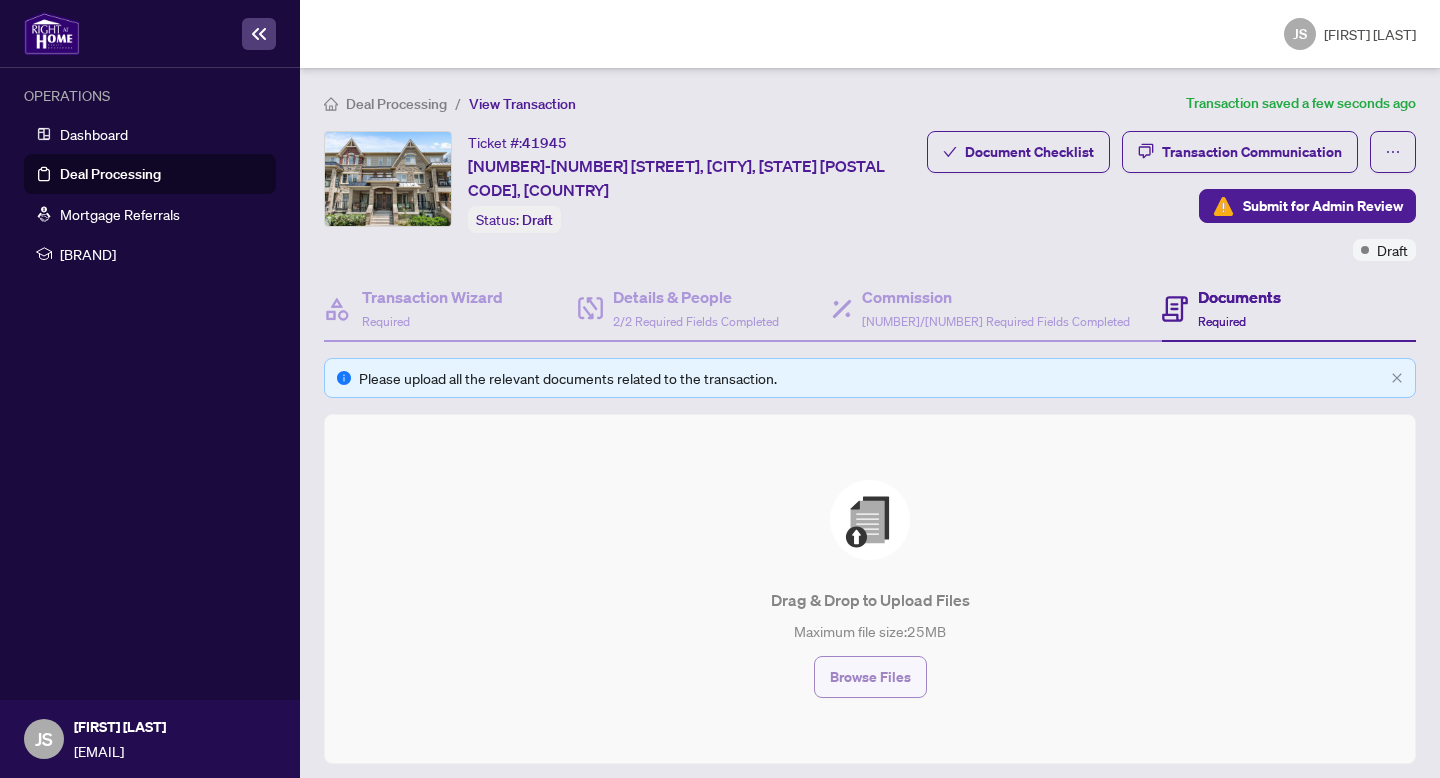 click on "Browse Files" at bounding box center (870, 677) 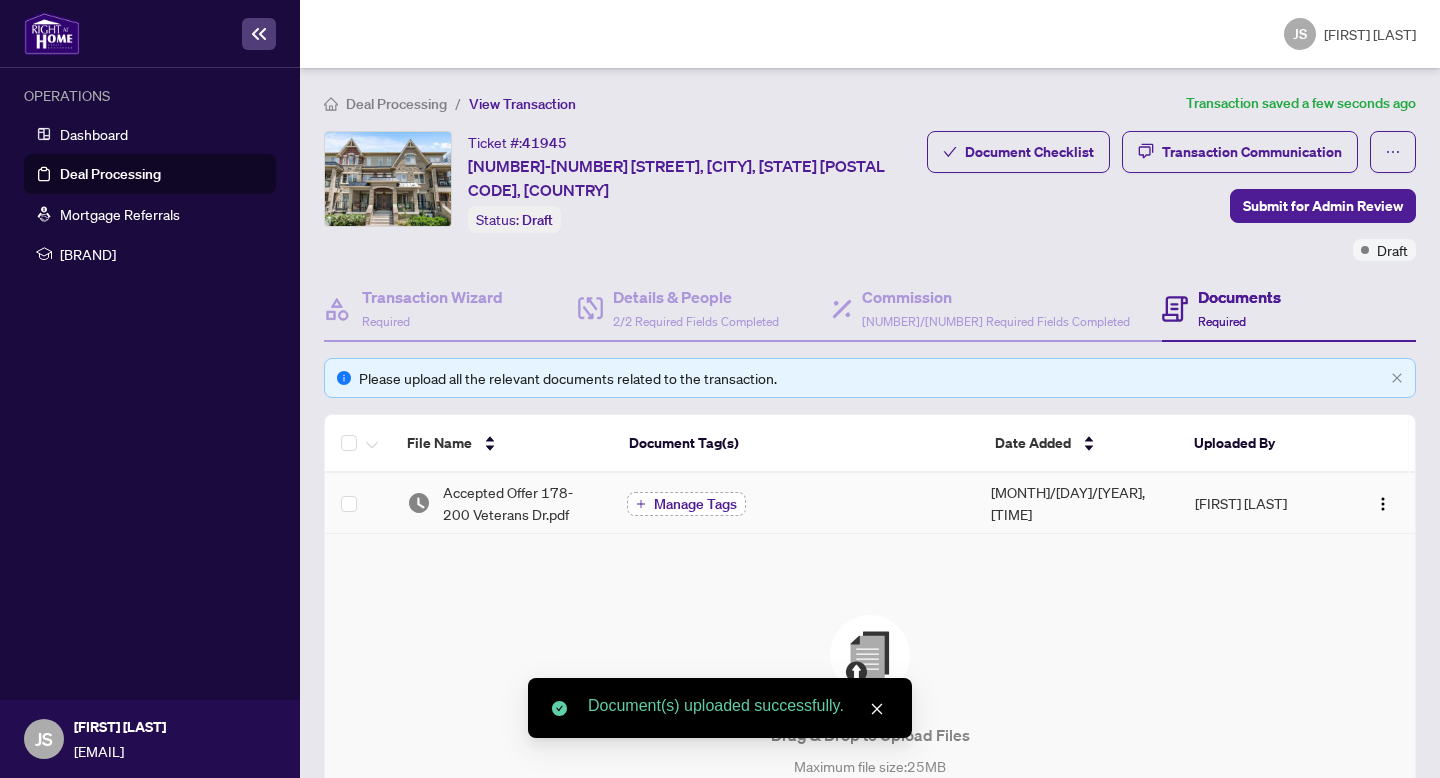 click on "Manage Tags" at bounding box center (695, 504) 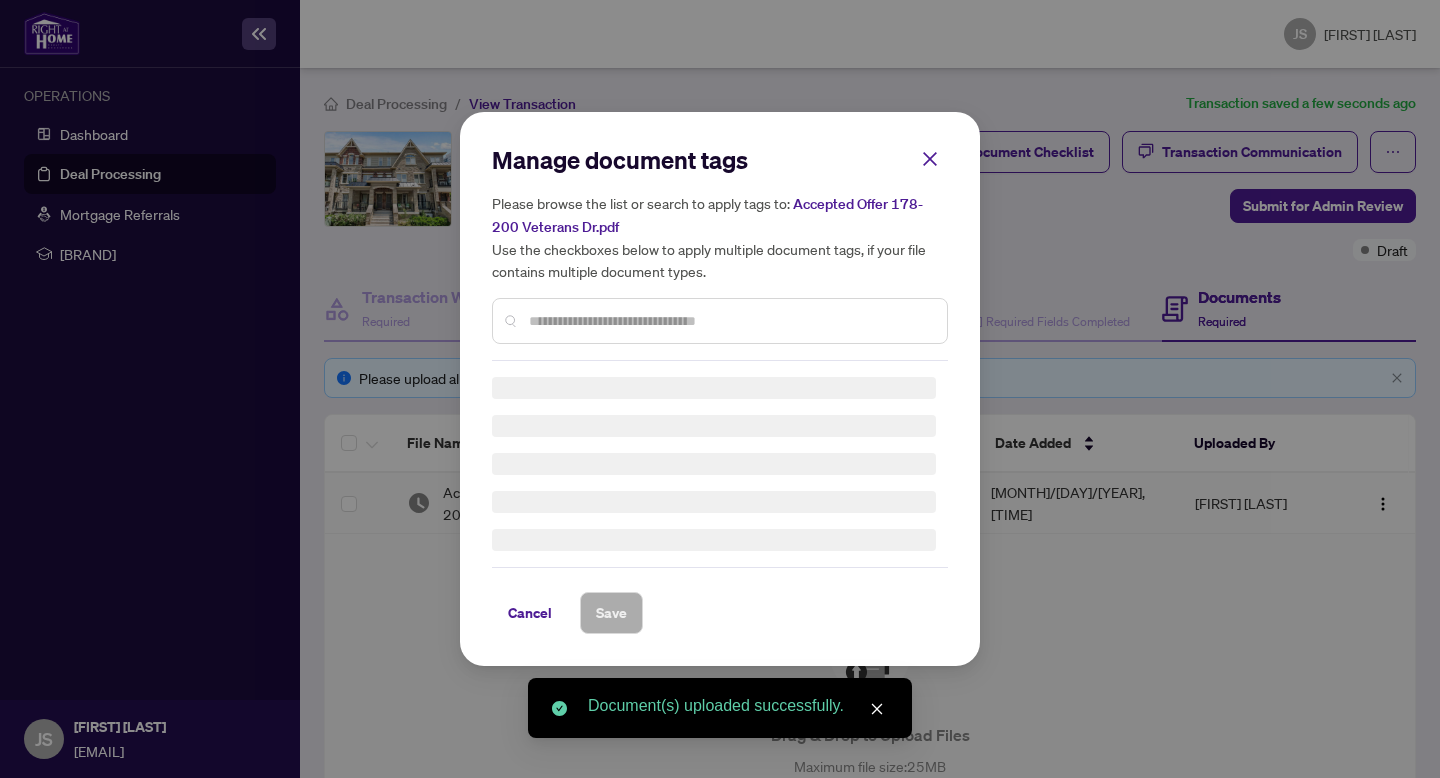 click on "Manage document tags Please browse the list or search to apply tags to:   Accepted Offer 178-200 Veterans Dr.pdf   Use the checkboxes below to apply multiple document tags, if your file contains multiple document types." at bounding box center [720, 252] 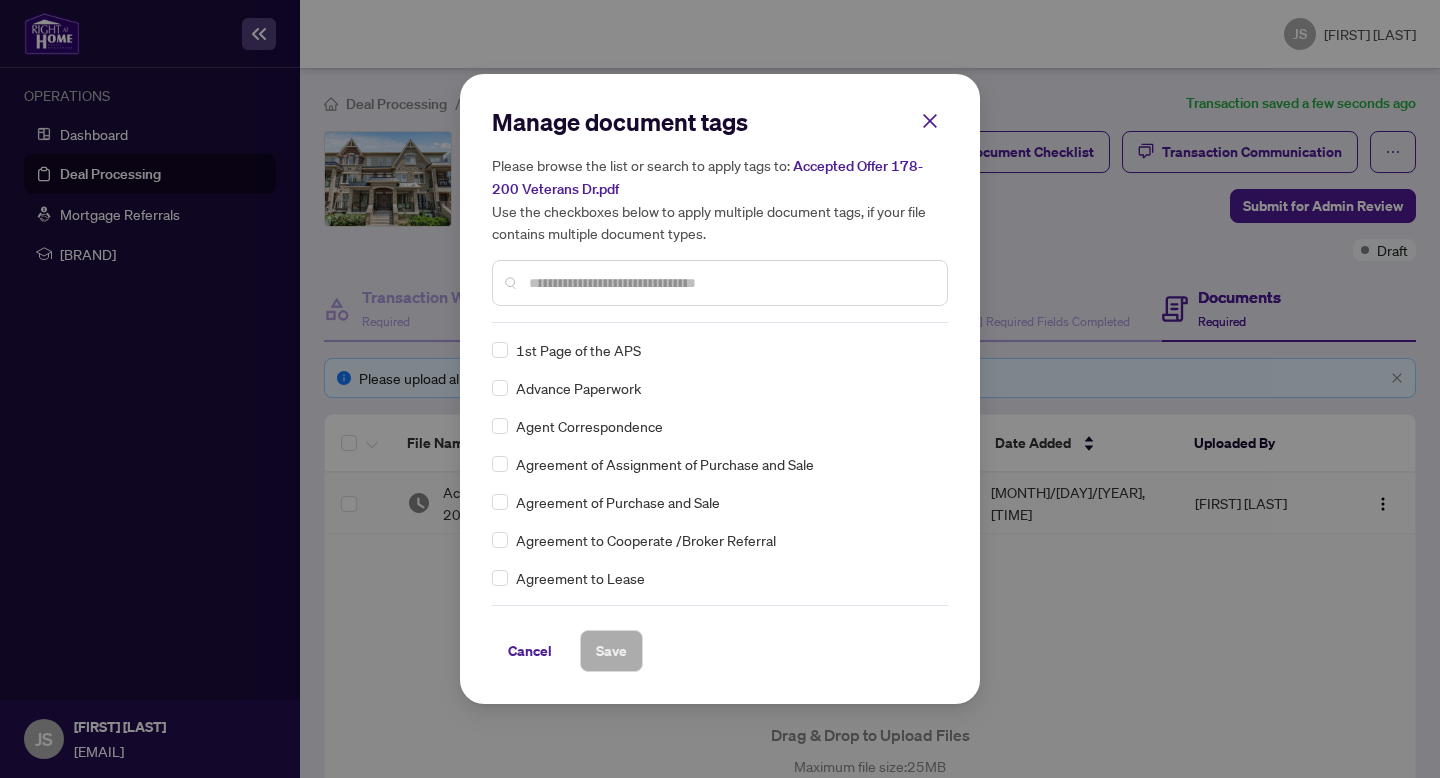 click at bounding box center [730, 283] 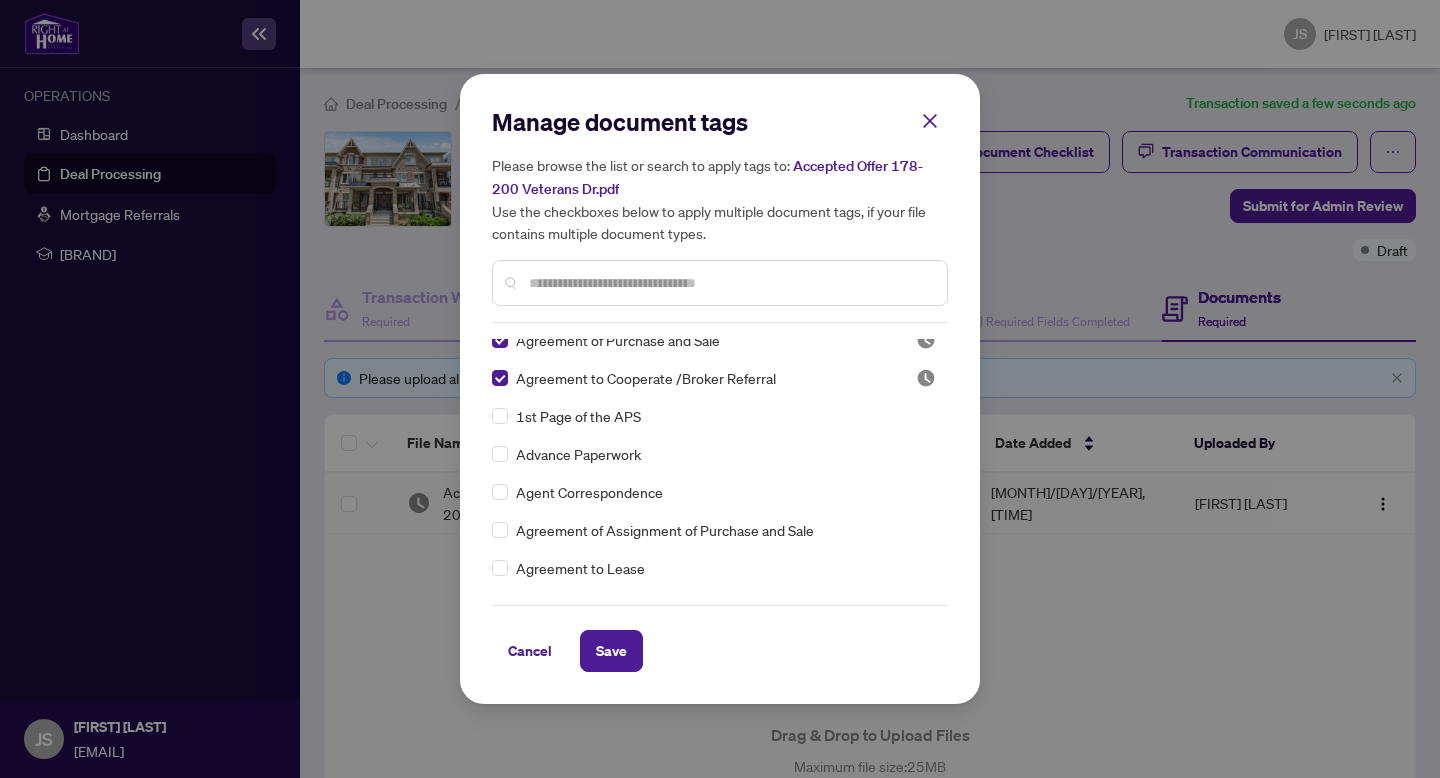 scroll, scrollTop: 0, scrollLeft: 0, axis: both 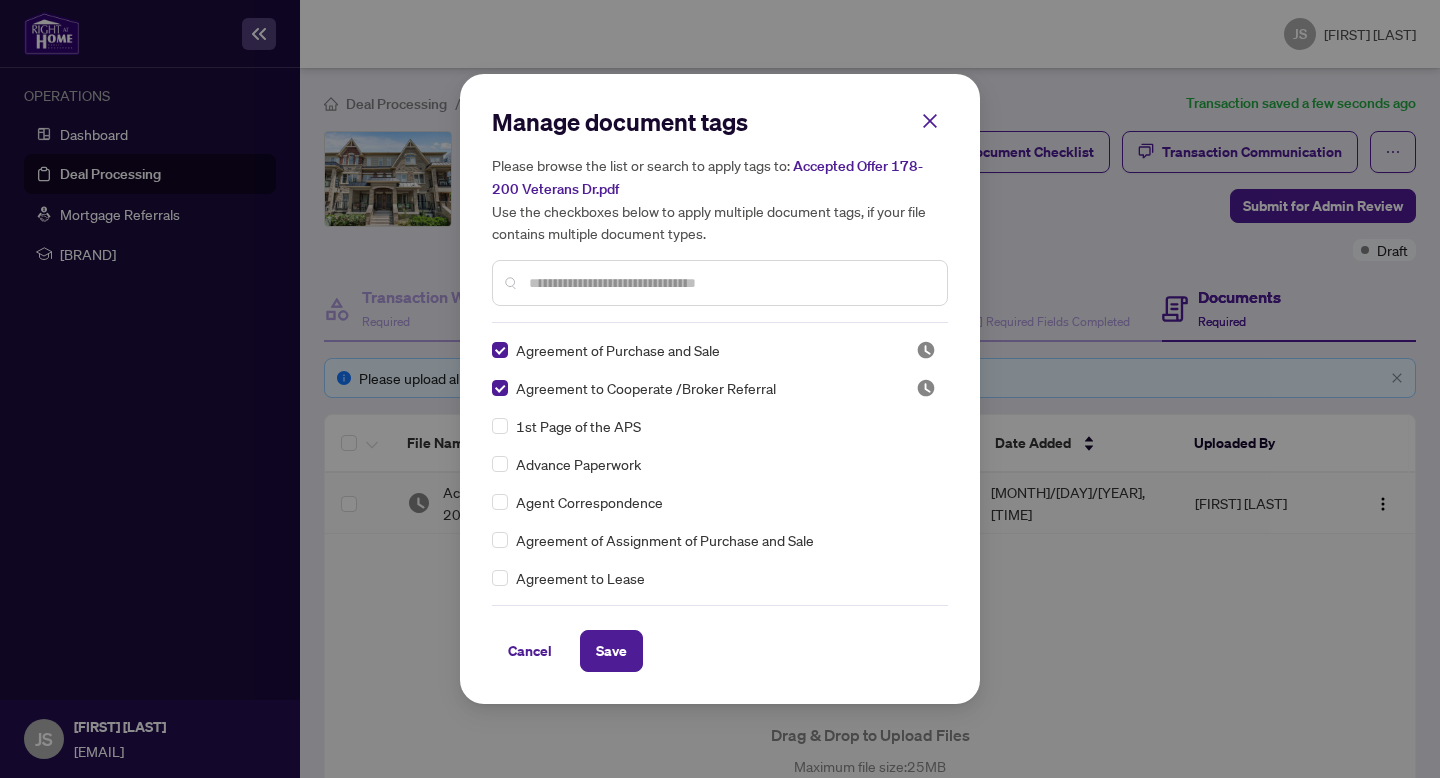 click at bounding box center [730, 283] 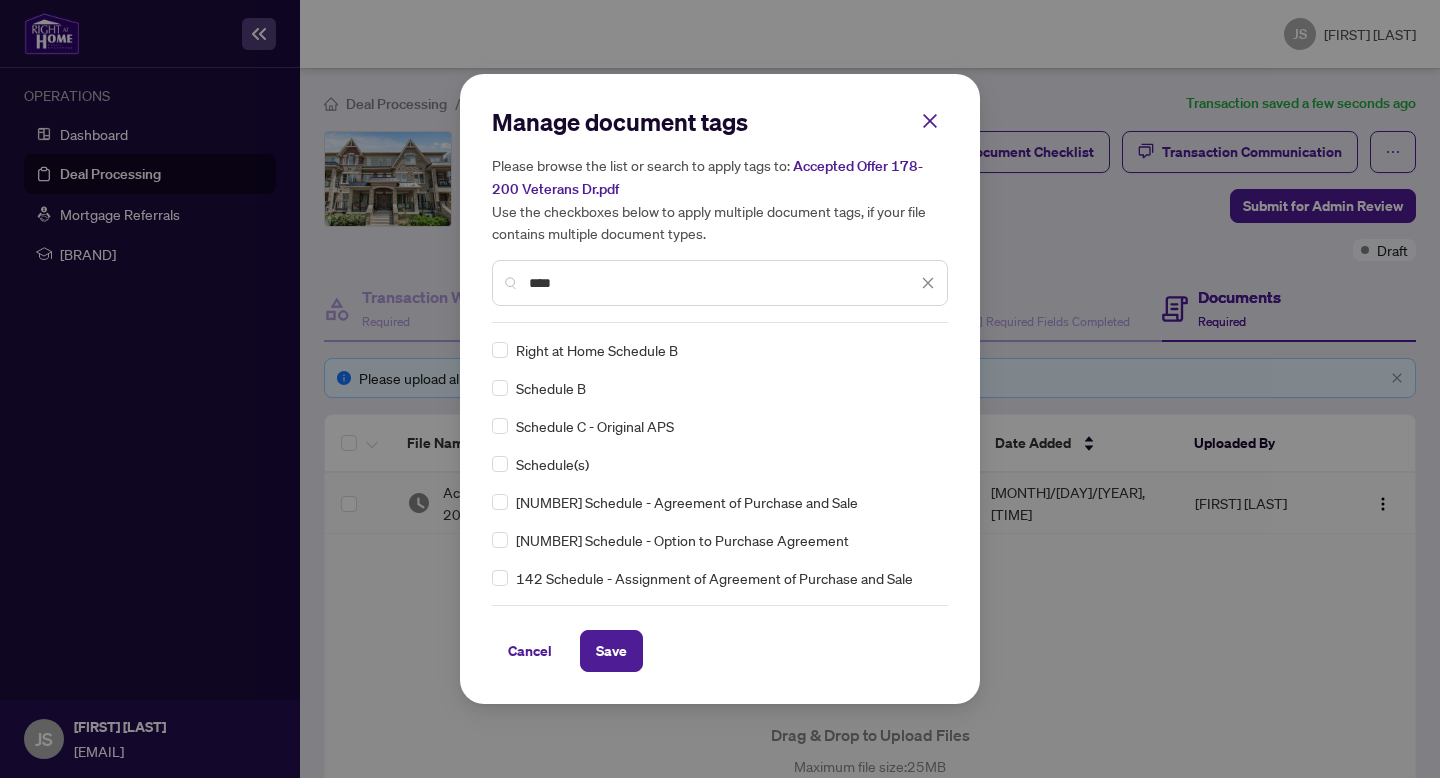 type on "****" 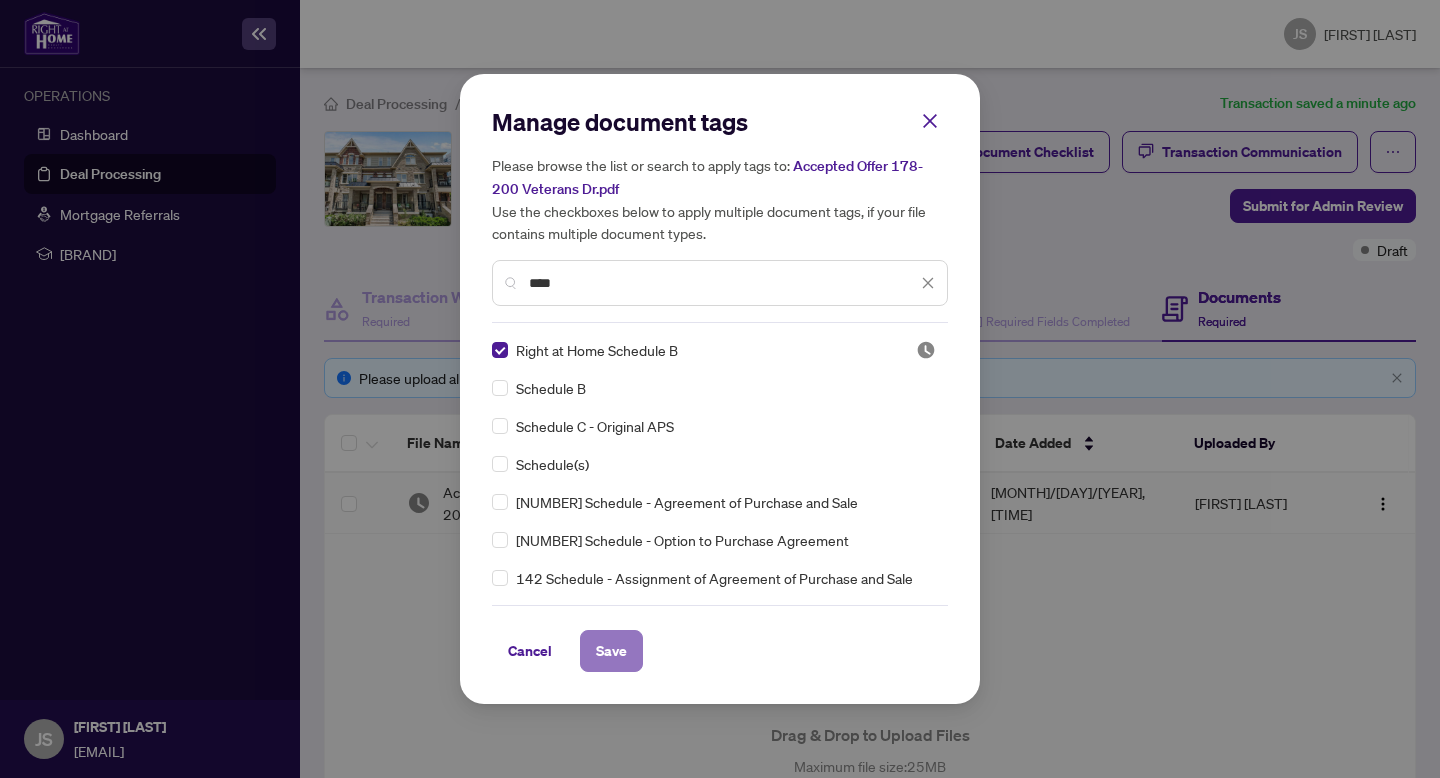 click on "Save" at bounding box center (611, 651) 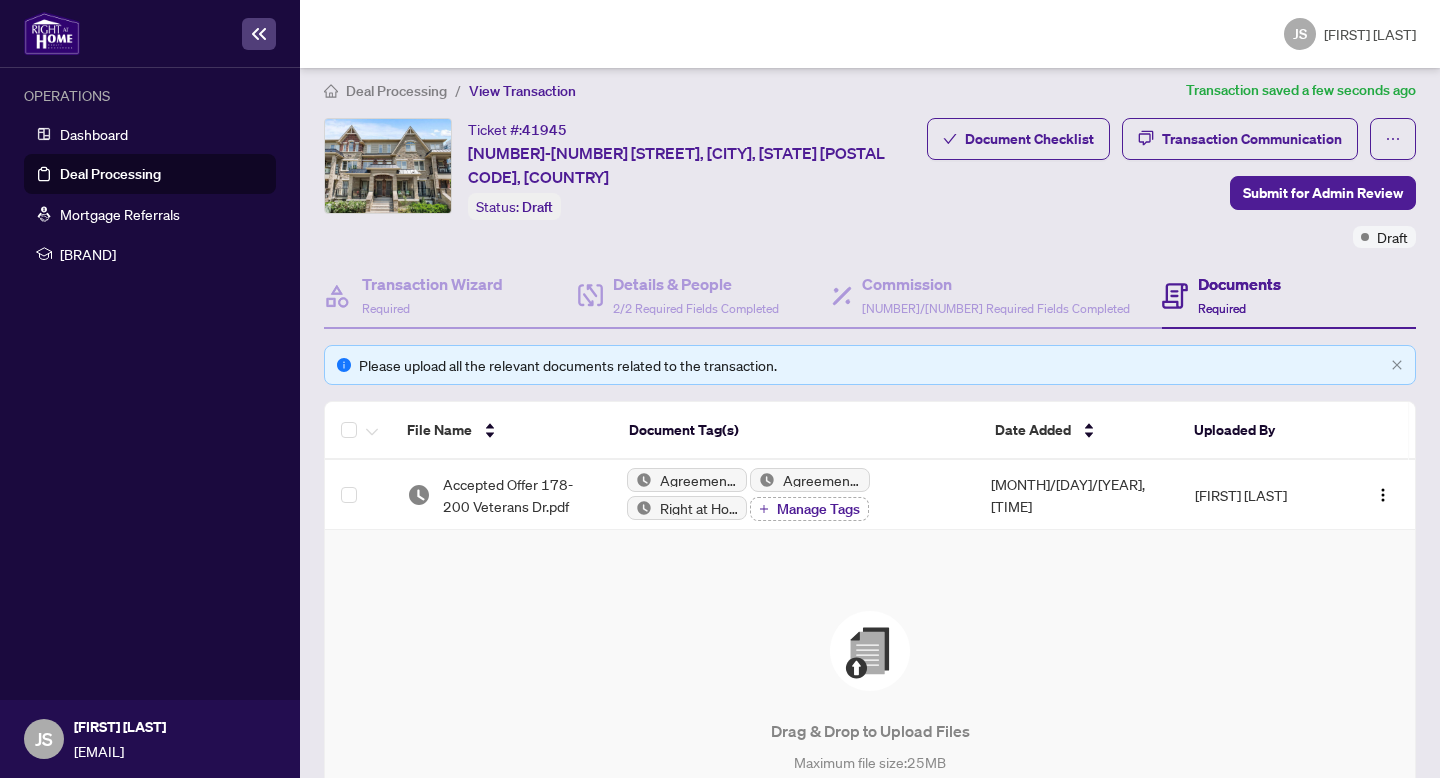 scroll, scrollTop: 0, scrollLeft: 0, axis: both 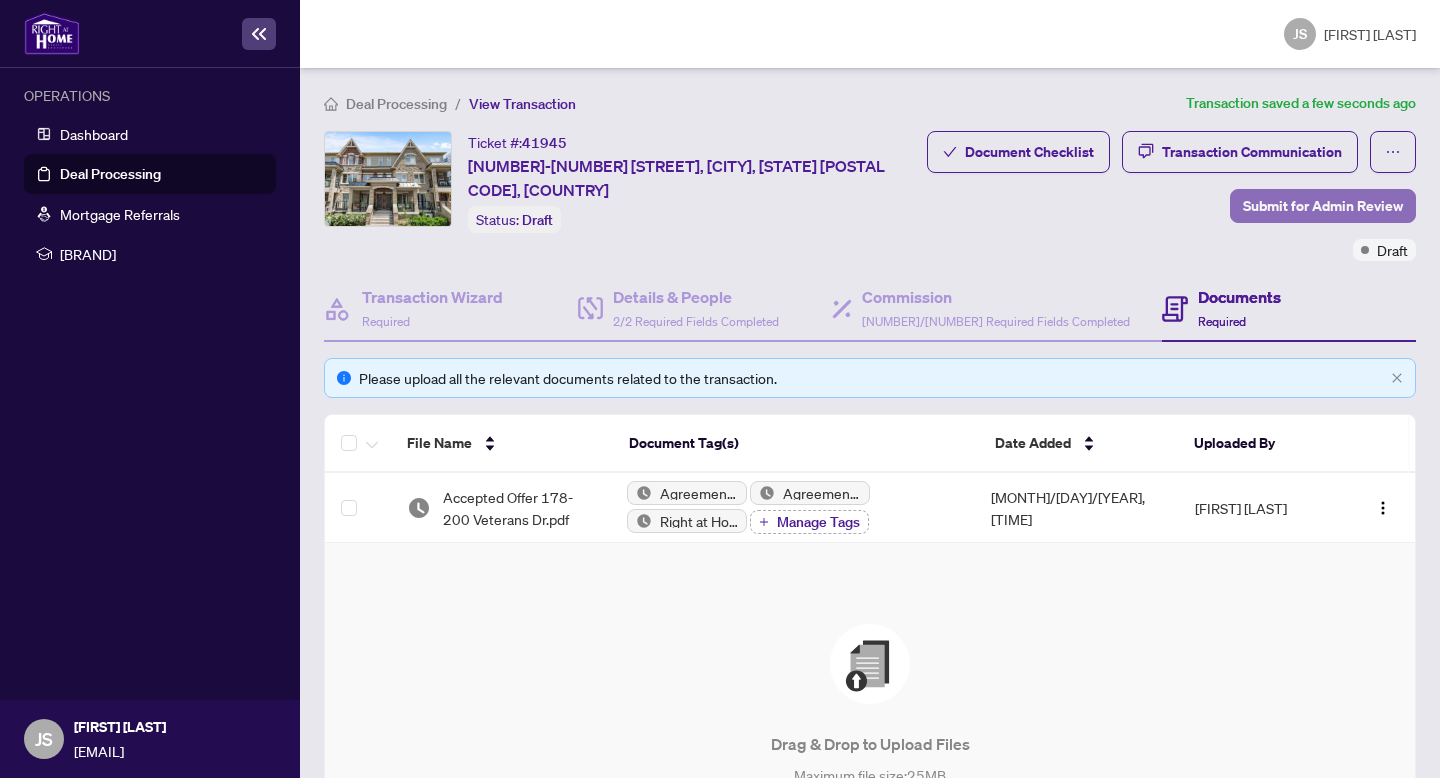 click on "Submit for Admin Review" at bounding box center [1323, 206] 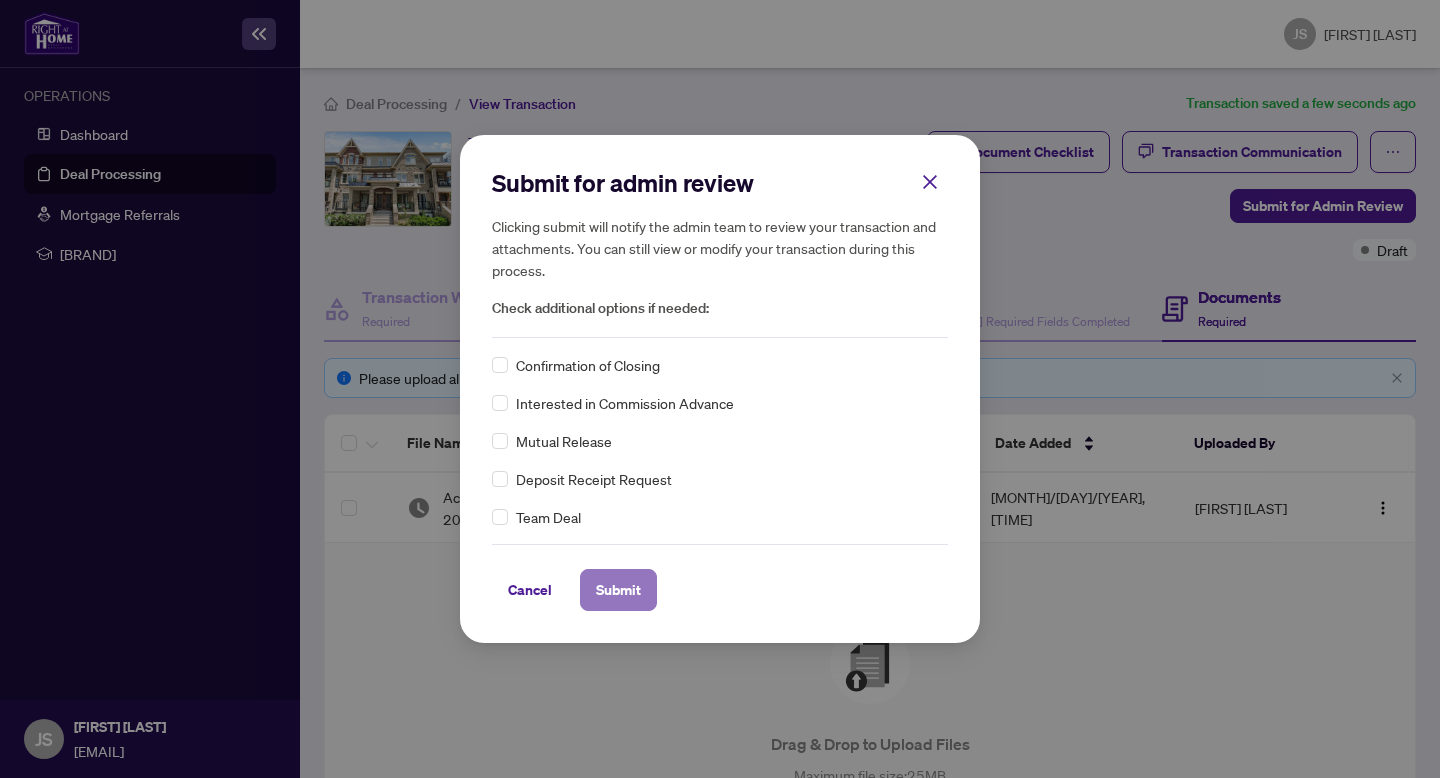 click on "Submit" at bounding box center [0, 0] 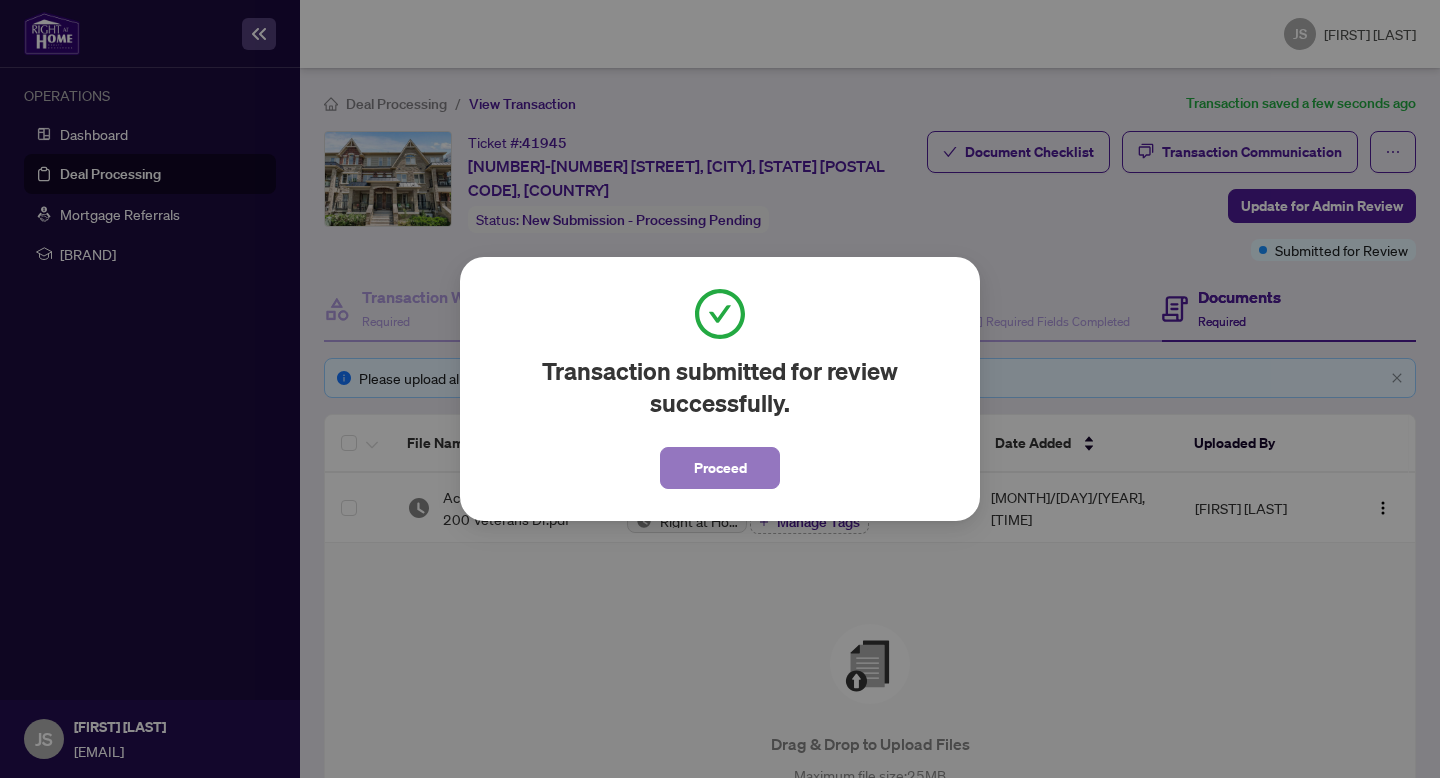 click on "Proceed" at bounding box center (720, 468) 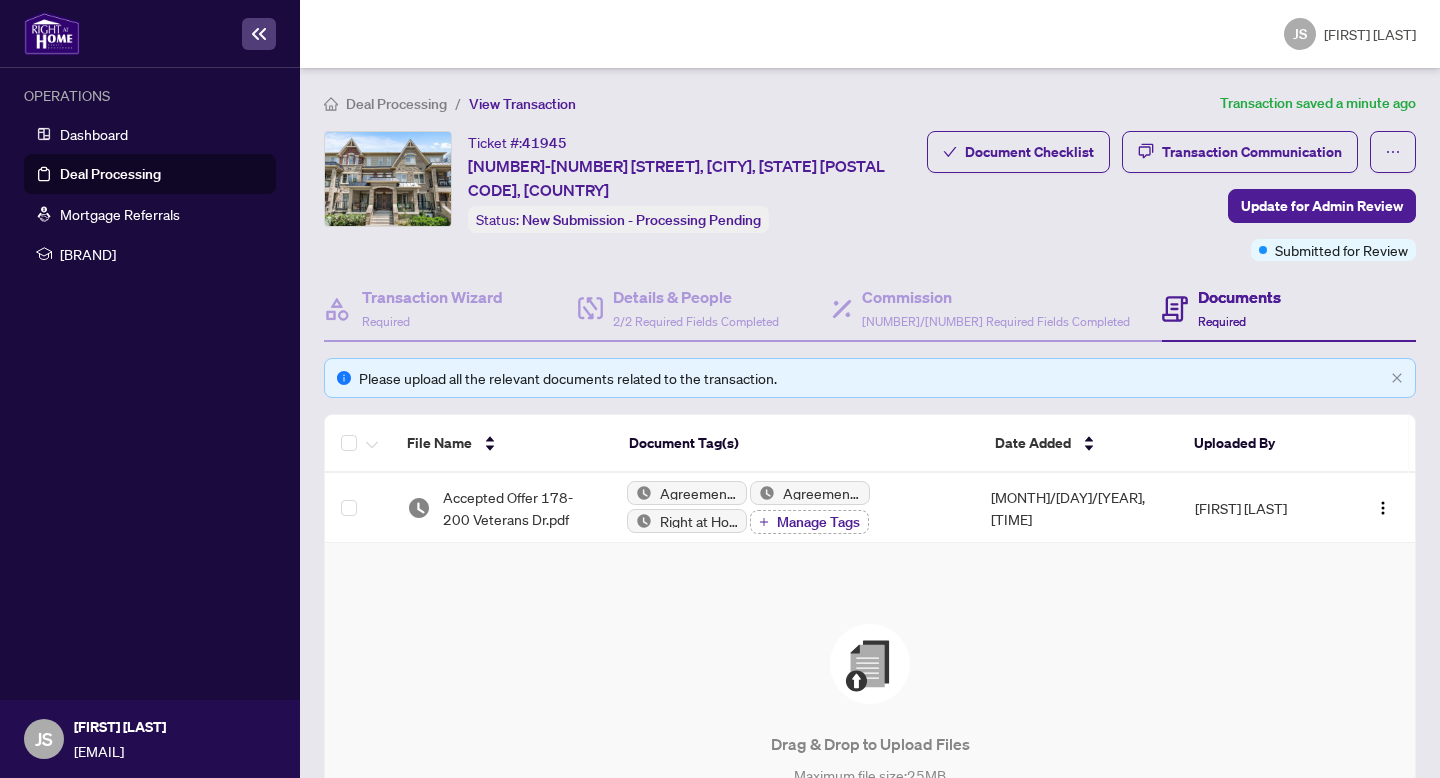 click on "Deal Processing / View Transaction" at bounding box center (768, 103) 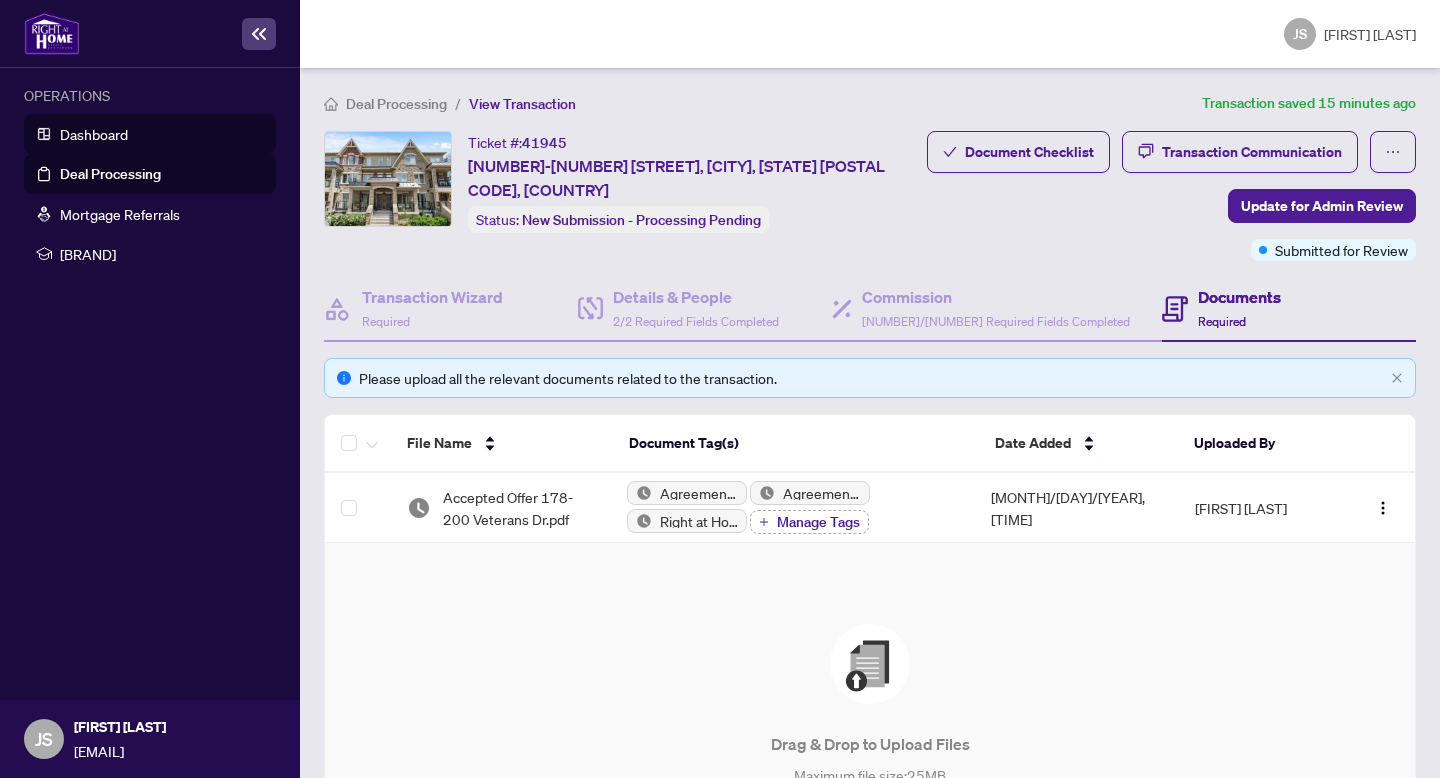 click on "Dashboard" at bounding box center (94, 134) 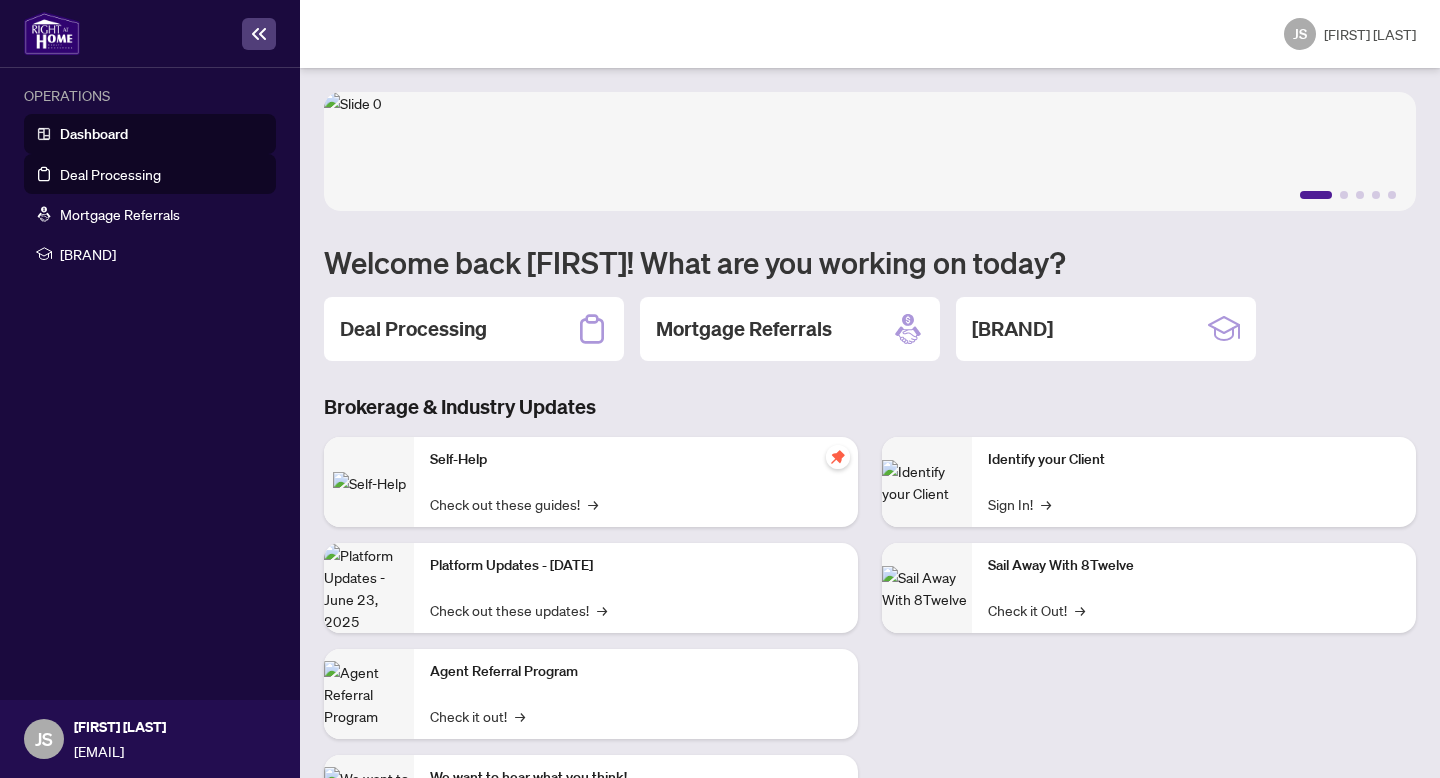 click on "Deal Processing" at bounding box center (110, 174) 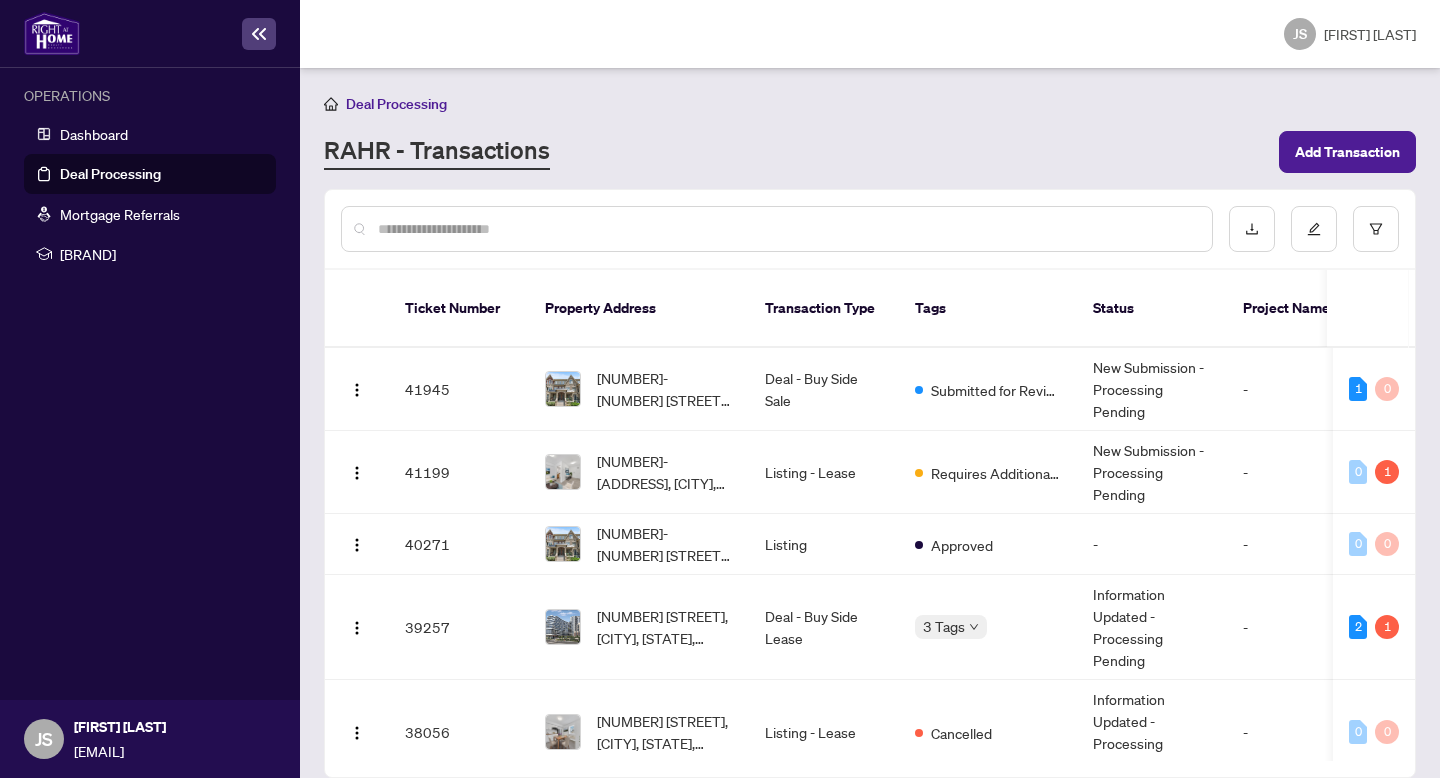 scroll, scrollTop: 1, scrollLeft: 0, axis: vertical 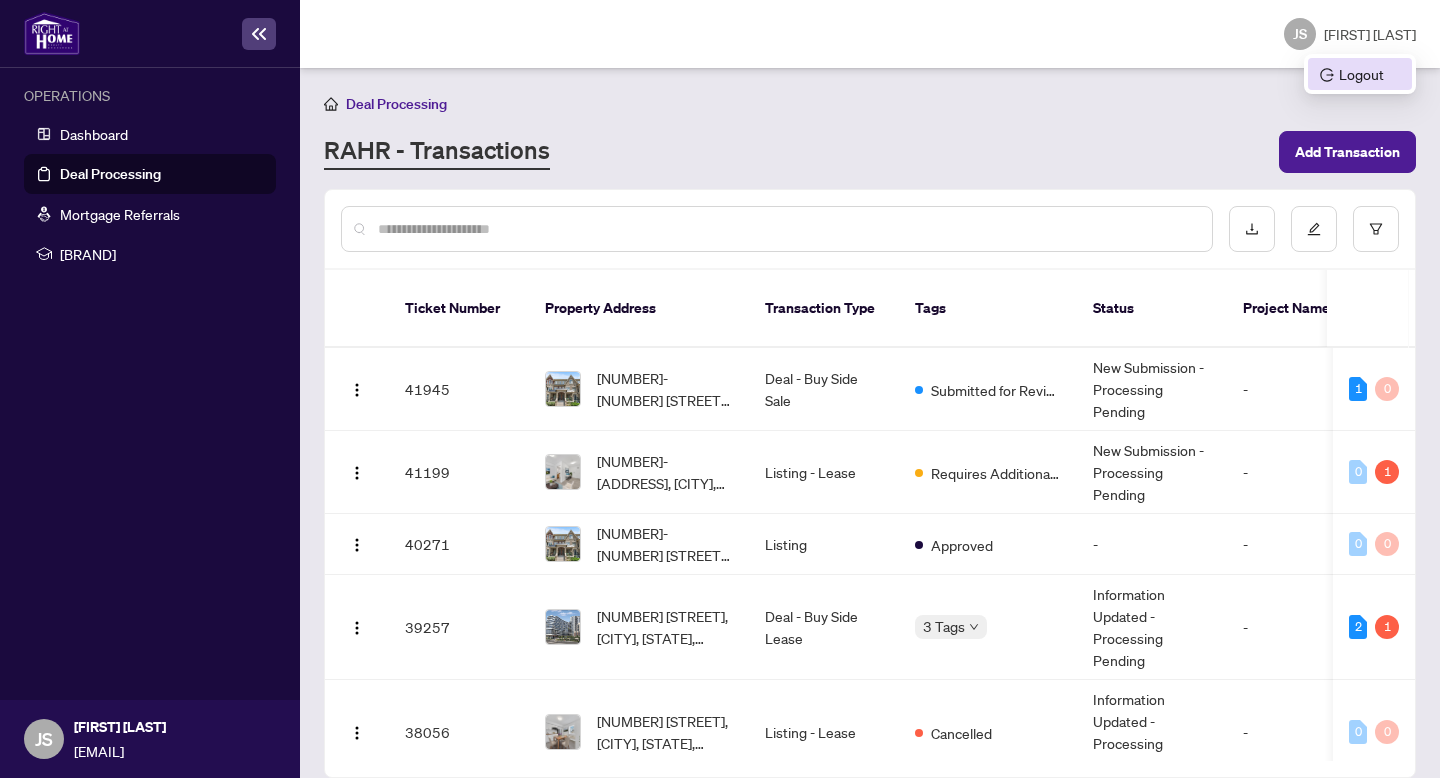click on "Logout" at bounding box center (1360, 74) 